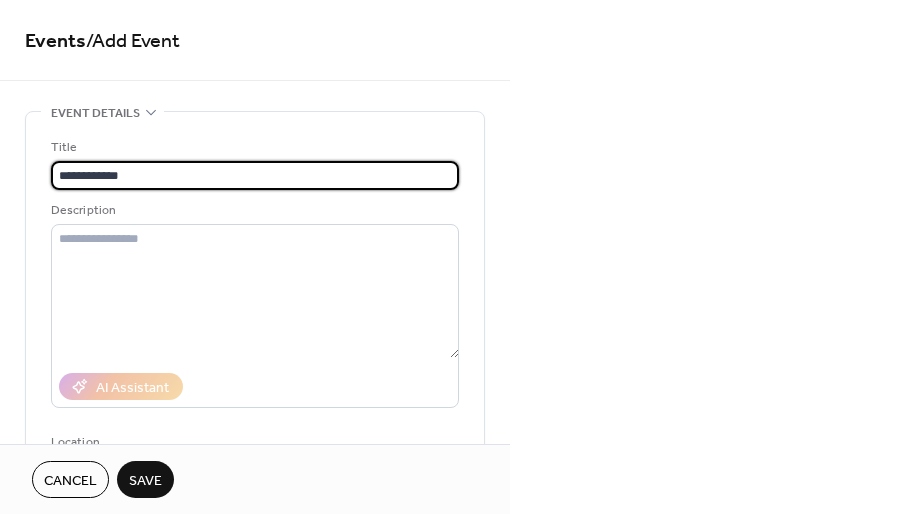 click on "**********" at bounding box center [255, 175] 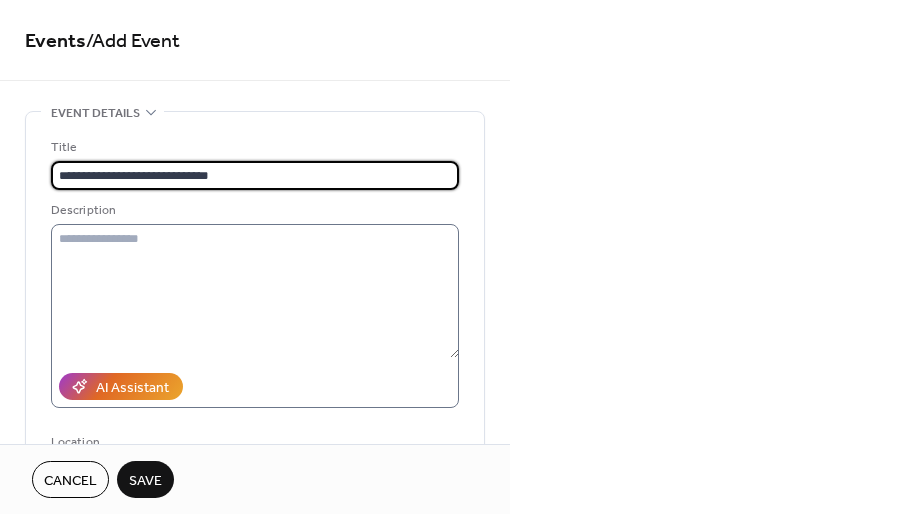 type on "**********" 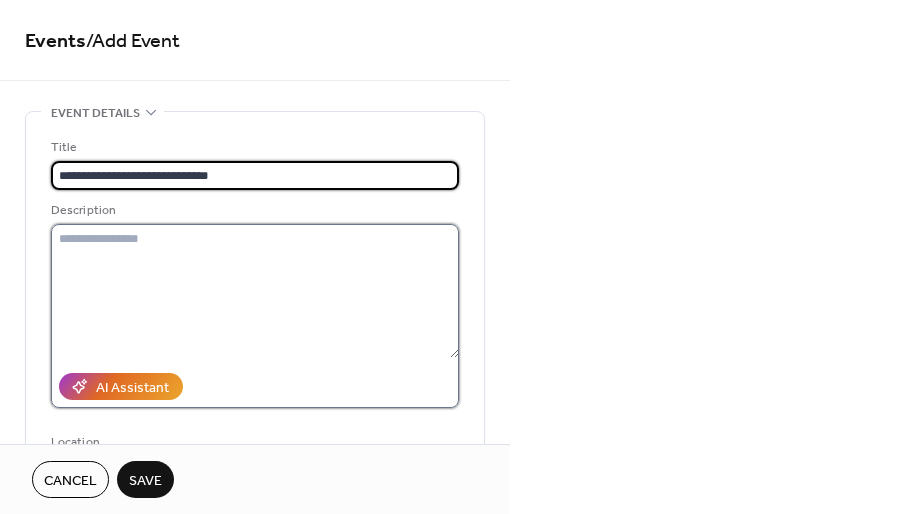 click at bounding box center (255, 291) 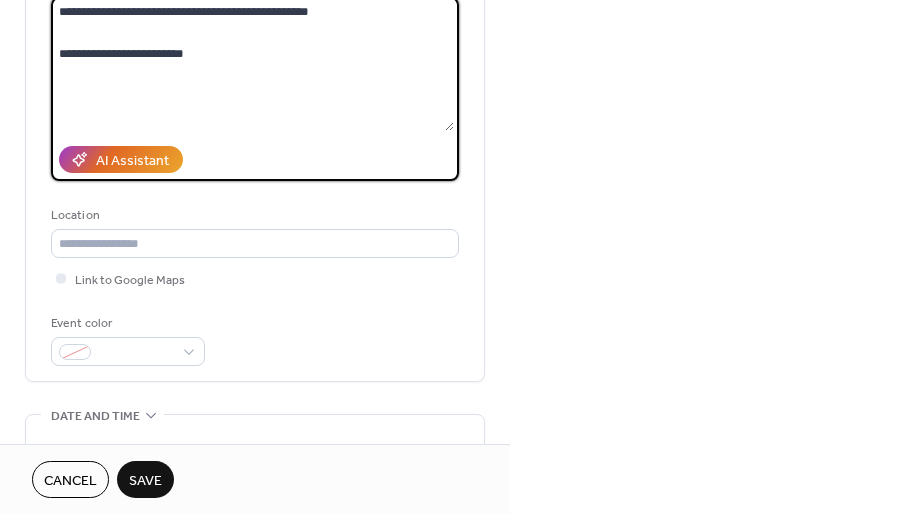 scroll, scrollTop: 245, scrollLeft: 0, axis: vertical 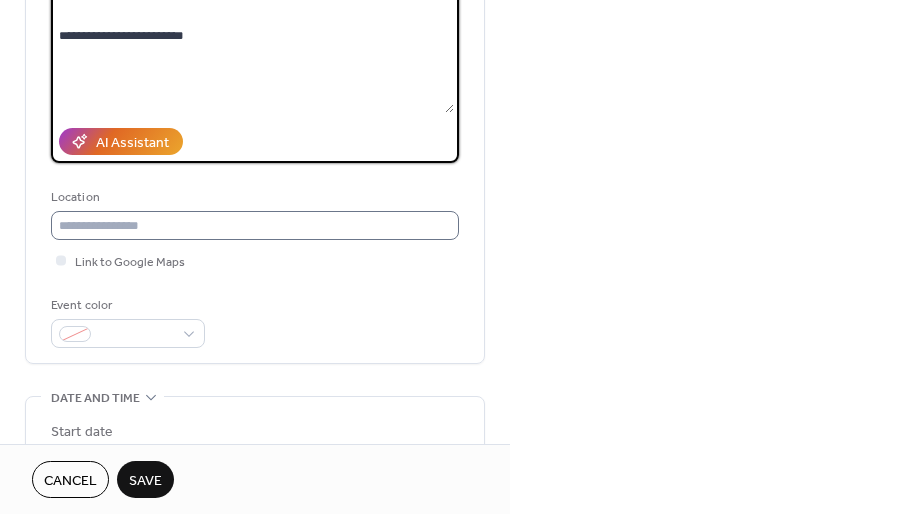 type on "**********" 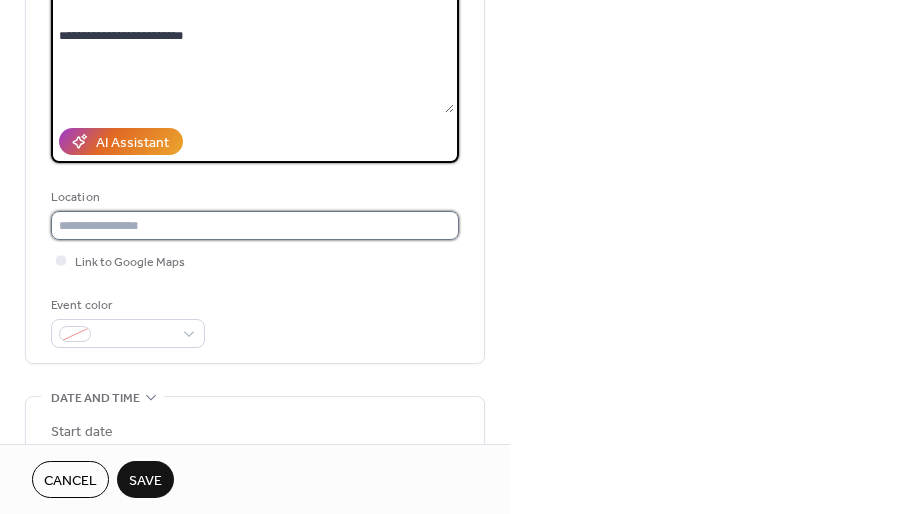 click at bounding box center [255, 225] 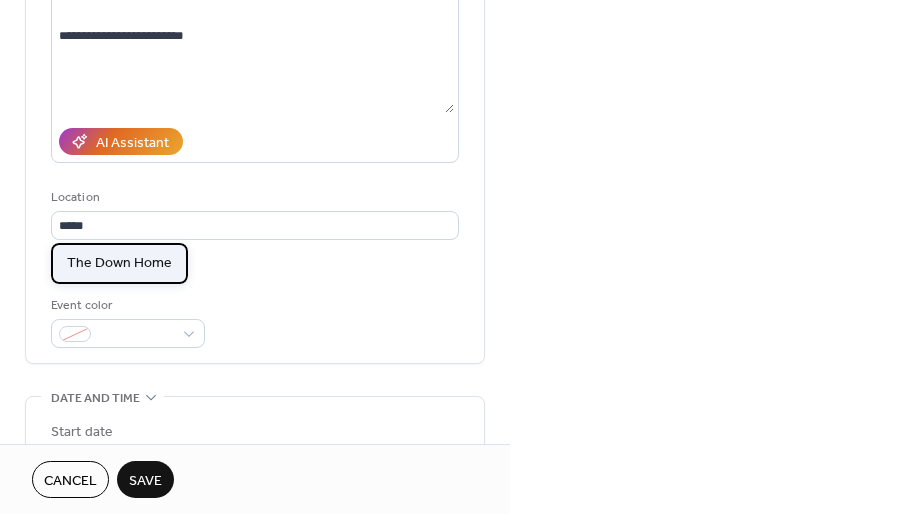 click on "The Down Home" at bounding box center (119, 263) 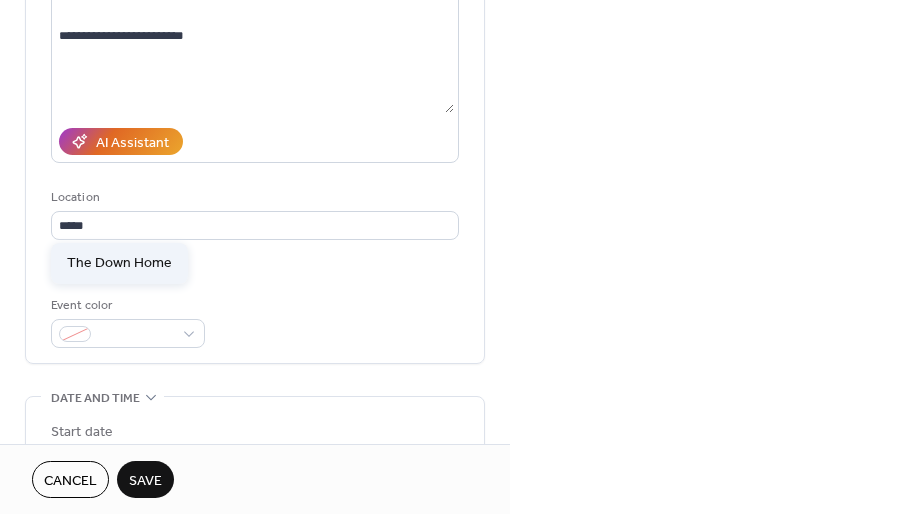 type on "**********" 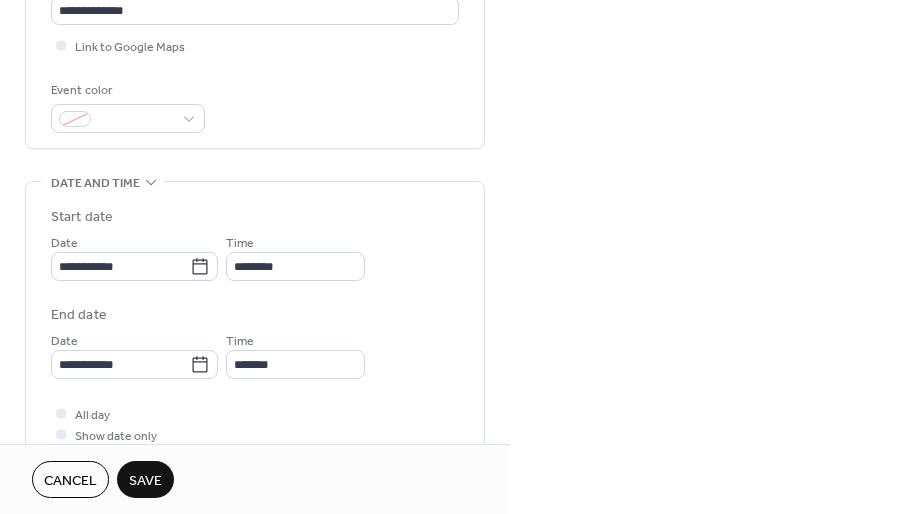 scroll, scrollTop: 477, scrollLeft: 0, axis: vertical 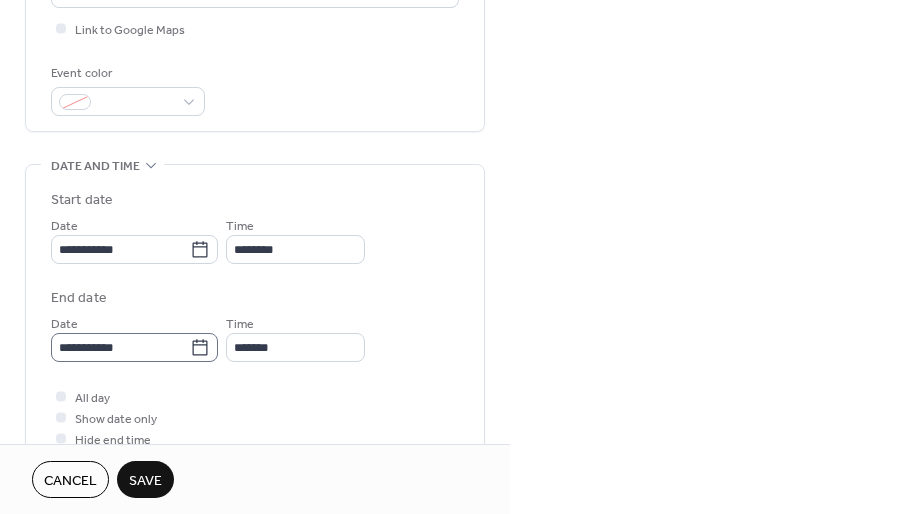 click 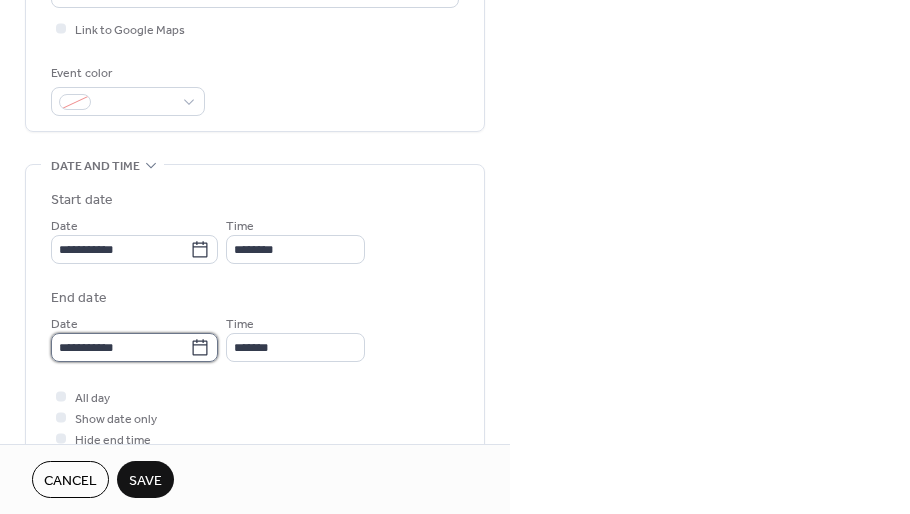 click on "**********" at bounding box center (120, 347) 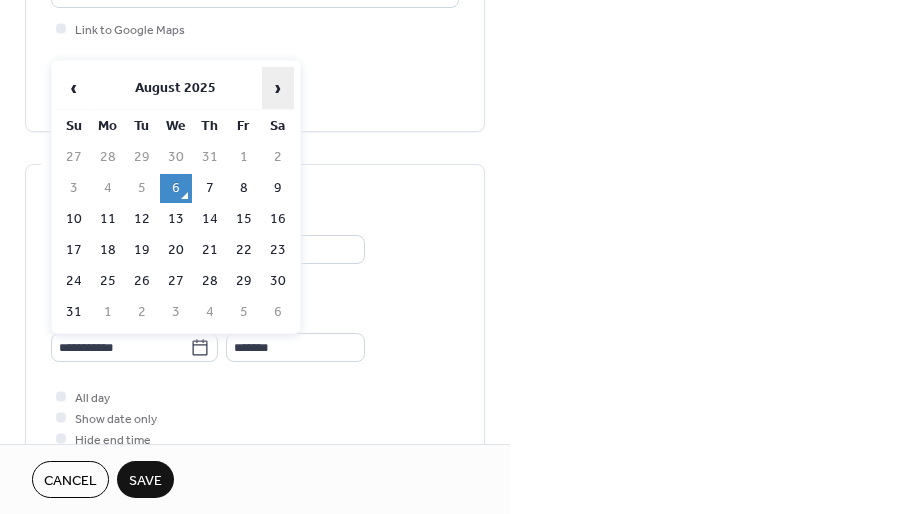 click on "›" at bounding box center [278, 88] 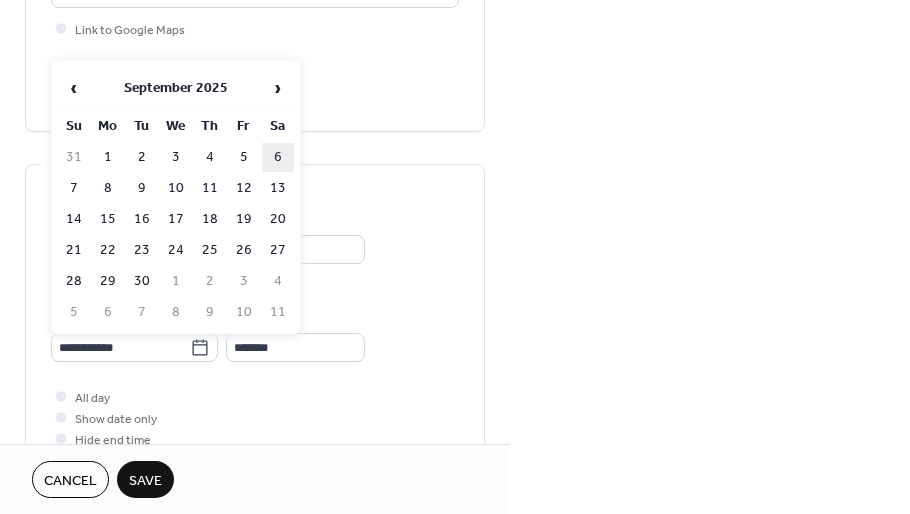 click on "6" at bounding box center [278, 157] 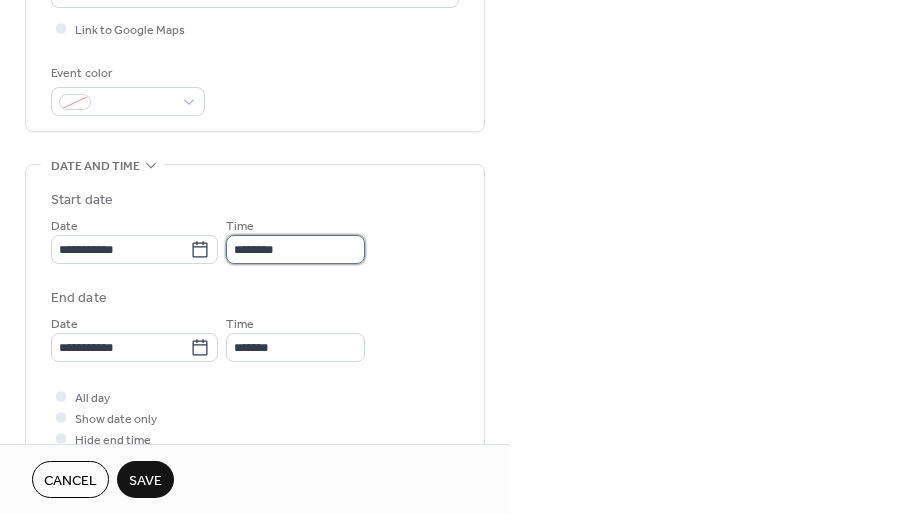 click on "********" at bounding box center (295, 249) 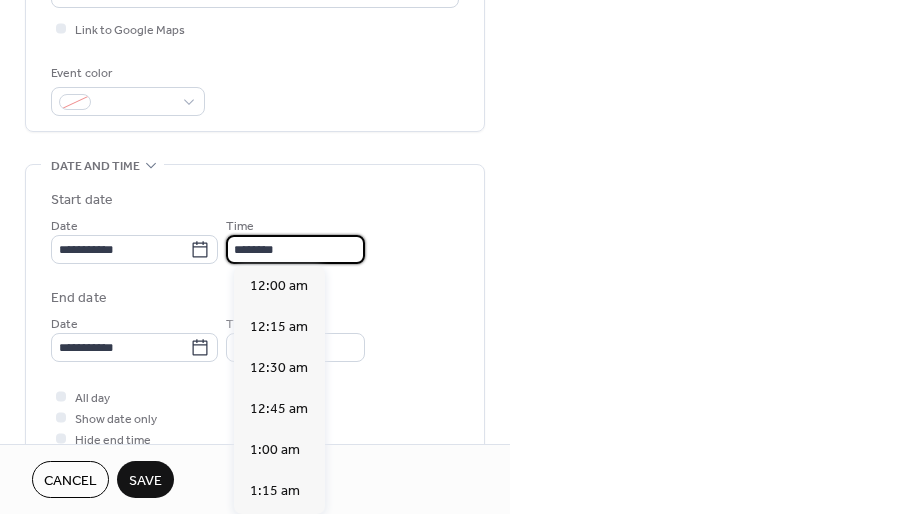 scroll, scrollTop: 1968, scrollLeft: 0, axis: vertical 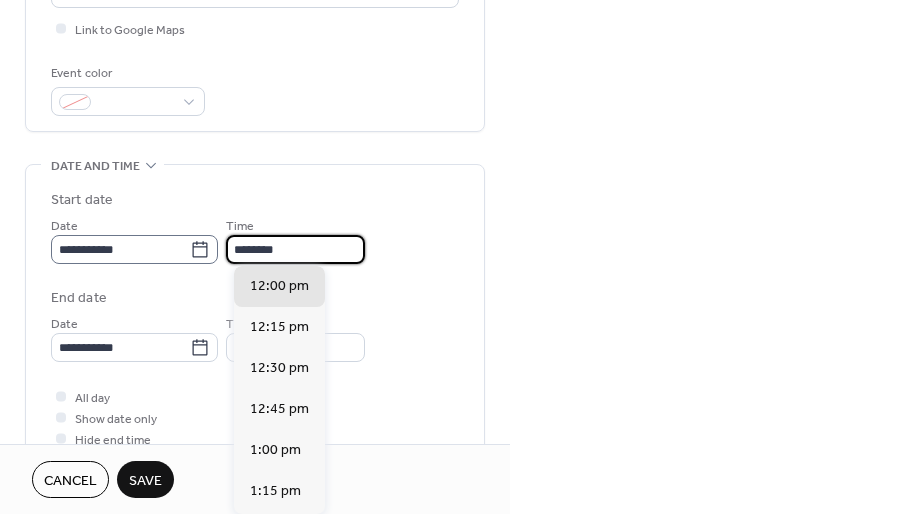 click 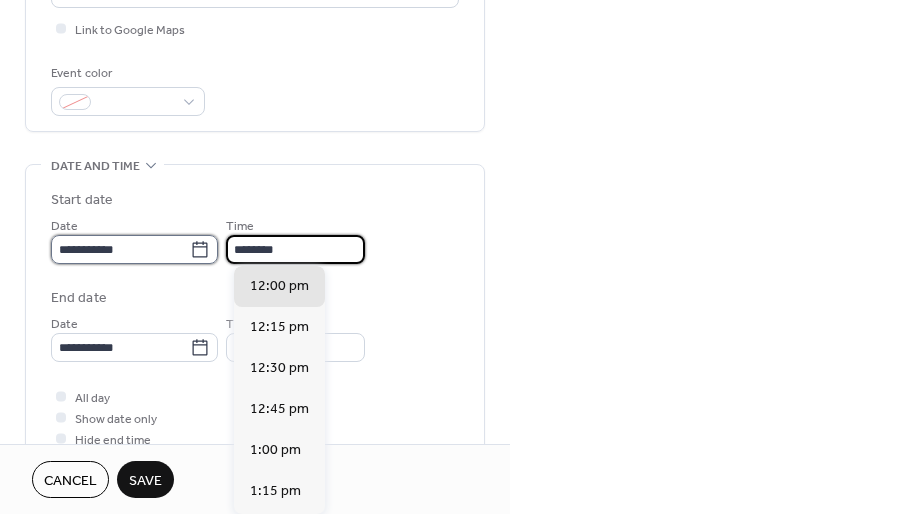click on "**********" at bounding box center (120, 249) 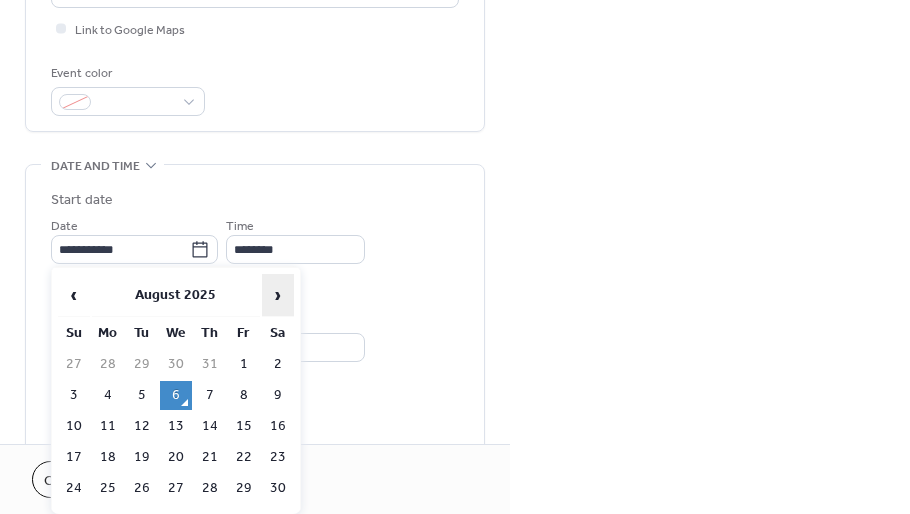click on "›" at bounding box center [278, 295] 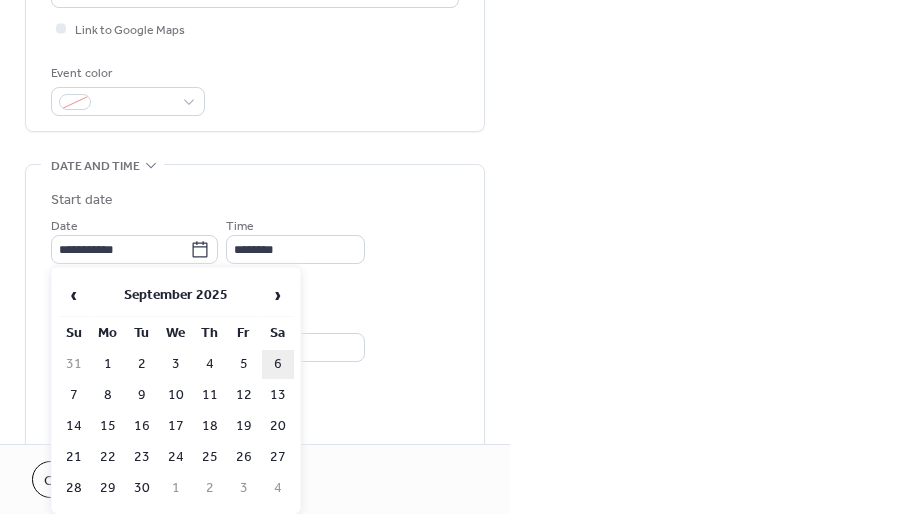 click on "6" at bounding box center (278, 364) 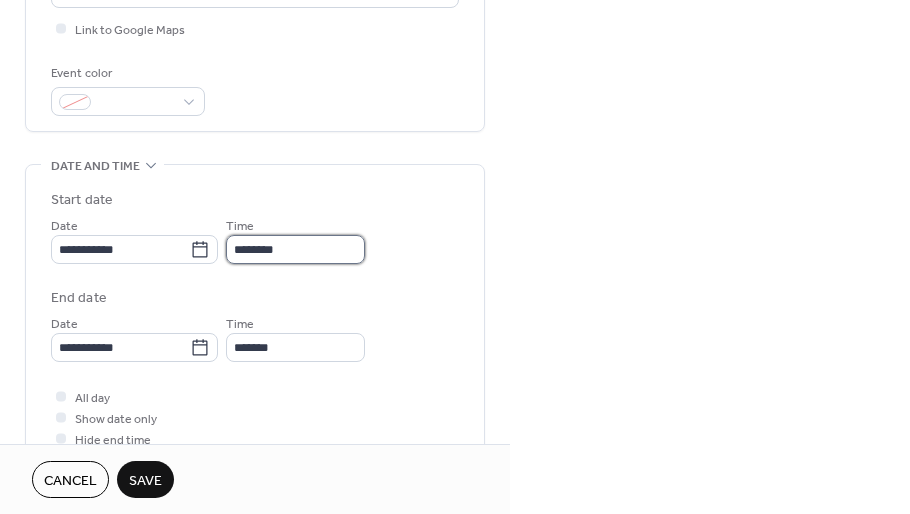 click on "********" at bounding box center [295, 249] 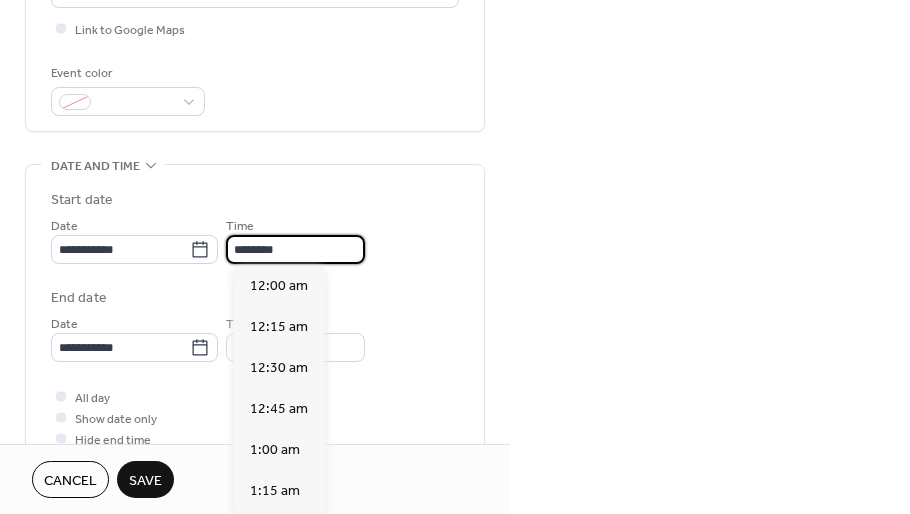 scroll, scrollTop: 1968, scrollLeft: 0, axis: vertical 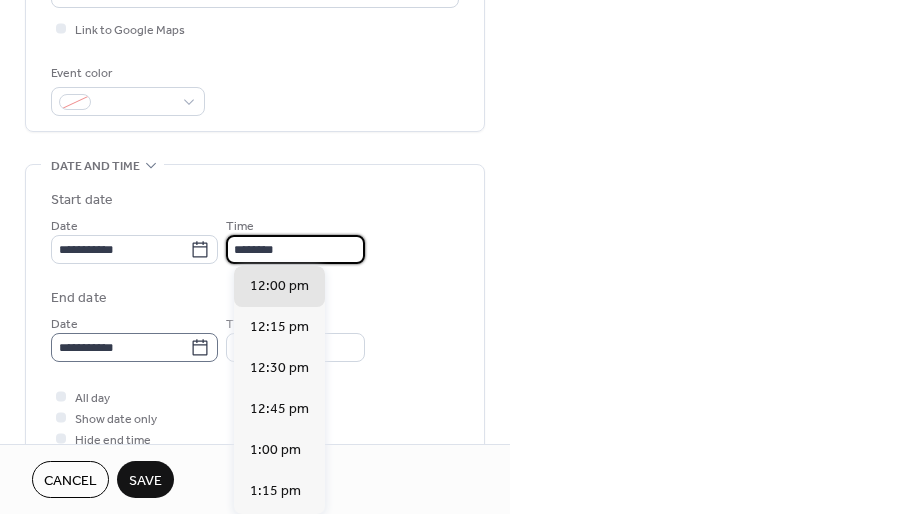 click 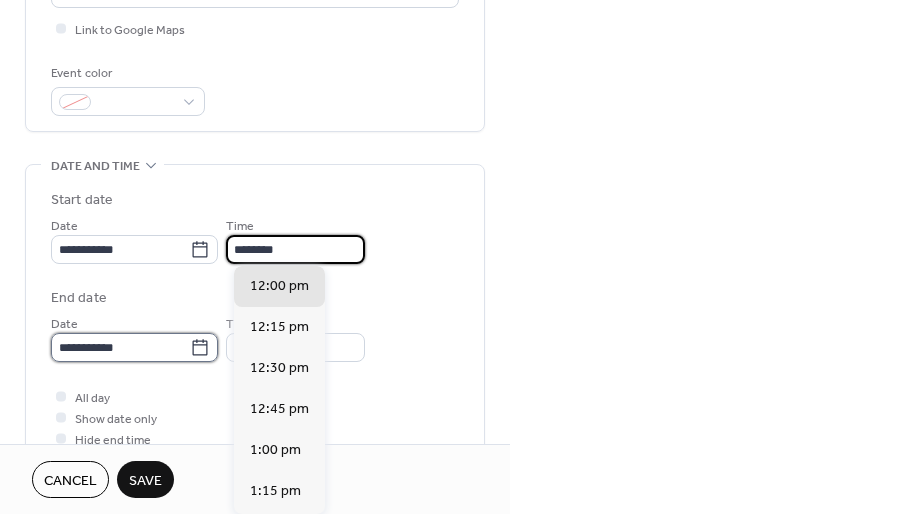 click on "**********" at bounding box center (120, 347) 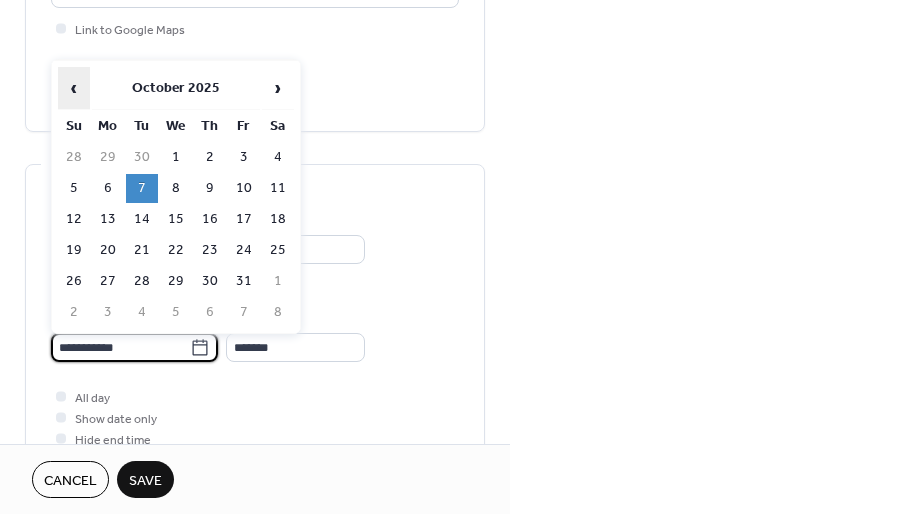 click on "‹" at bounding box center (74, 88) 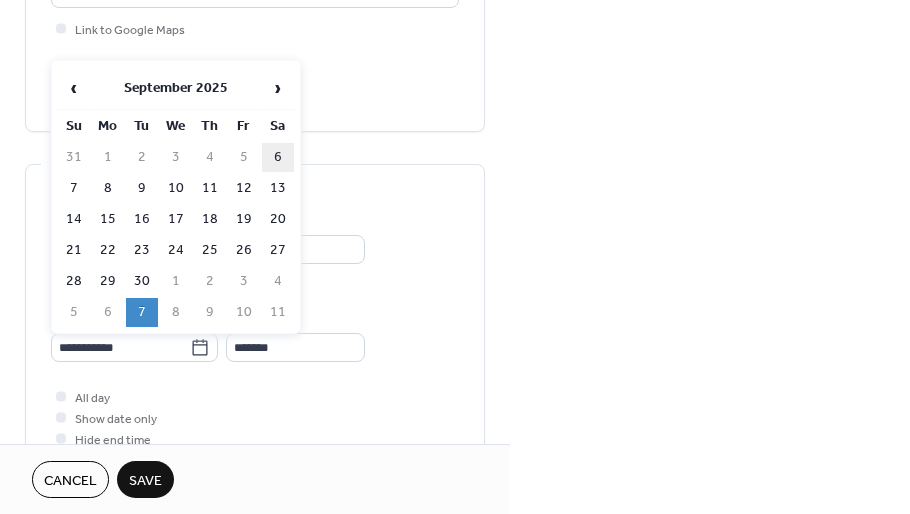 click on "6" at bounding box center (278, 157) 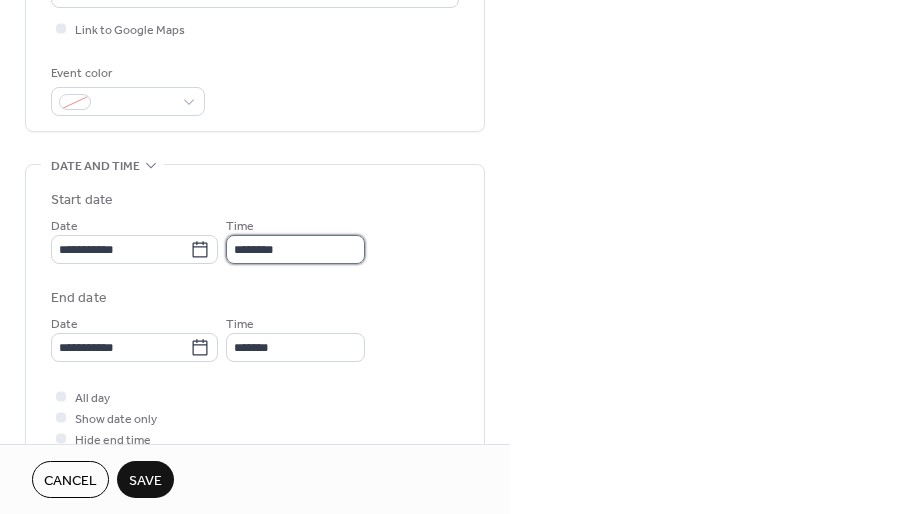 click on "********" at bounding box center (295, 249) 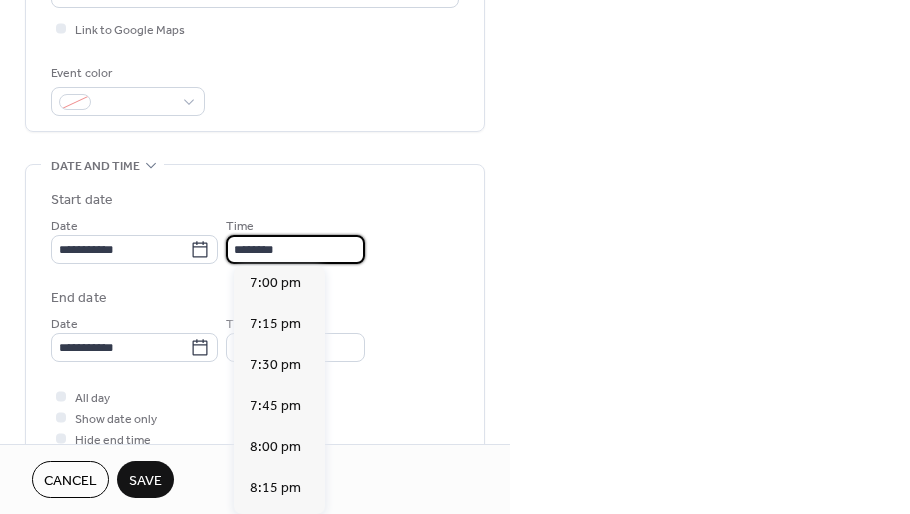scroll, scrollTop: 3145, scrollLeft: 0, axis: vertical 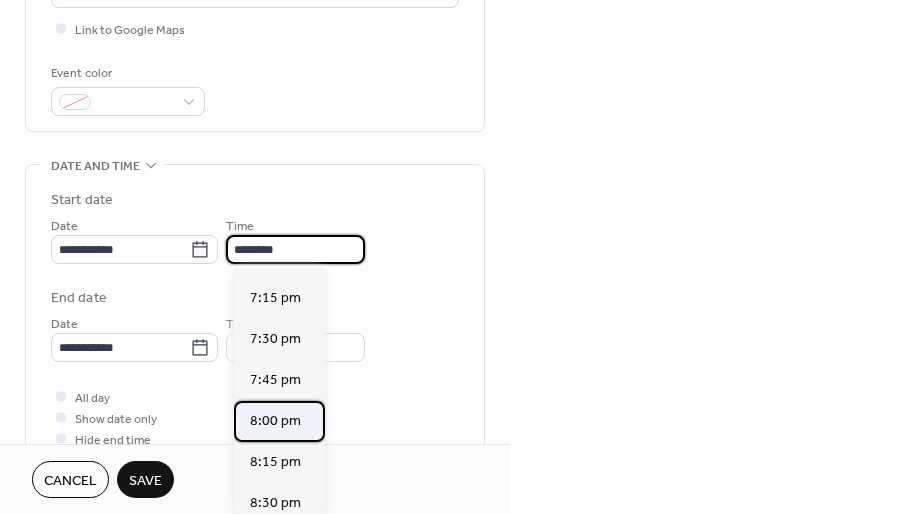 click on "8:00 pm" at bounding box center (275, 421) 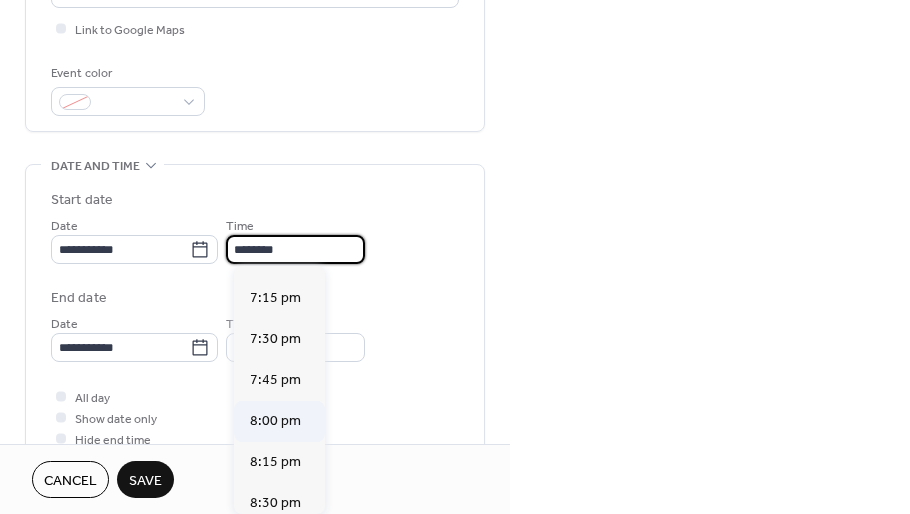 type on "*******" 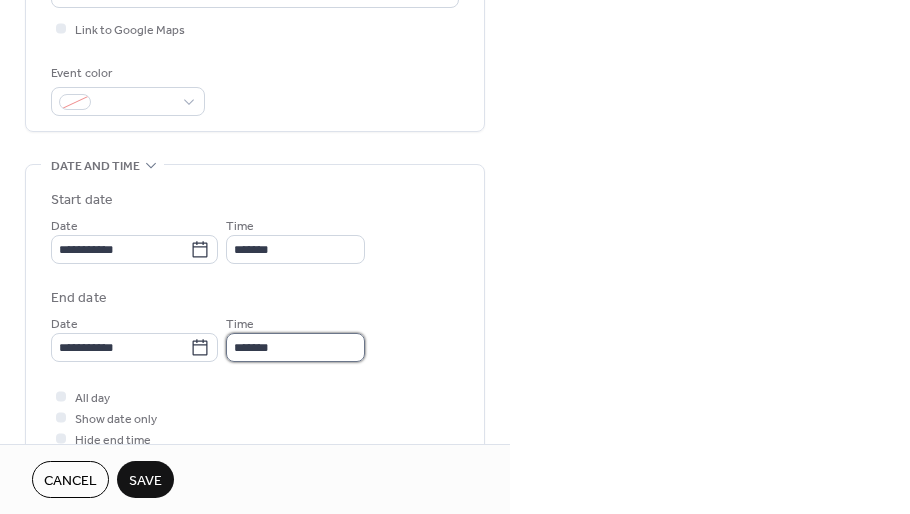 click on "*******" at bounding box center (295, 347) 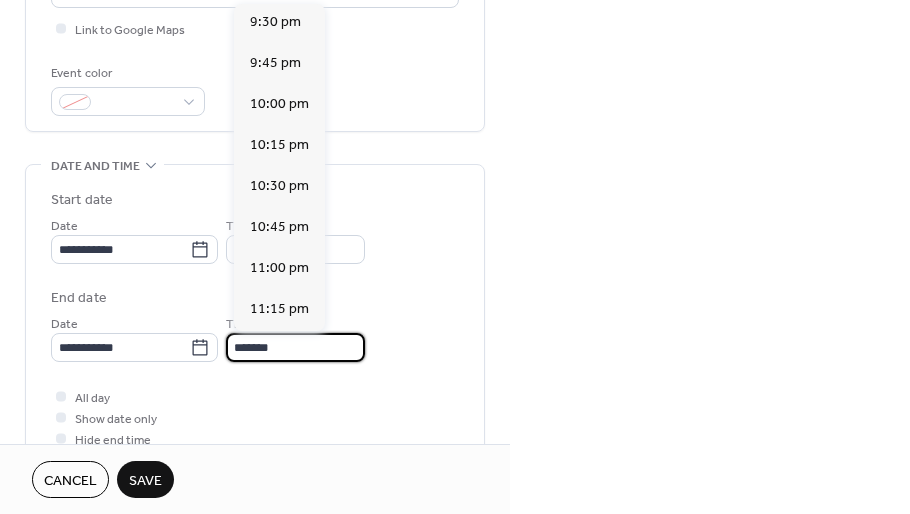 scroll, scrollTop: 288, scrollLeft: 0, axis: vertical 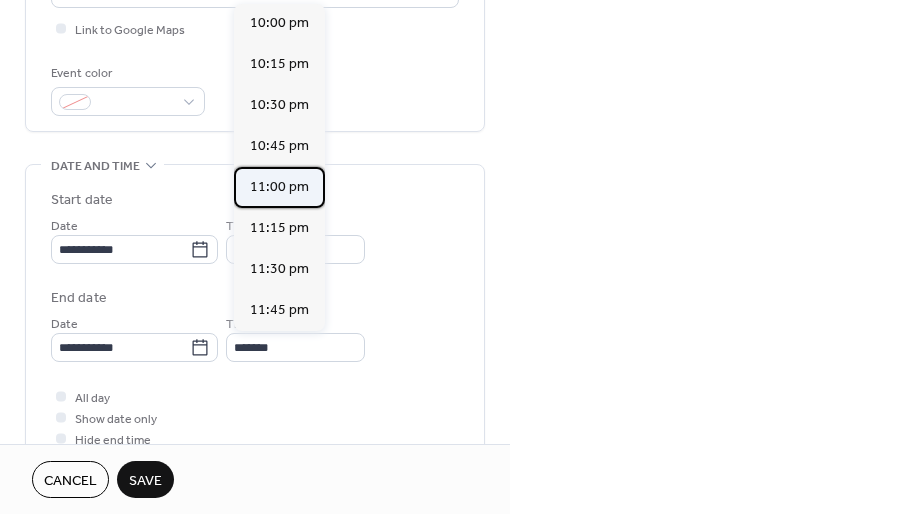 click on "11:00 pm" at bounding box center [279, 187] 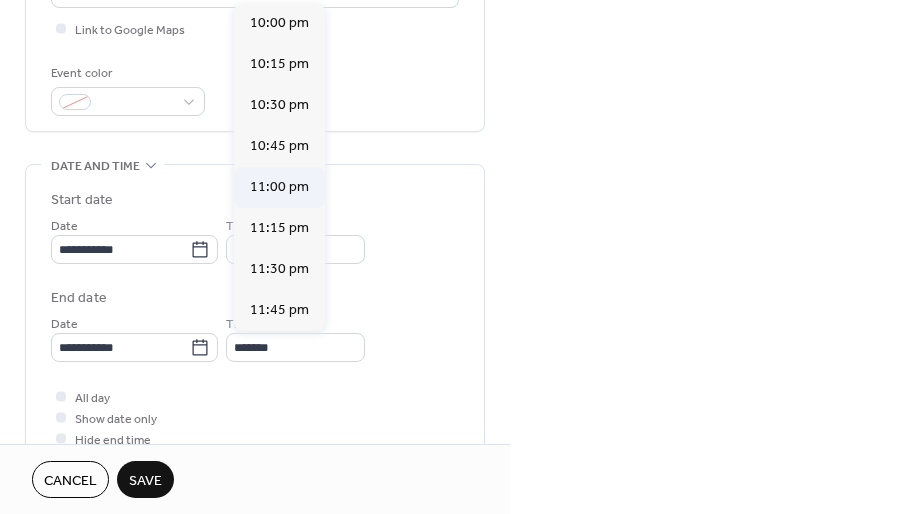 type on "********" 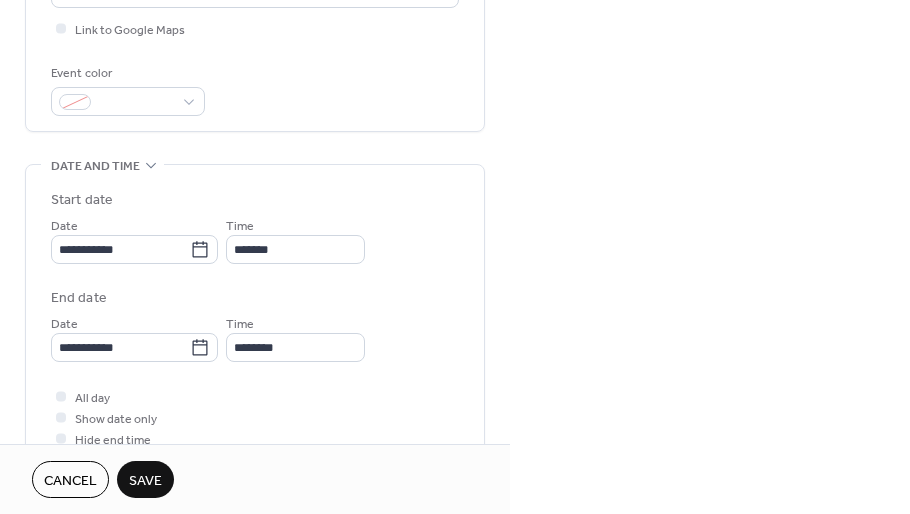 click on "End date" at bounding box center (255, 298) 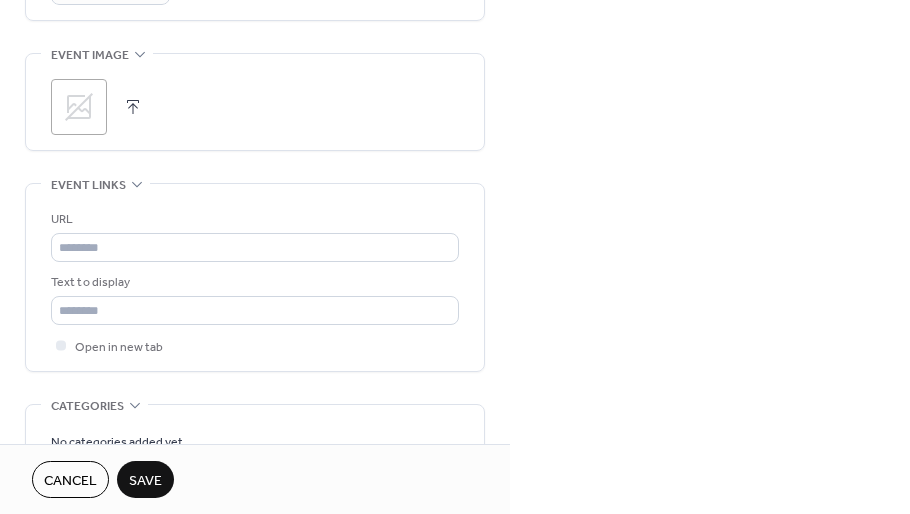 scroll, scrollTop: 1027, scrollLeft: 0, axis: vertical 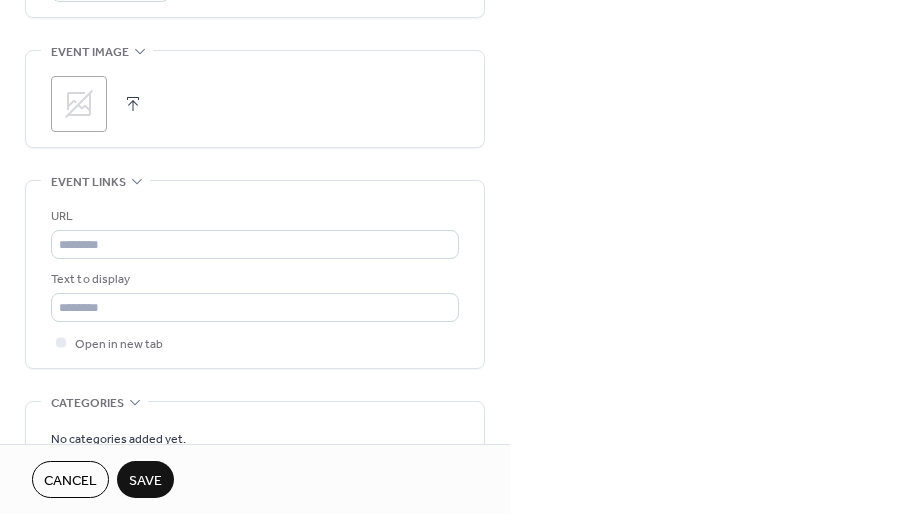 click on "**********" at bounding box center (455, 257) 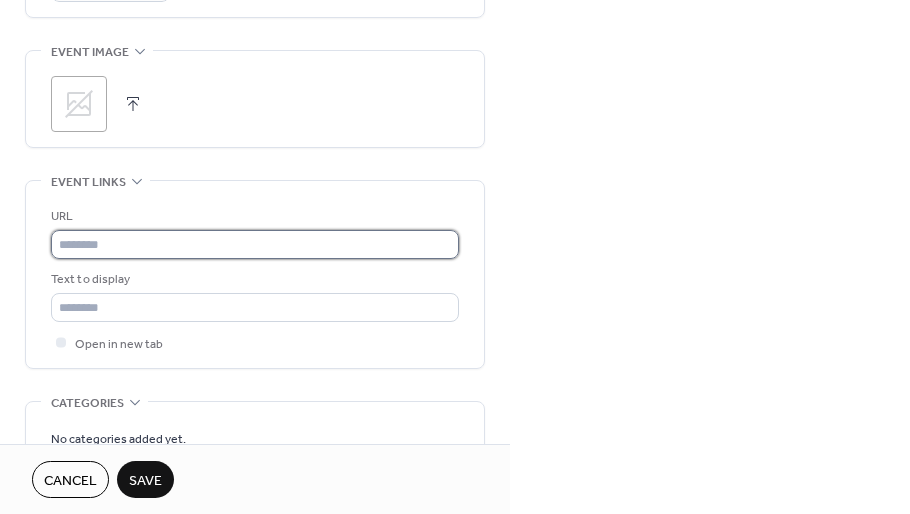 click at bounding box center (255, 244) 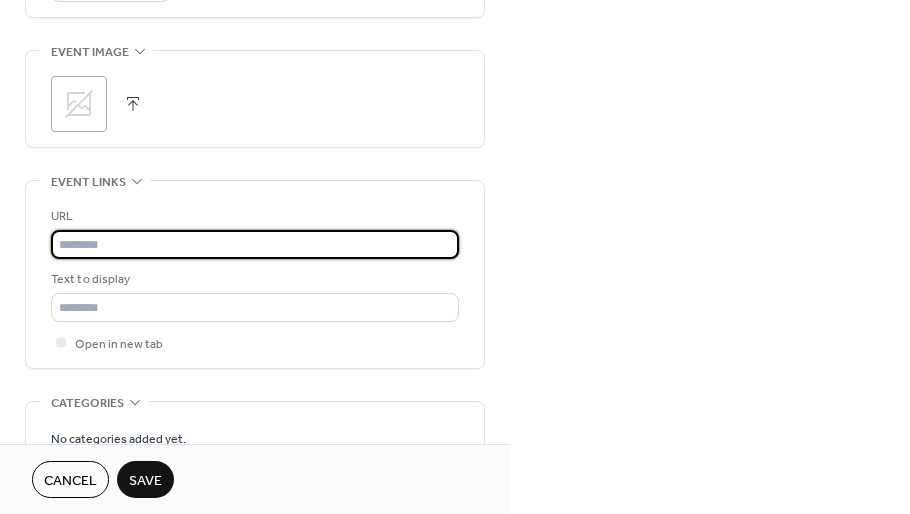 paste on "**********" 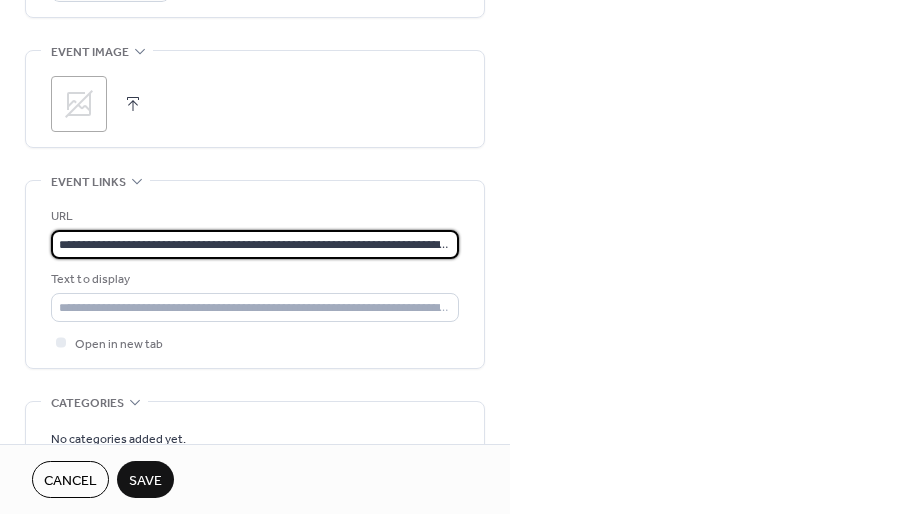 scroll, scrollTop: 0, scrollLeft: 112, axis: horizontal 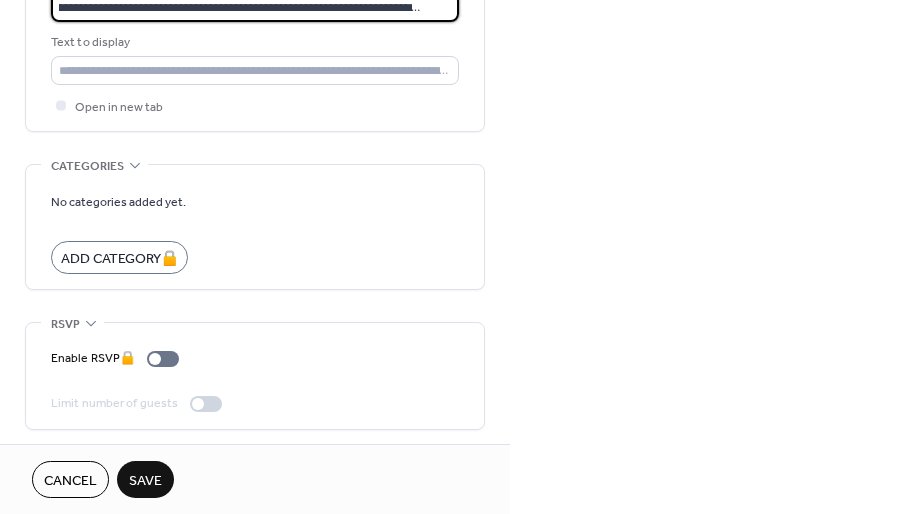 type on "**********" 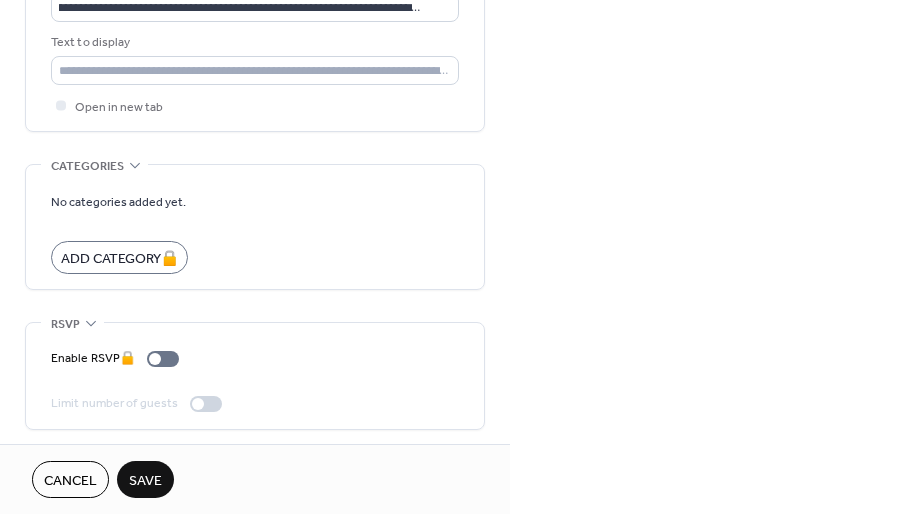click on "Save" at bounding box center [145, 481] 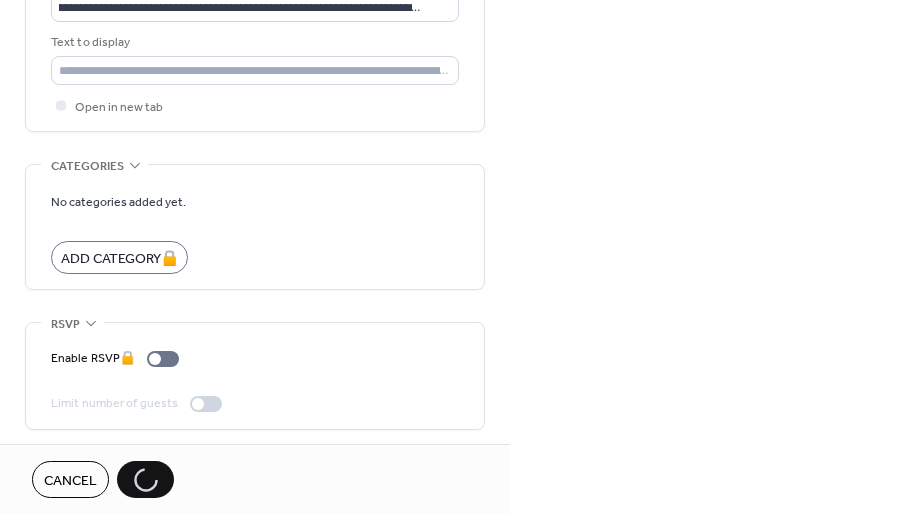 scroll, scrollTop: 0, scrollLeft: 0, axis: both 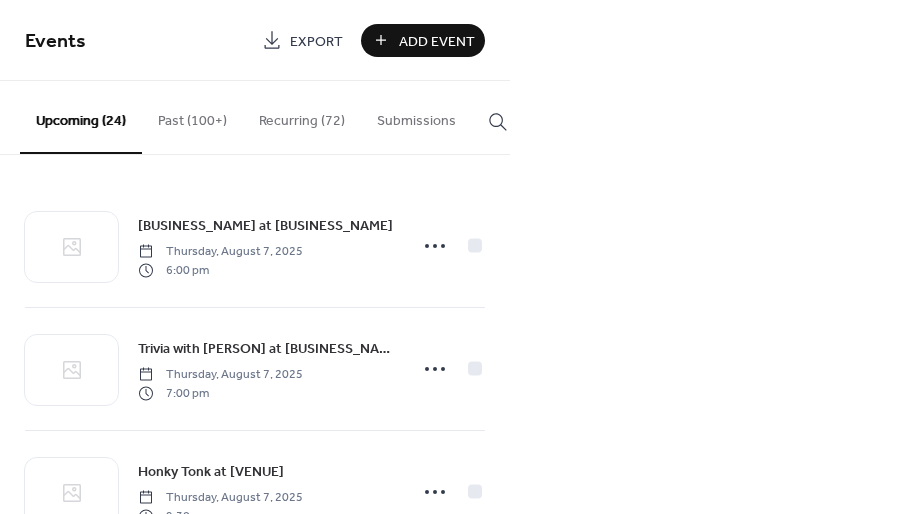 click on "Events Export Add Event Upcoming (24) Past (100+) Recurring (72) Submissions Happy Whale Canvas Class at Into the Fire Thursday, August 7, 2025 6:00 pm Trivia with Izzy at Blue's Brews Thursday, August 7, 2025 7:00 pm Honky Tonk at The Hideaway Thursday, August 7, 2025 9:30 pm Family Date Night at Into the Fire Friday, August 8, 2025 6:00 pm Pilates + Infrared Heat with Vidya Yoga Friday, August 8, 2025 6:00 pm Live Music at Cranky's Friday, August 8, 2025 7:00 pm Downtown Sidewalk Sale Saturday, August 9, 2025 8:00 am After Hours Party at Terrarium Plant Store Saturday, August 9, 2025 7:00 pm Matcha and Flowers at 1976 Flowers Sunday, August 10, 2025 Booked for Lunch: "True Grit" Tuesday, August 12, 2025 12:00 pm Panel and Discussion at Spark Plaza Wednesday, August 13, 2025 12:00 pm Panel and Discussion at Spark Plaza Wednesday, August 13, 2025 12:00 pm Finer Points: Cursive Interactive Workshop Wednesday, August 13, 2025 6:00 pm Lavender Fields Canvas Class at Into the Fire Thursday, August 14, 2025 Cancel" at bounding box center (455, 257) 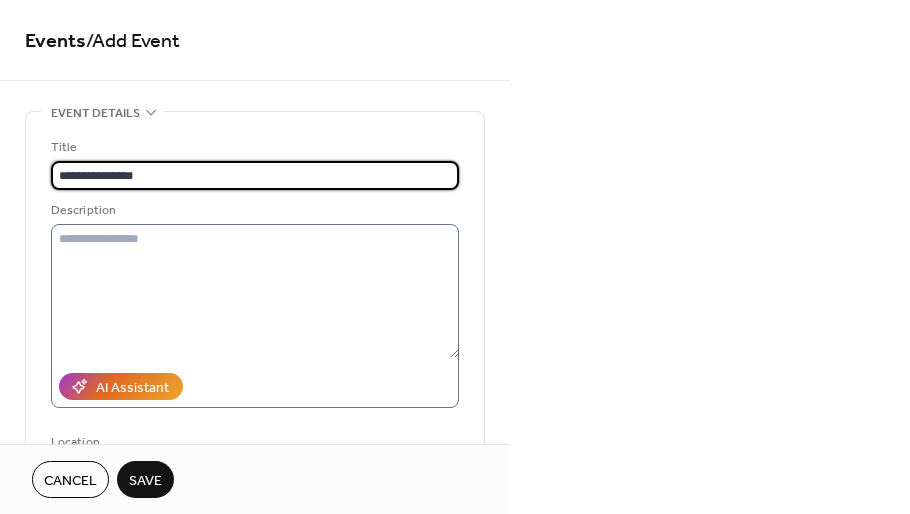 type on "**********" 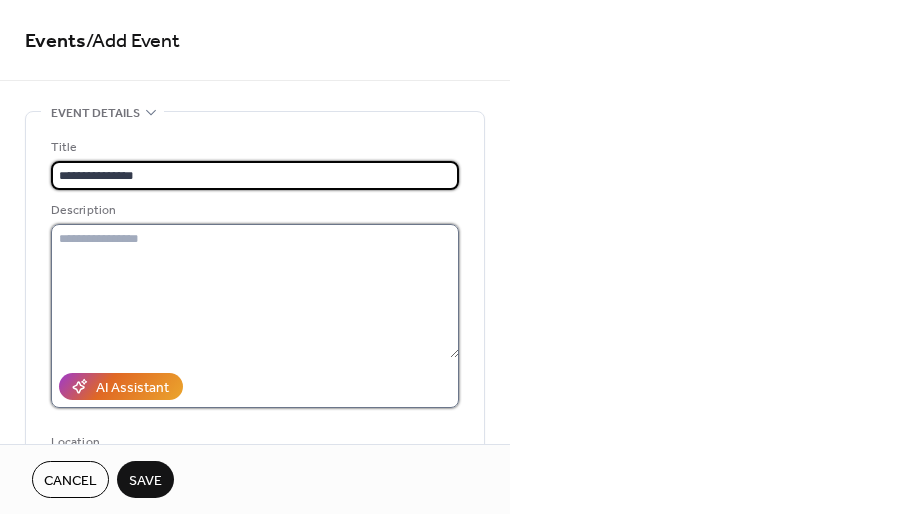 click at bounding box center [255, 291] 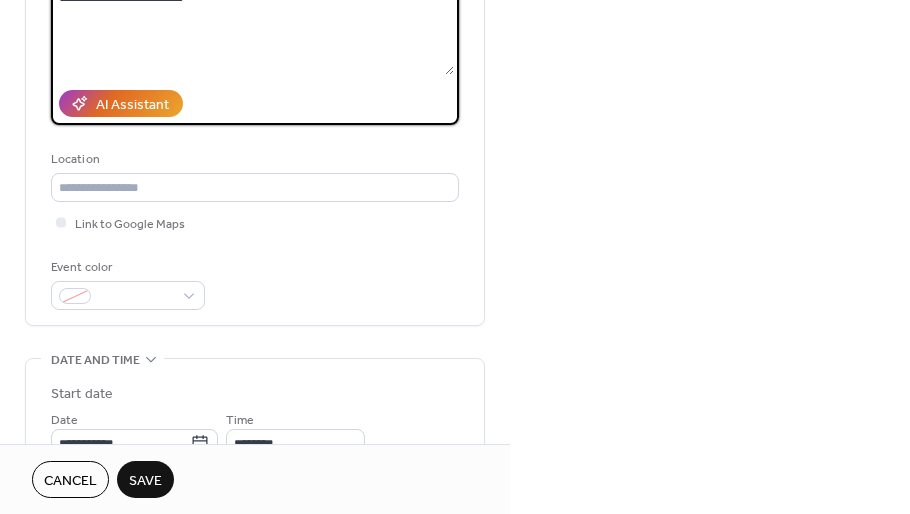 scroll, scrollTop: 289, scrollLeft: 0, axis: vertical 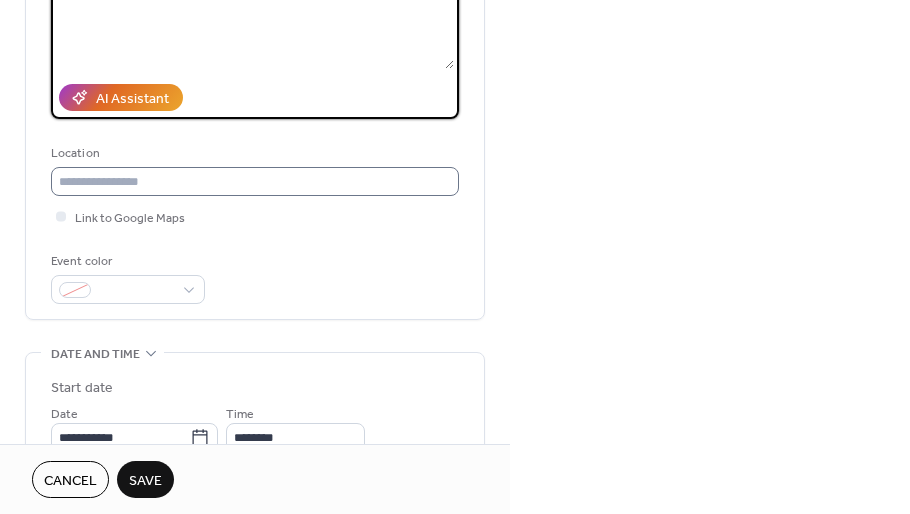 type on "**********" 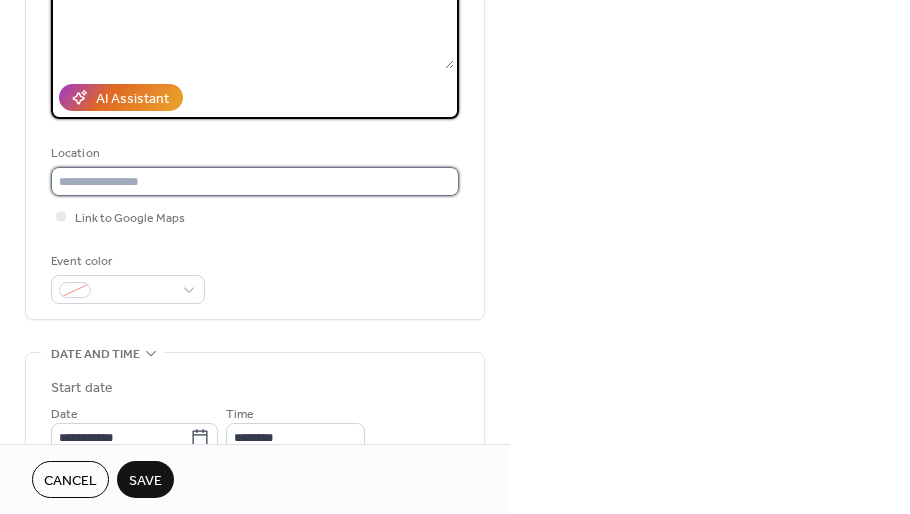 click at bounding box center (255, 181) 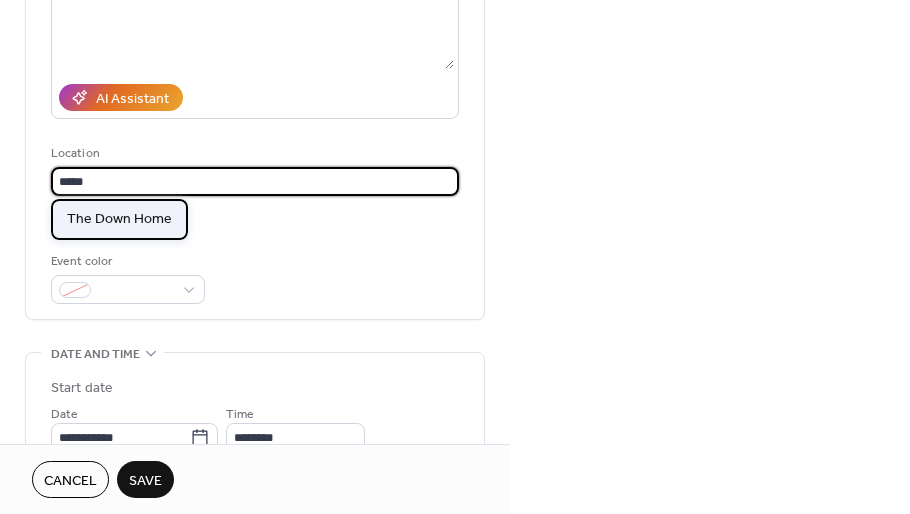 click on "The Down Home" at bounding box center [119, 219] 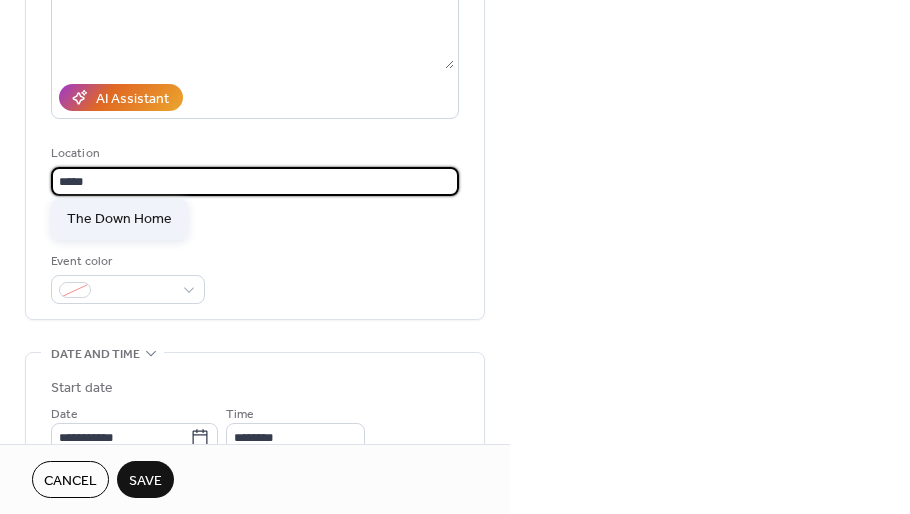 type on "**********" 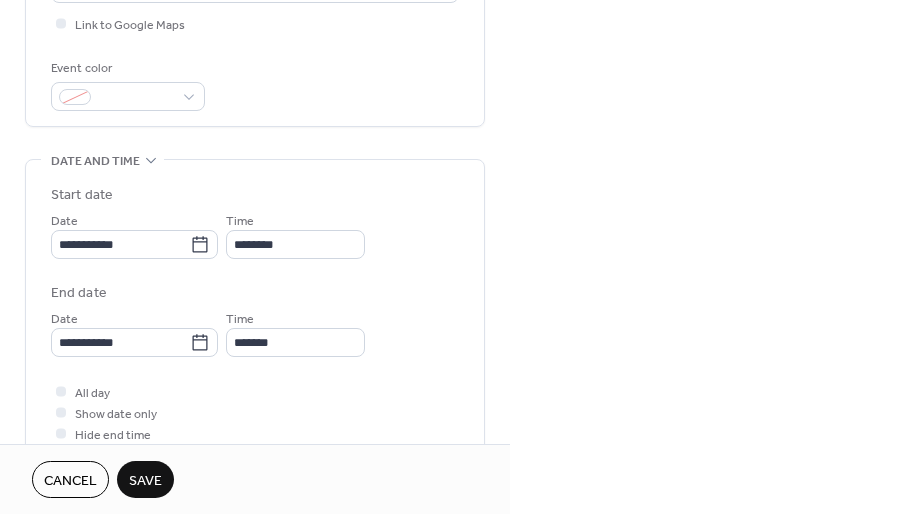 scroll, scrollTop: 496, scrollLeft: 0, axis: vertical 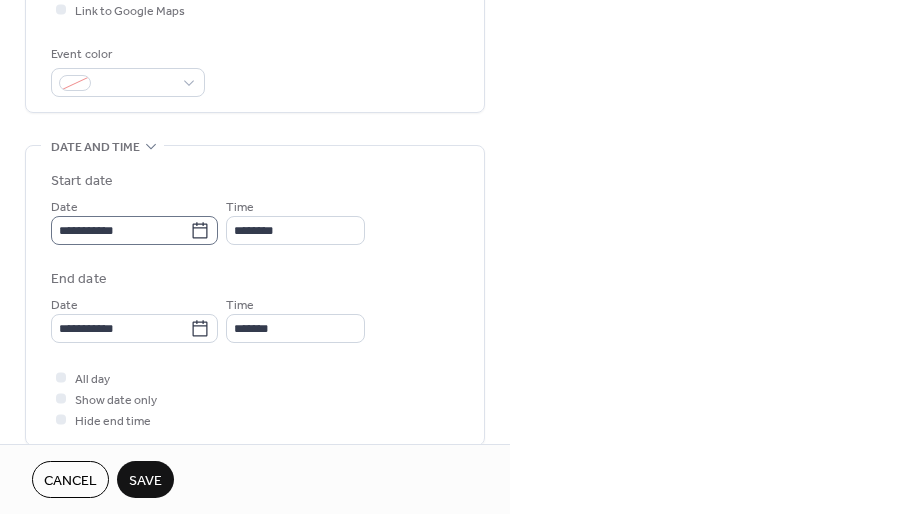 click 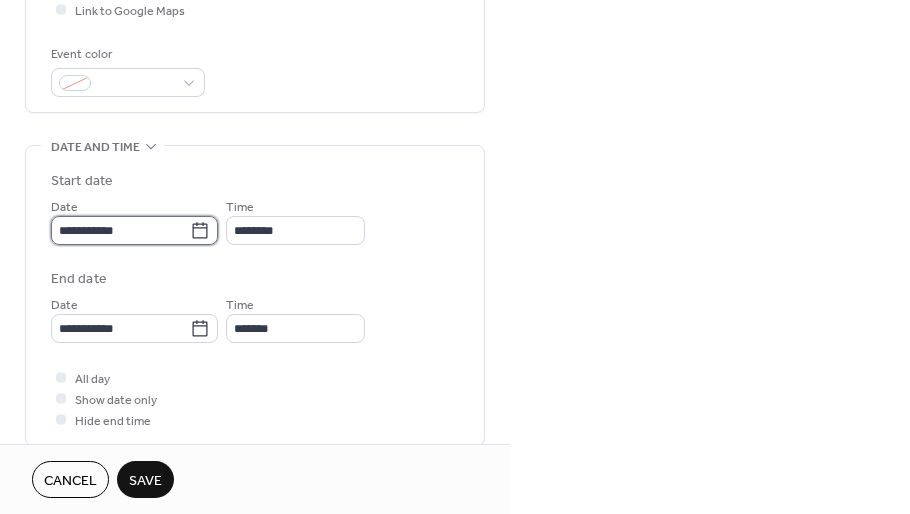 click on "**********" at bounding box center (120, 230) 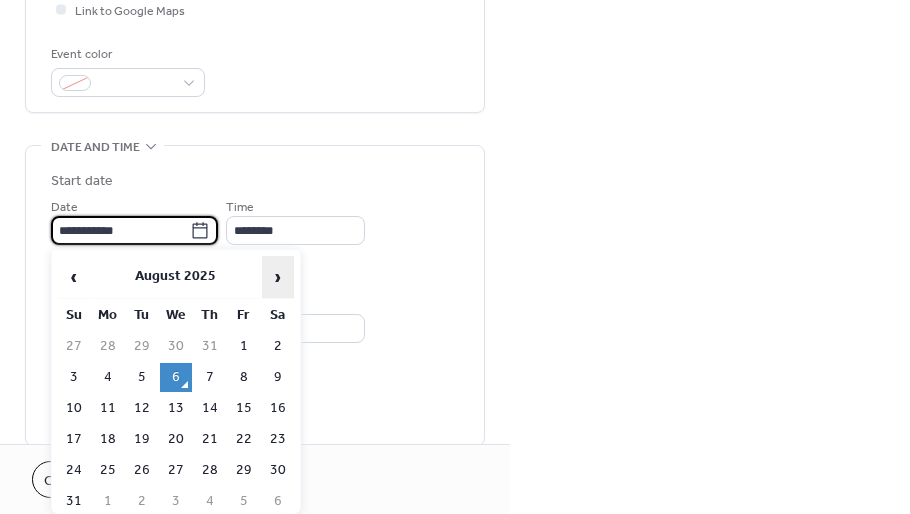 click on "›" at bounding box center (278, 277) 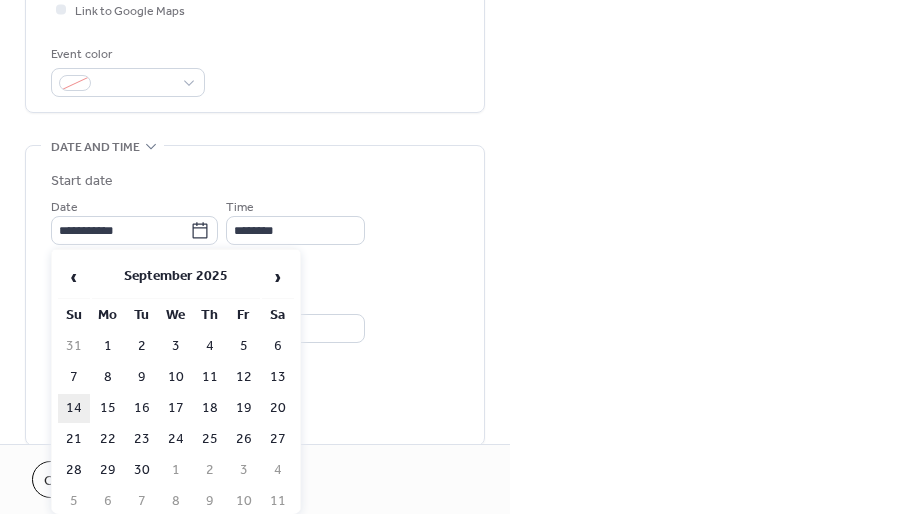 click on "14" at bounding box center [74, 408] 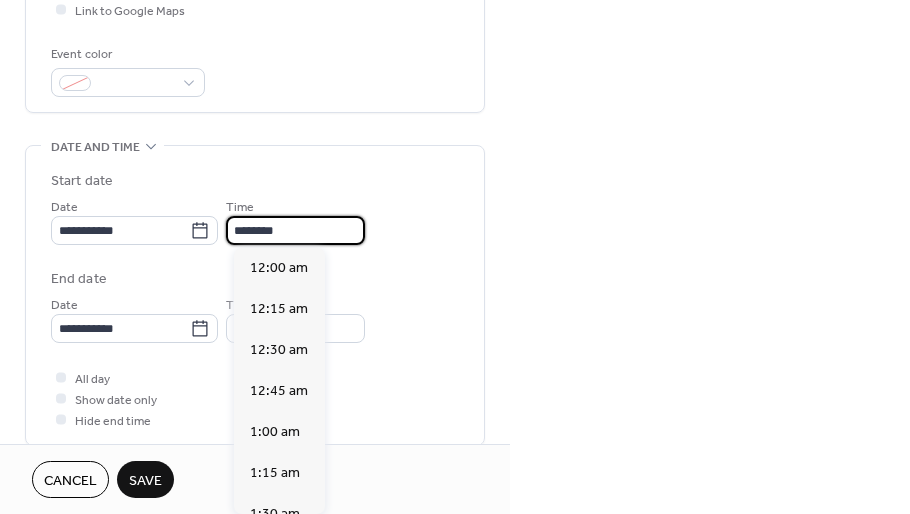 click on "********" at bounding box center [295, 230] 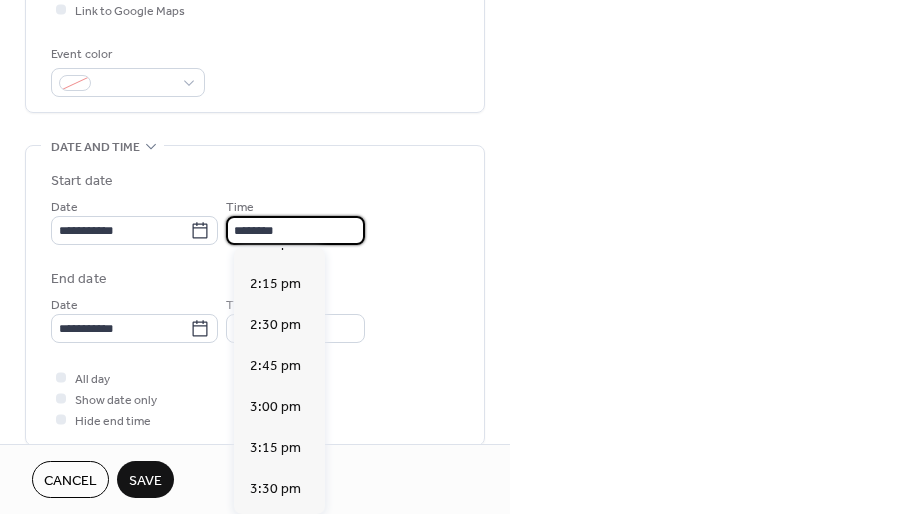 scroll, scrollTop: 2324, scrollLeft: 0, axis: vertical 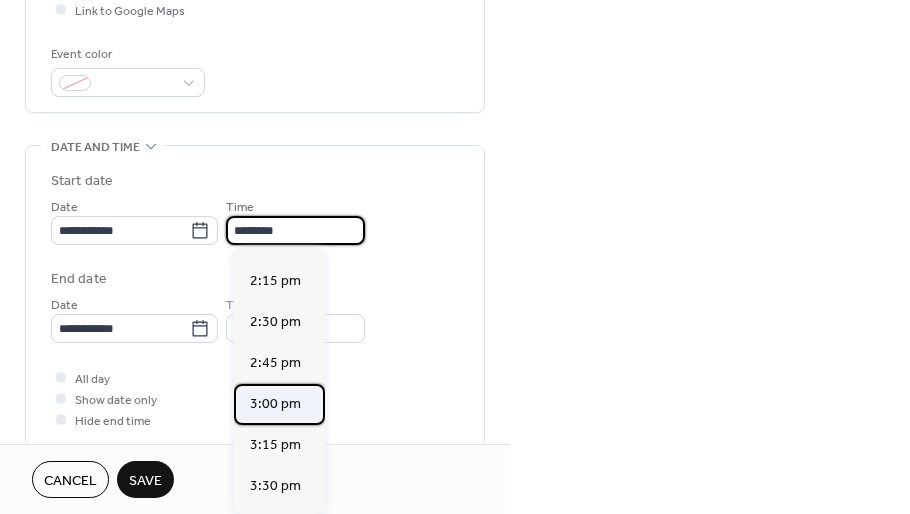 click on "3:00 pm" at bounding box center (275, 403) 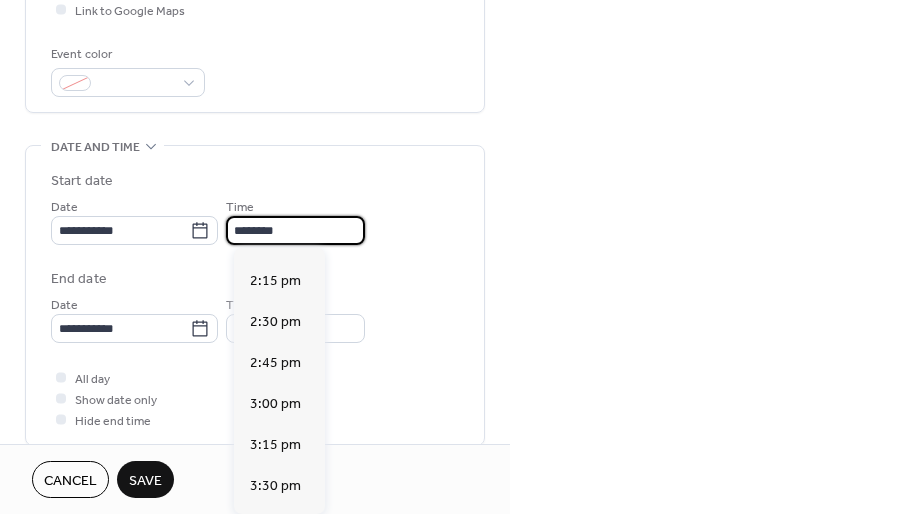 type on "*******" 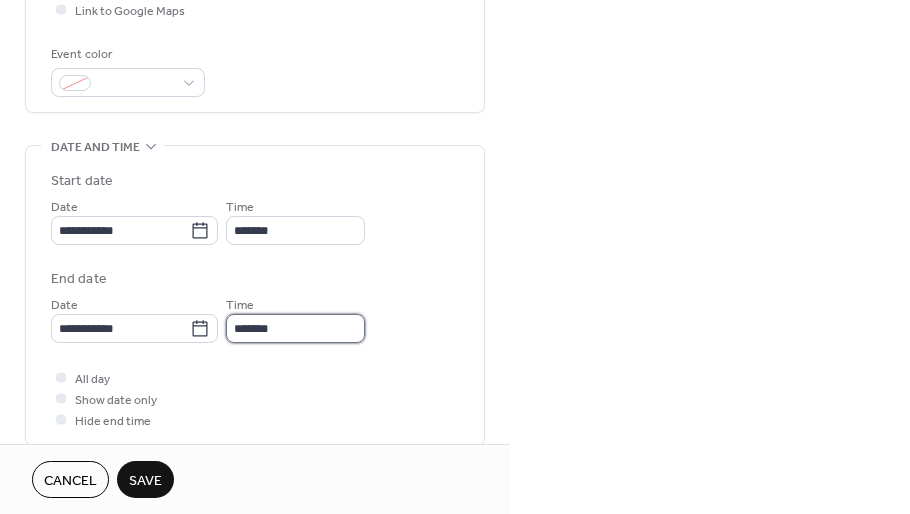 click on "*******" at bounding box center [295, 328] 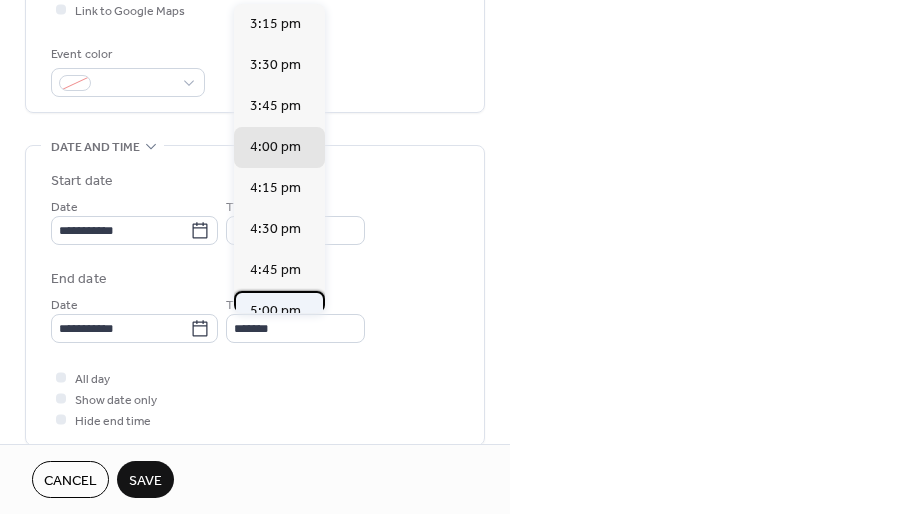 click on "5:00 pm" at bounding box center [275, 311] 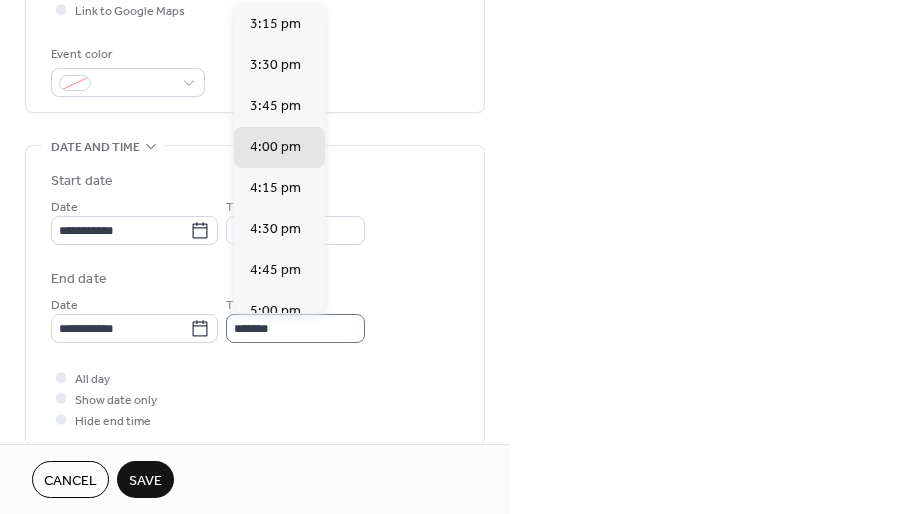 type on "*******" 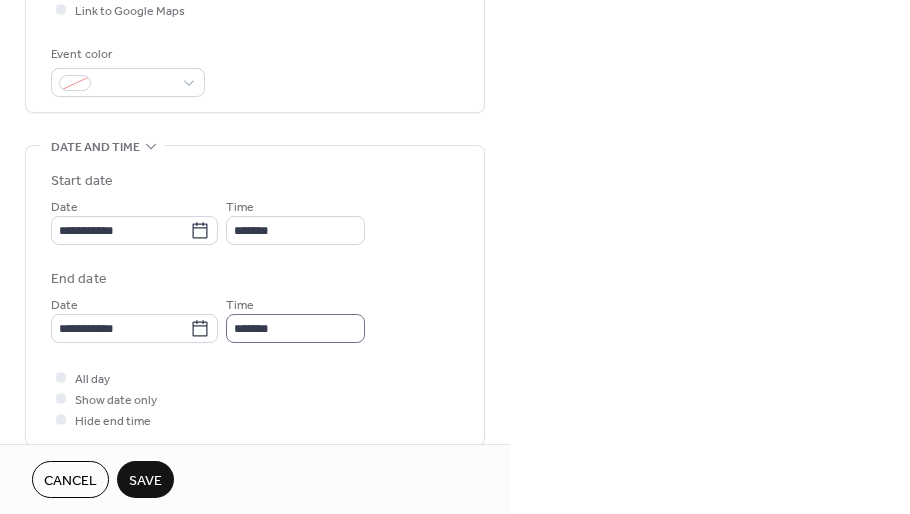 scroll, scrollTop: 0, scrollLeft: 0, axis: both 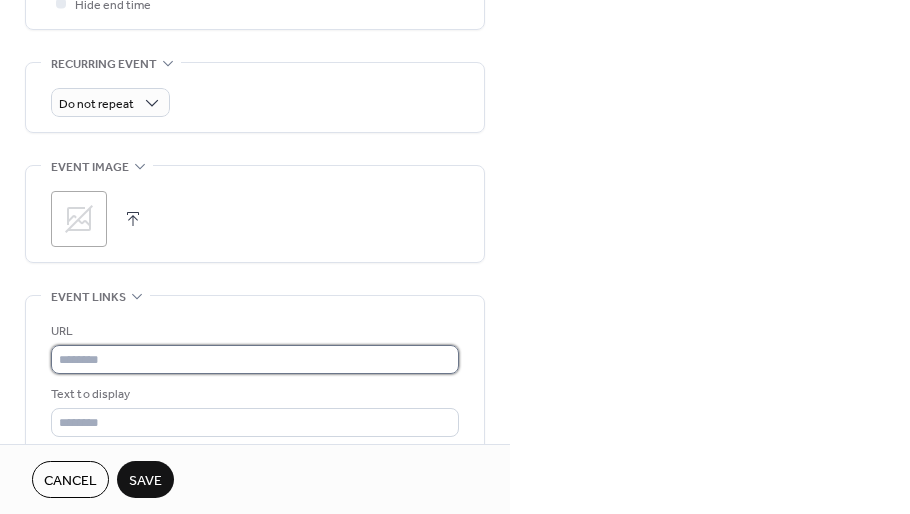 click at bounding box center [255, 359] 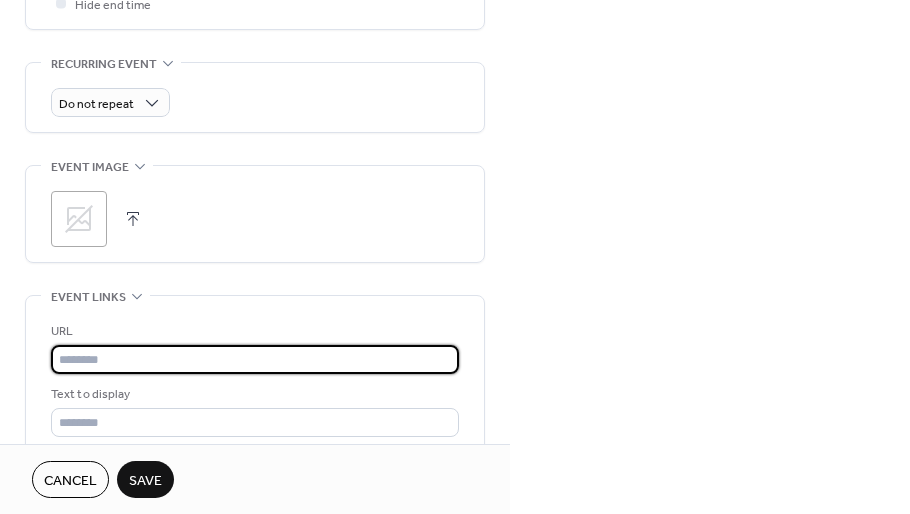 paste on "**********" 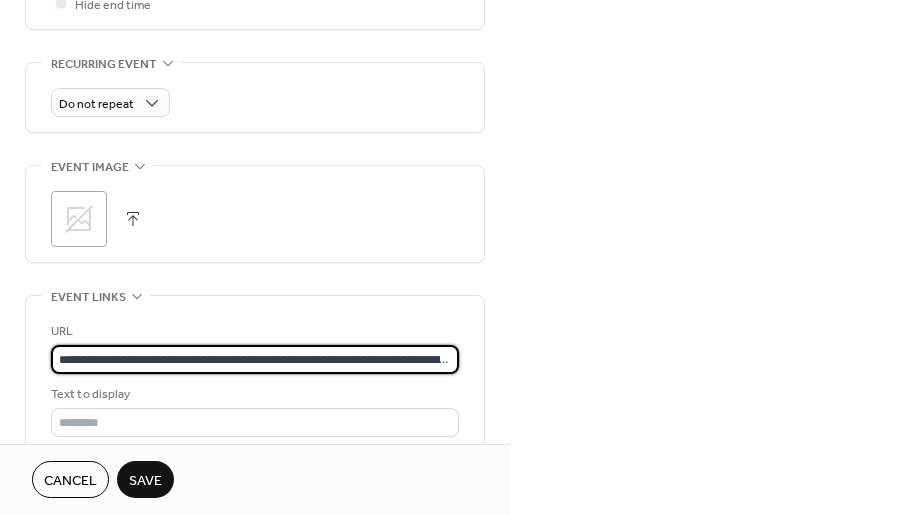 scroll, scrollTop: 0, scrollLeft: 124, axis: horizontal 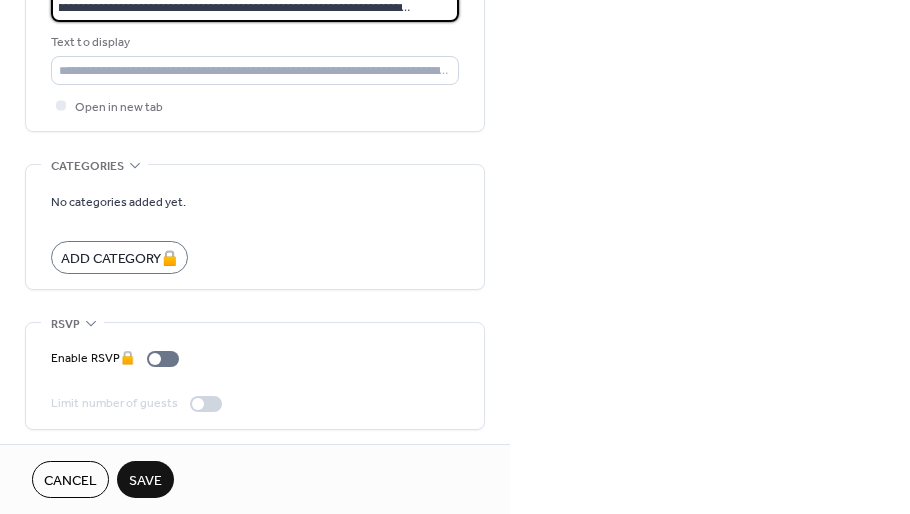 type on "**********" 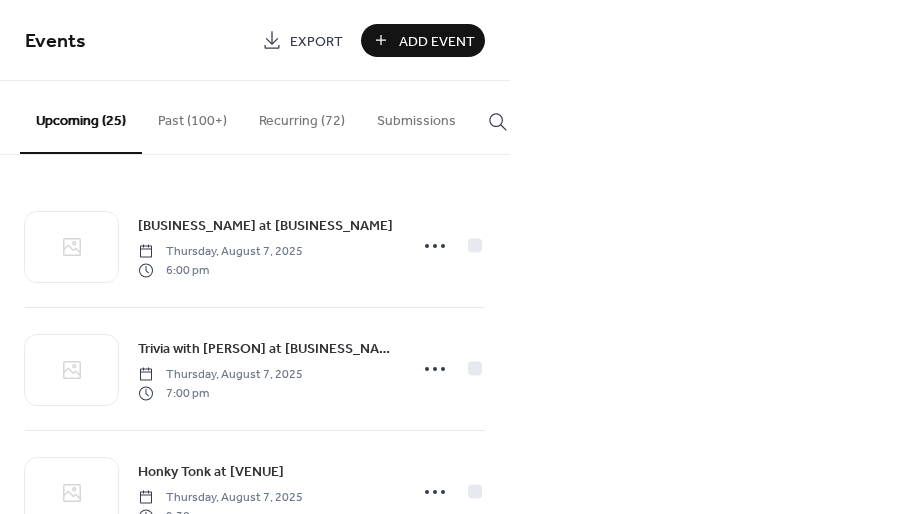 drag, startPoint x: 623, startPoint y: 75, endPoint x: 532, endPoint y: 57, distance: 92.76314 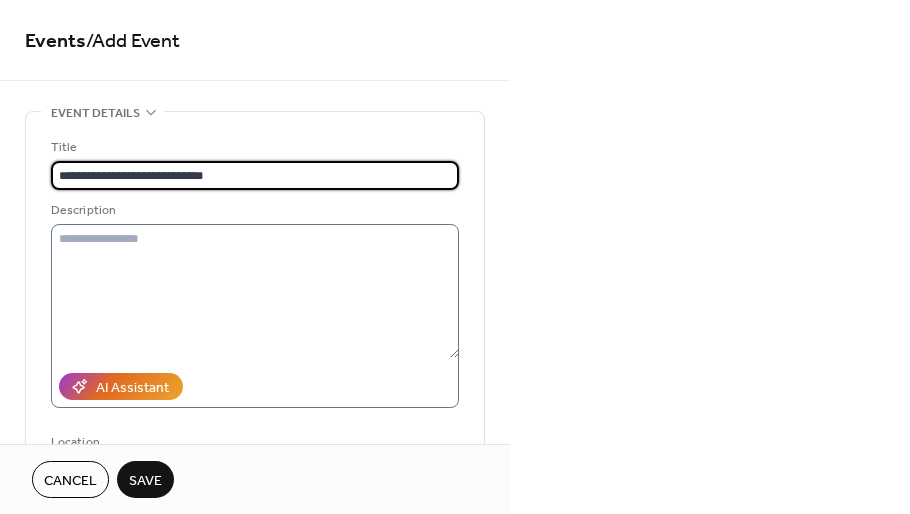 type on "**********" 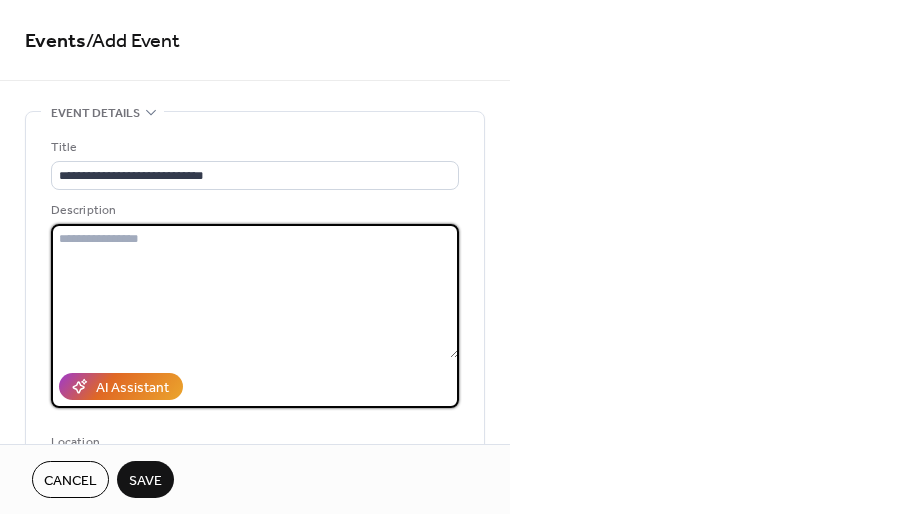 click at bounding box center [255, 291] 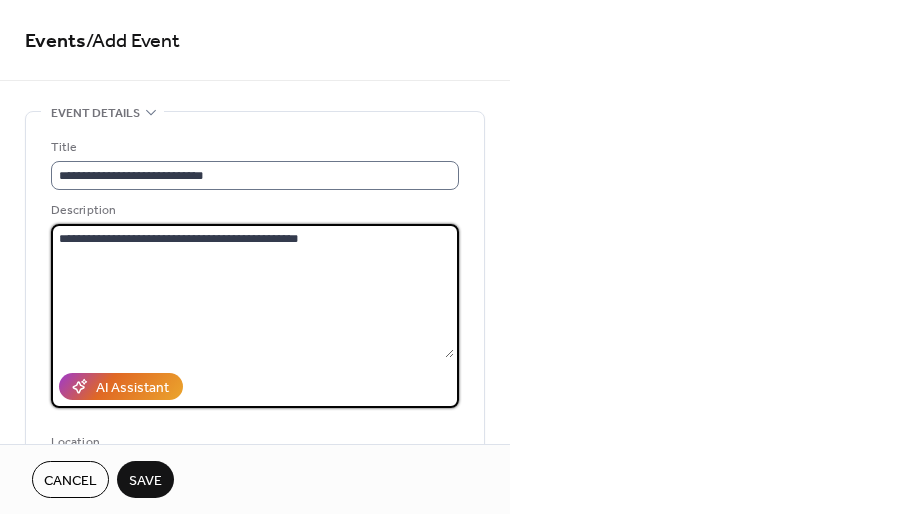 type on "**********" 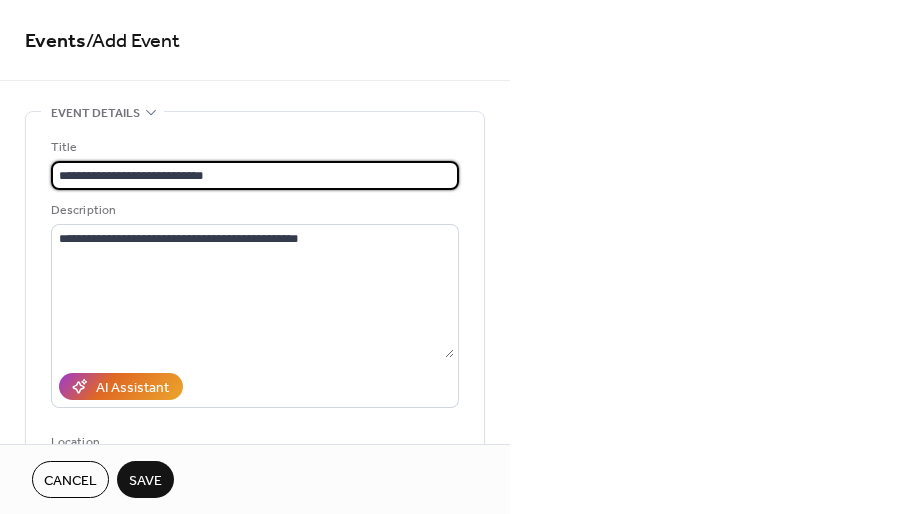 click on "**********" at bounding box center [255, 175] 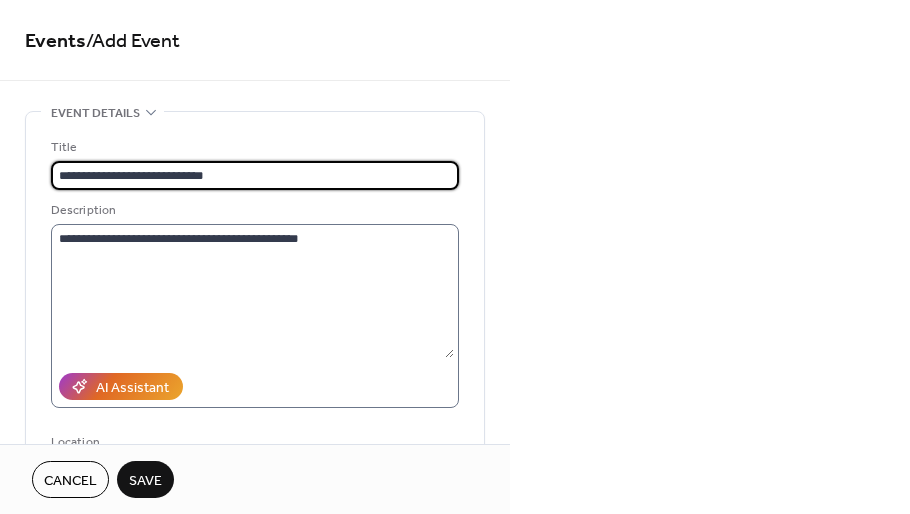 type on "**********" 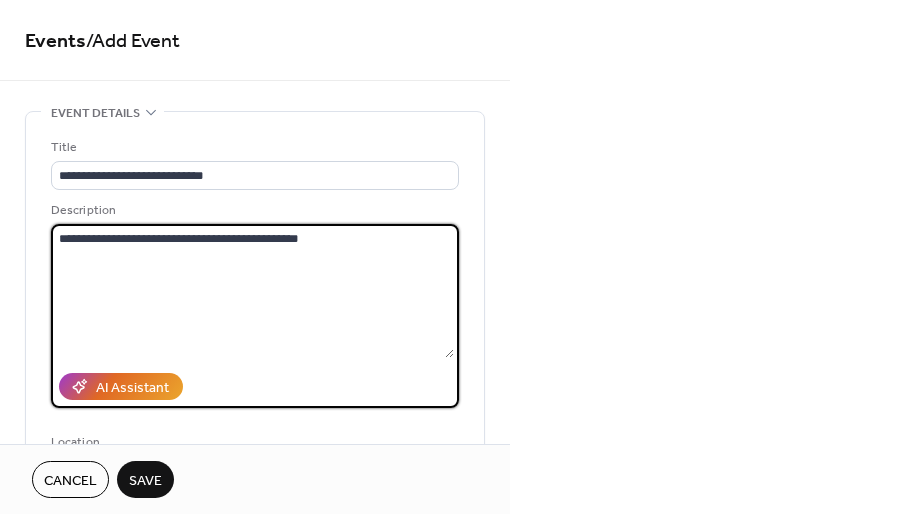 click on "**********" at bounding box center (252, 291) 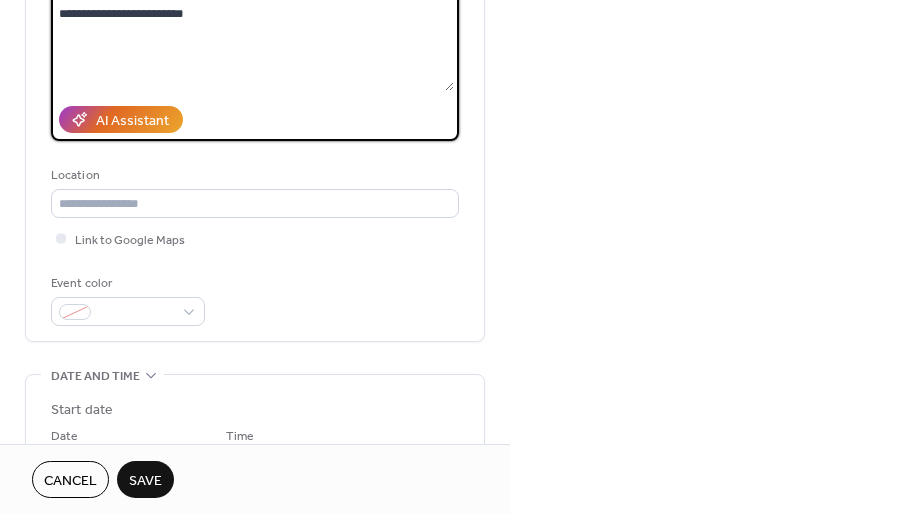 scroll, scrollTop: 268, scrollLeft: 0, axis: vertical 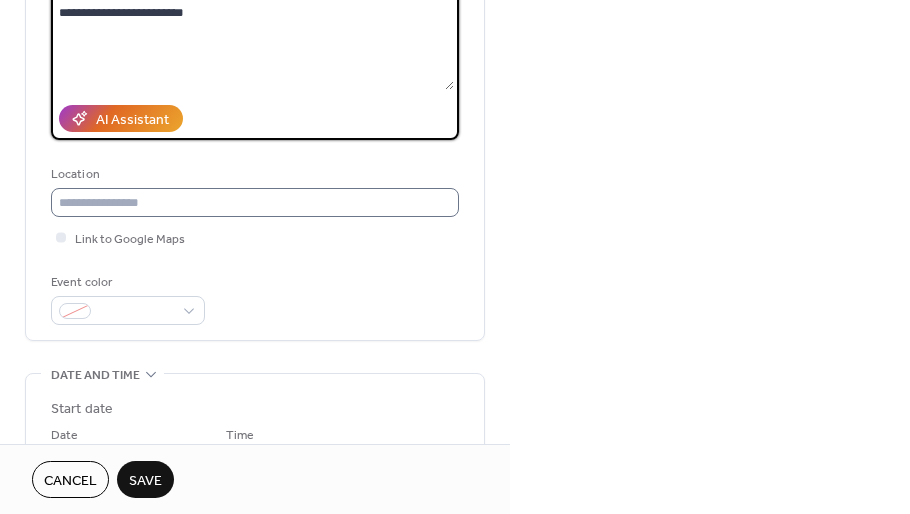 type on "**********" 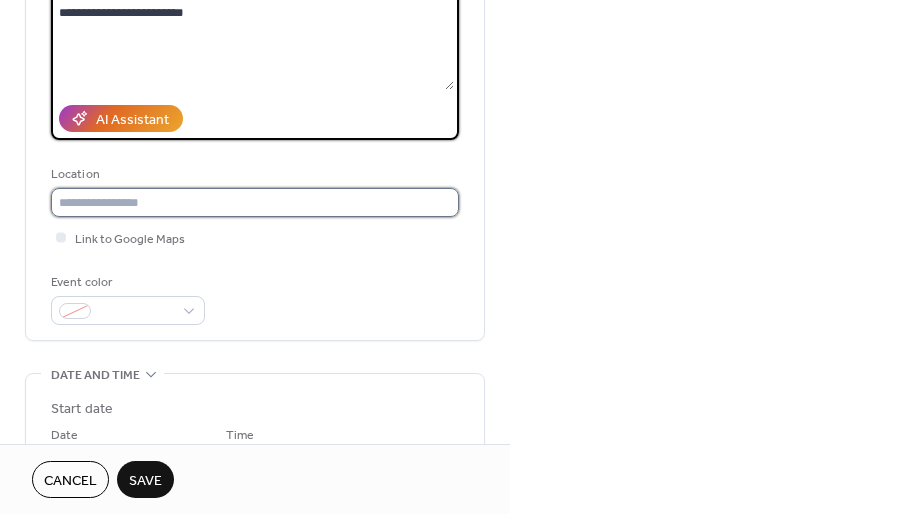 click at bounding box center [255, 202] 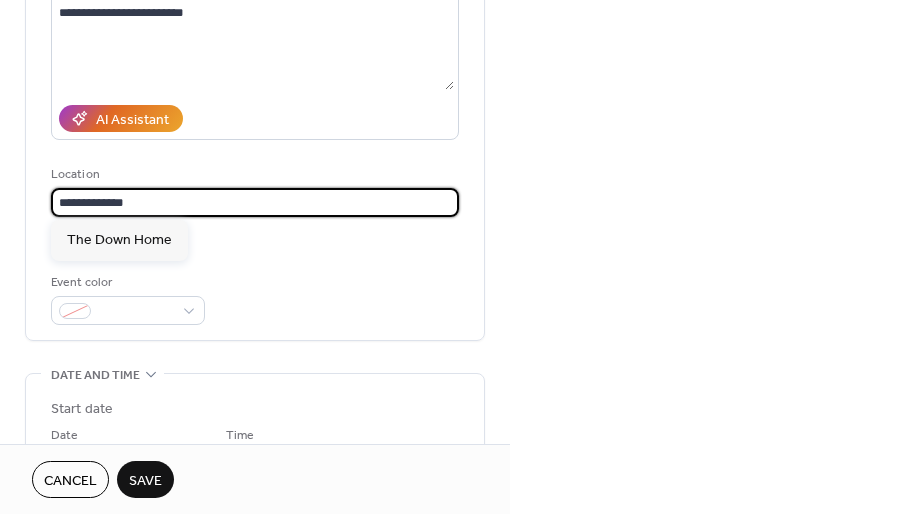 type on "**********" 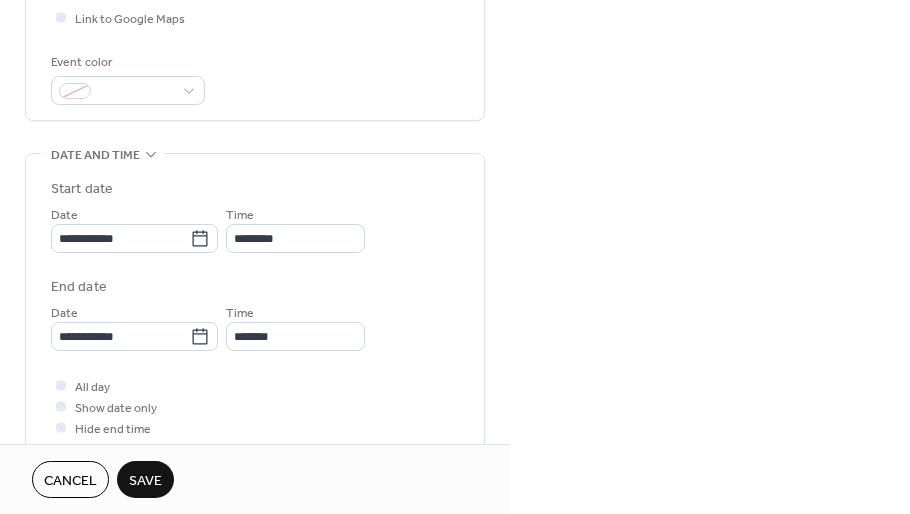 scroll, scrollTop: 510, scrollLeft: 0, axis: vertical 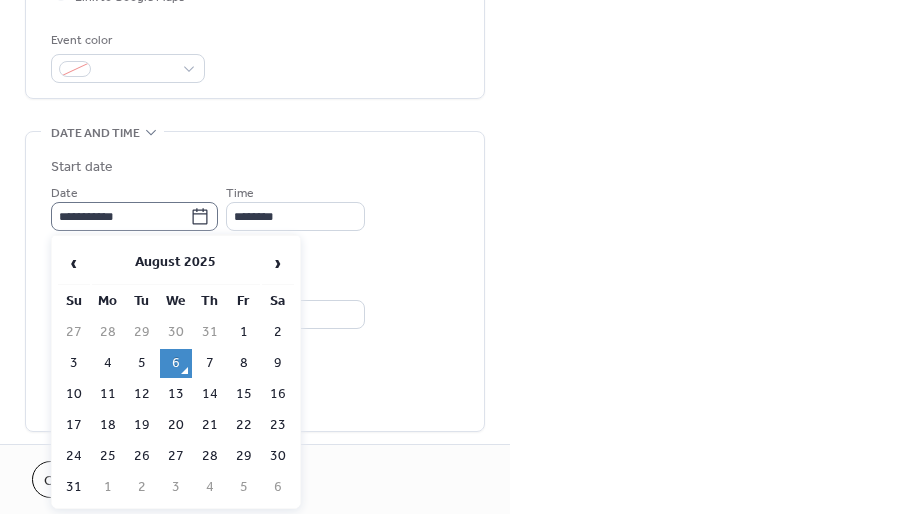 click 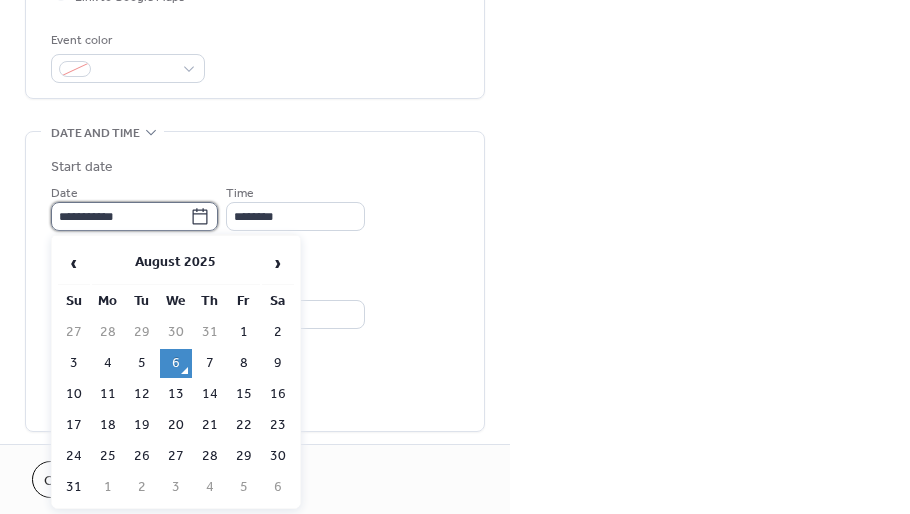 click on "**********" at bounding box center [120, 216] 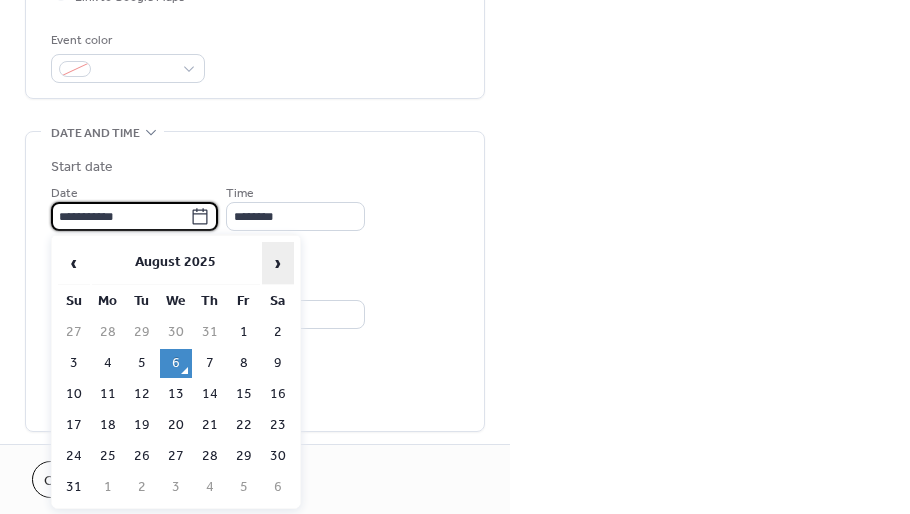 click on "›" at bounding box center (278, 263) 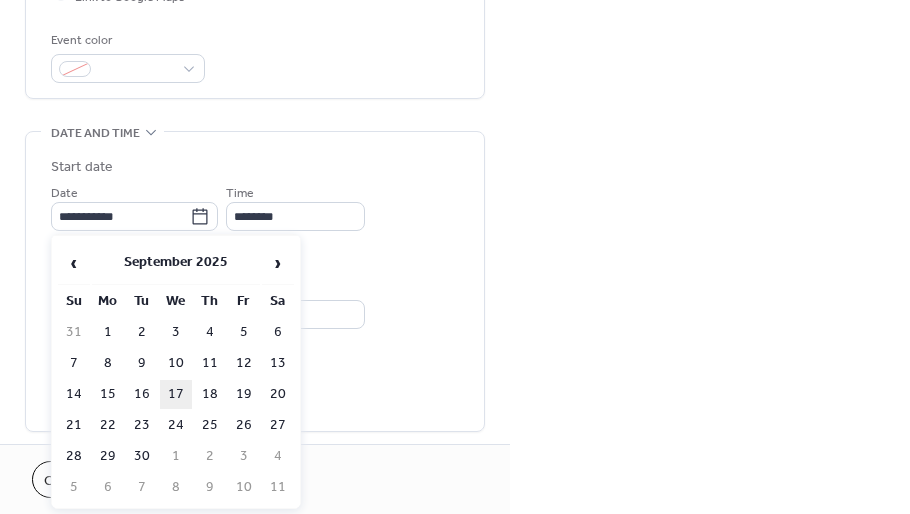 click on "17" at bounding box center [176, 394] 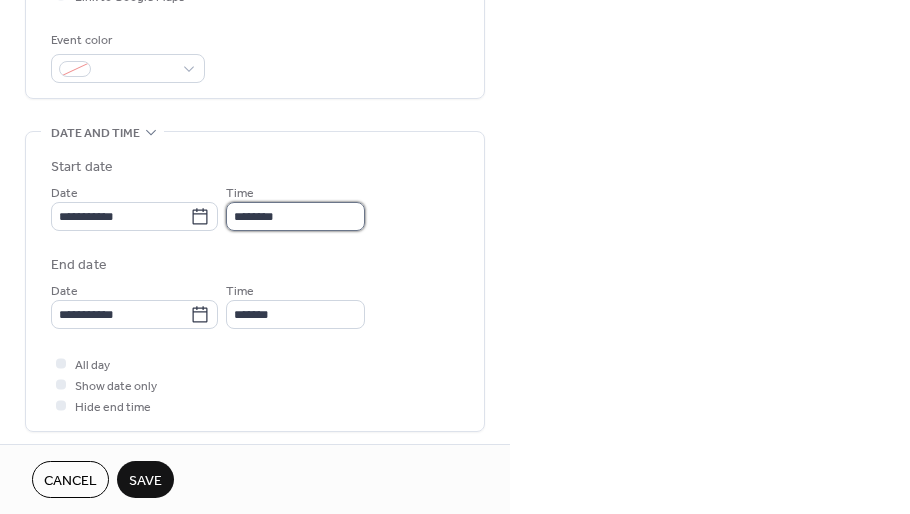 click on "********" at bounding box center (295, 216) 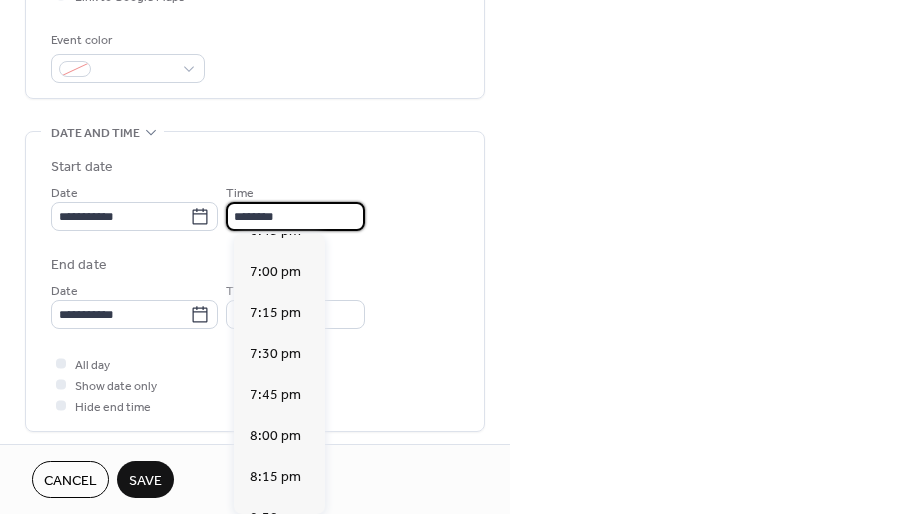 scroll, scrollTop: 3112, scrollLeft: 0, axis: vertical 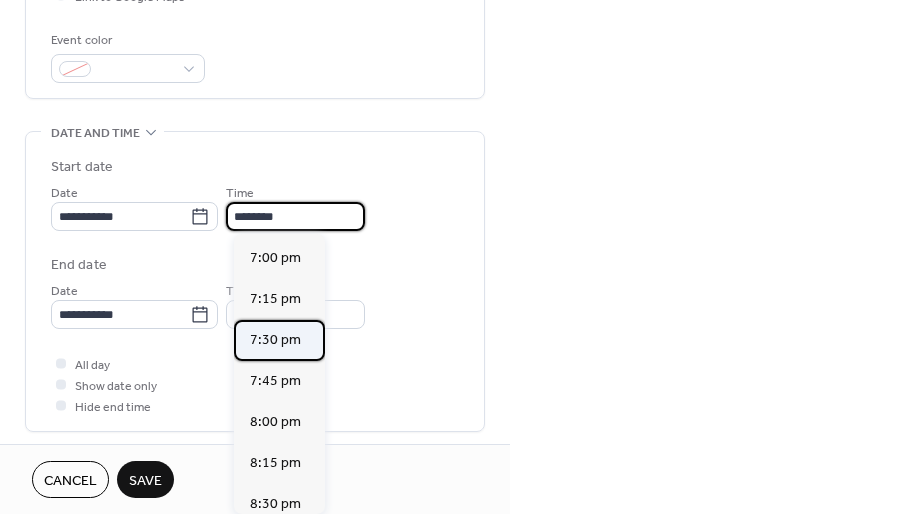 click on "7:30 pm" at bounding box center [275, 339] 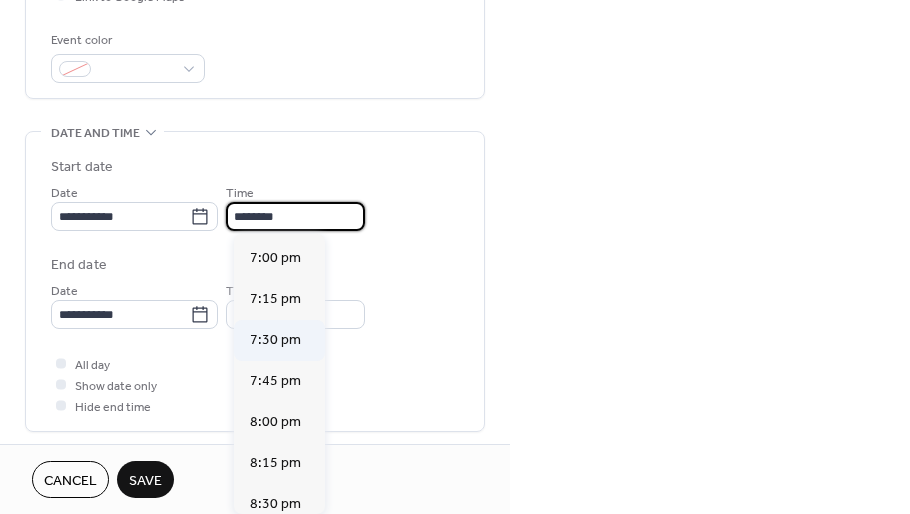type on "*******" 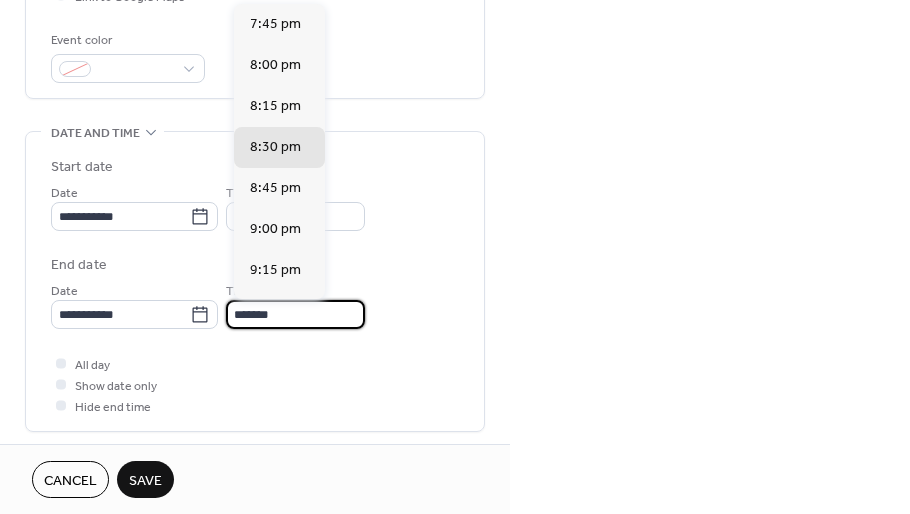 click on "*******" at bounding box center [295, 314] 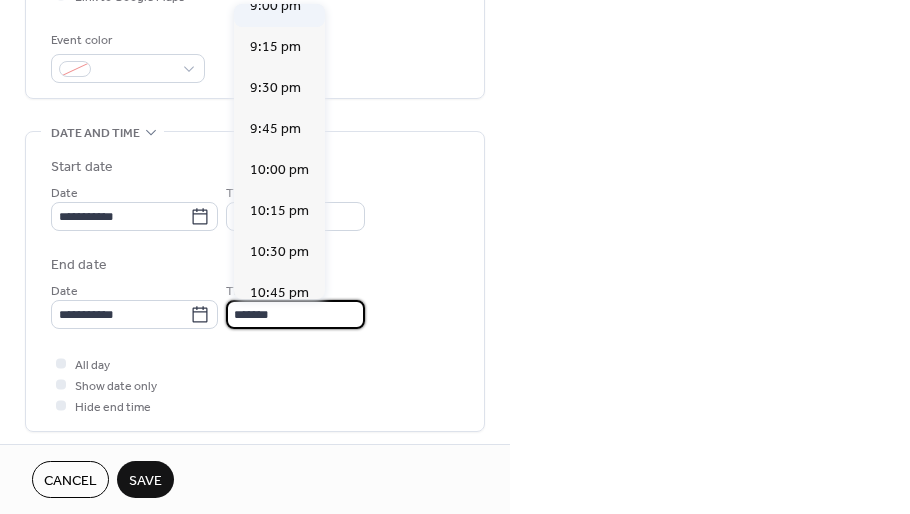 scroll, scrollTop: 230, scrollLeft: 0, axis: vertical 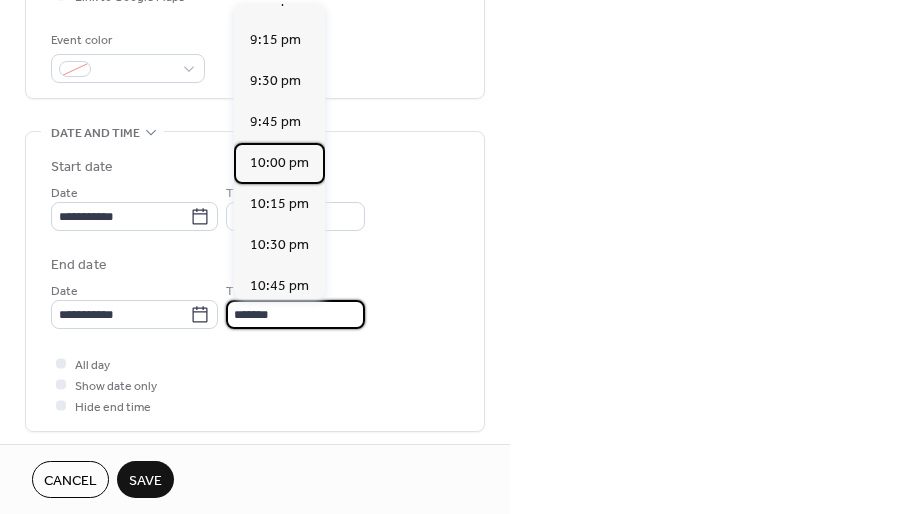 drag, startPoint x: 289, startPoint y: 156, endPoint x: 286, endPoint y: 146, distance: 10.440307 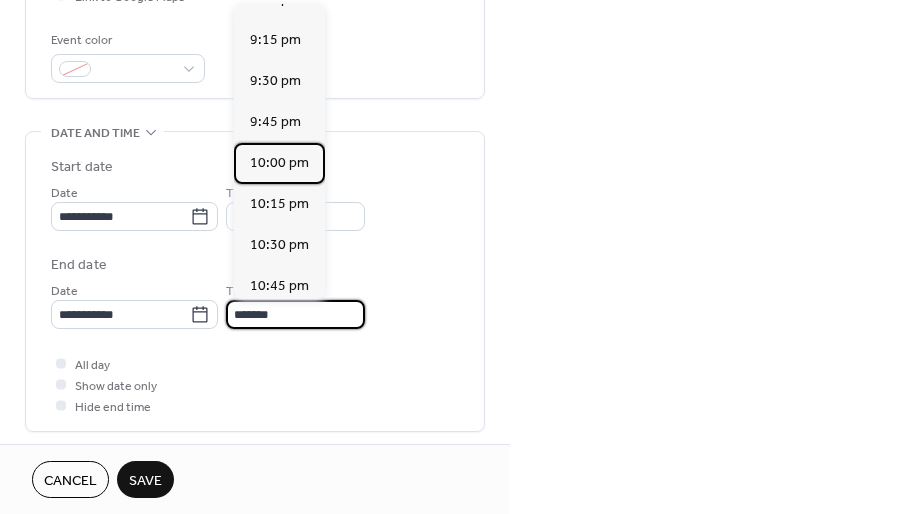 click on "10:00 pm" at bounding box center (279, 163) 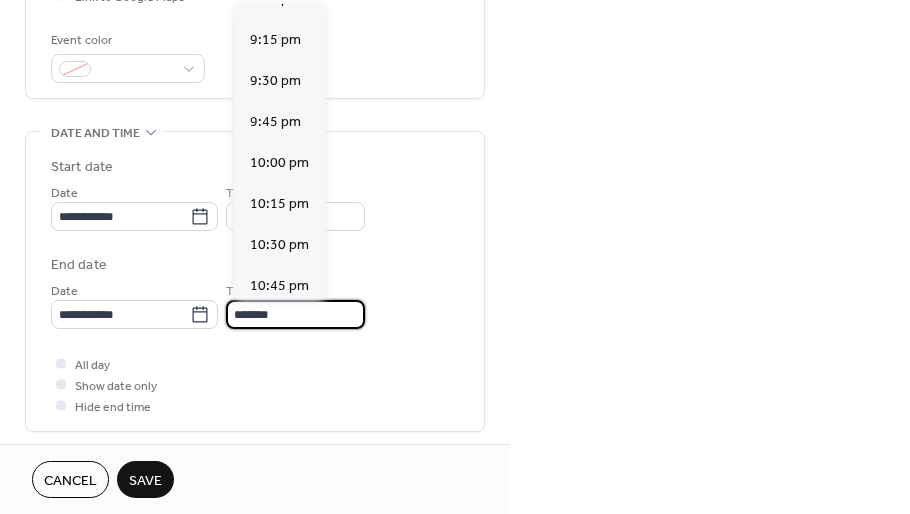 type on "********" 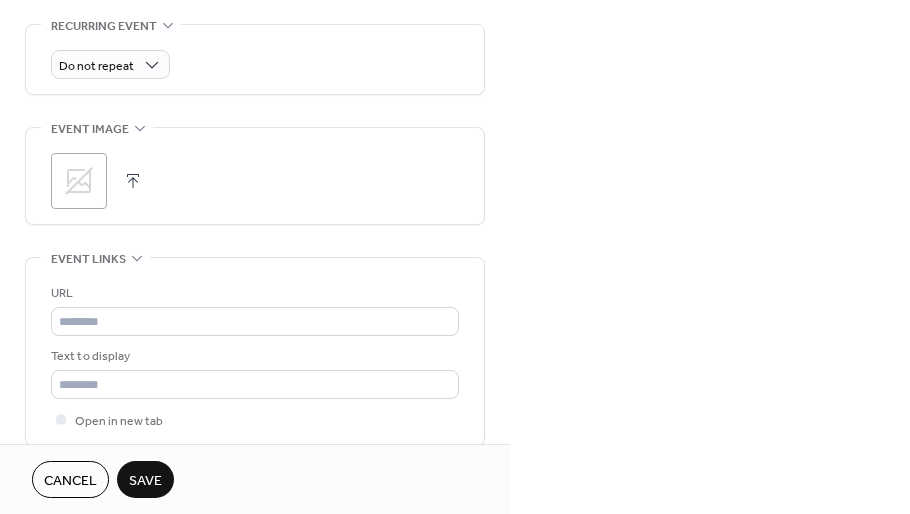 scroll, scrollTop: 952, scrollLeft: 0, axis: vertical 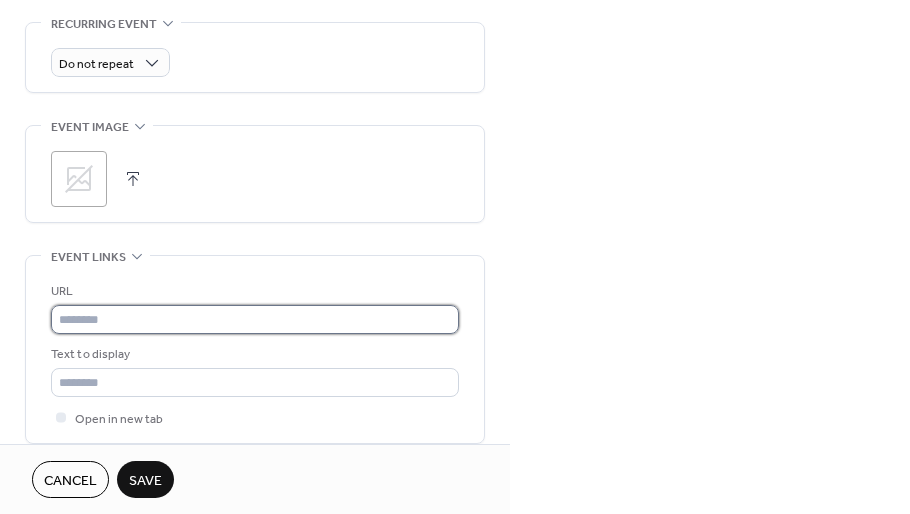 click at bounding box center [255, 319] 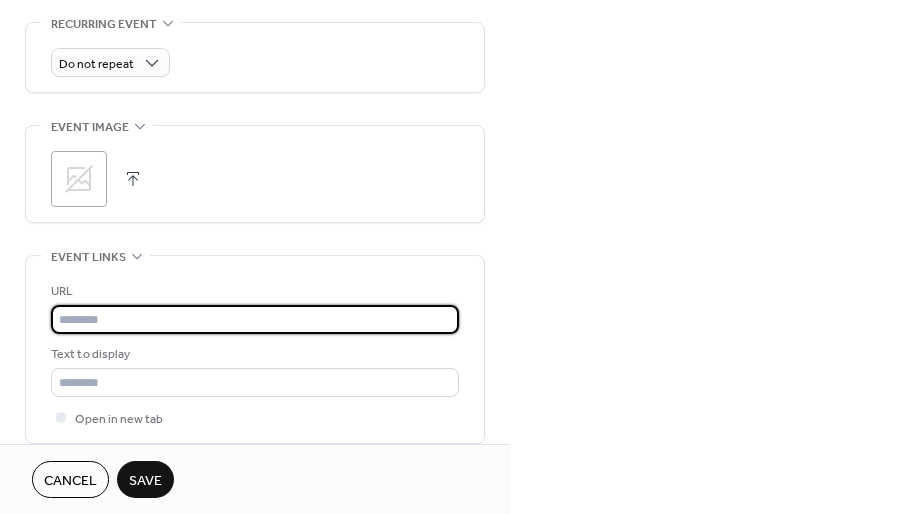 paste on "**********" 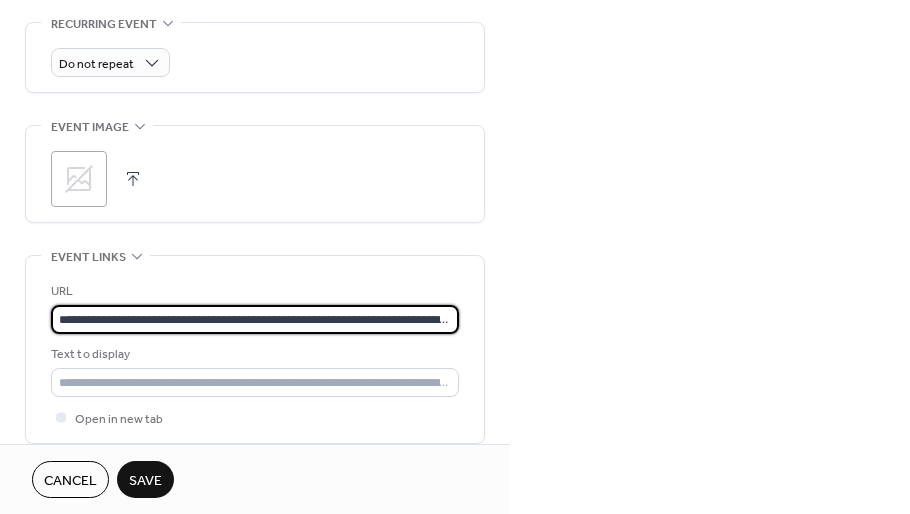 scroll, scrollTop: 0, scrollLeft: 104, axis: horizontal 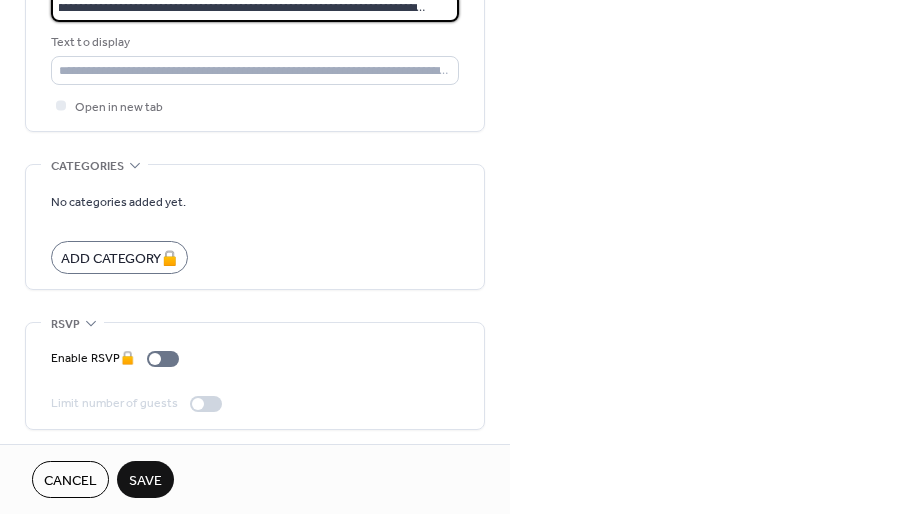 type on "**********" 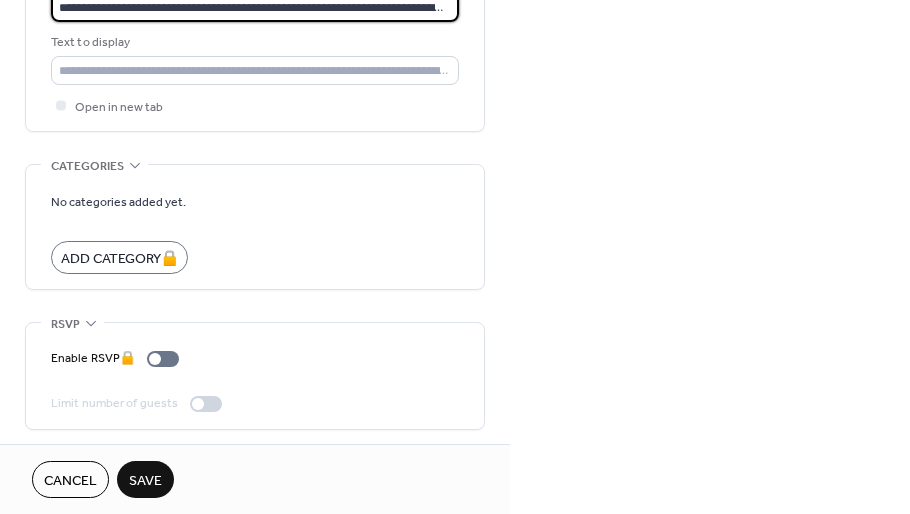 click on "Save" at bounding box center [145, 481] 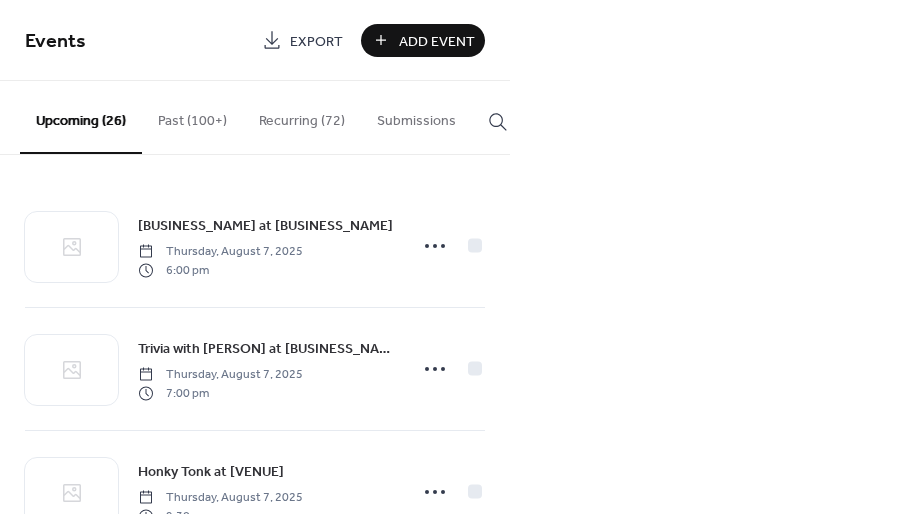 click on "Events Export Add Event Upcoming (26) Past (100+) Recurring (72) Submissions Happy Whale Canvas Class at Into the Fire Thursday, August 7, 2025 6:00 pm Trivia with Izzy at Blue's Brews Thursday, August 7, 2025 7:00 pm Honky Tonk at The Hideaway Thursday, August 7, 2025 9:30 pm Family Date Night at Into the Fire Friday, August 8, 2025 6:00 pm Pilates + Infrared Heat with Vidya Yoga Friday, August 8, 2025 6:00 pm Live Music at Cranky's Friday, August 8, 2025 7:00 pm Downtown Sidewalk Sale Saturday, August 9, 2025 8:00 am After Hours Party at Terrarium Plant Store Saturday, August 9, 2025 7:00 pm Matcha and Flowers at 1976 Flowers Sunday, August 10, 2025 Booked for Lunch: "True Grit" Tuesday, August 12, 2025 12:00 pm Panel and Discussion at Spark Plaza Wednesday, August 13, 2025 12:00 pm Panel and Discussion at Spark Plaza Wednesday, August 13, 2025 12:00 pm Finer Points: Cursive Interactive Workshop Wednesday, August 13, 2025 6:00 pm Lavender Fields Canvas Class at Into the Fire Thursday, August 14, 2025 Cancel" at bounding box center (455, 257) 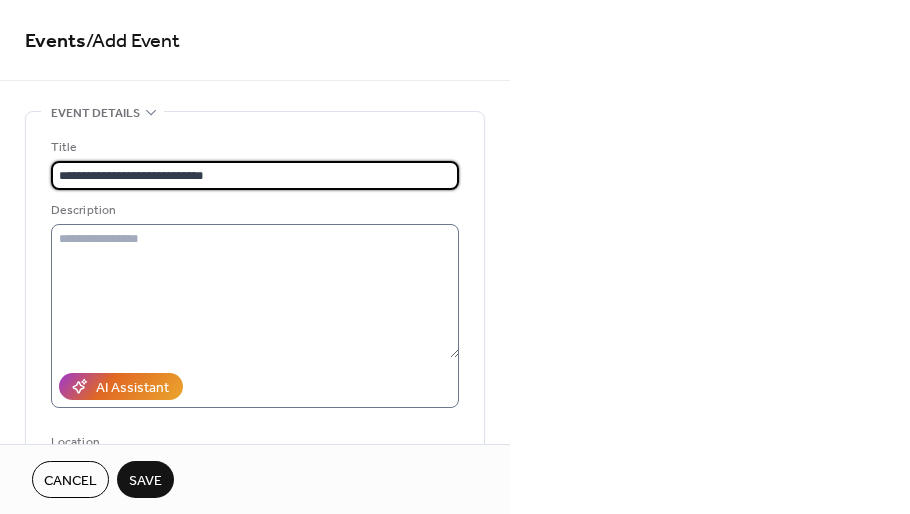 type on "**********" 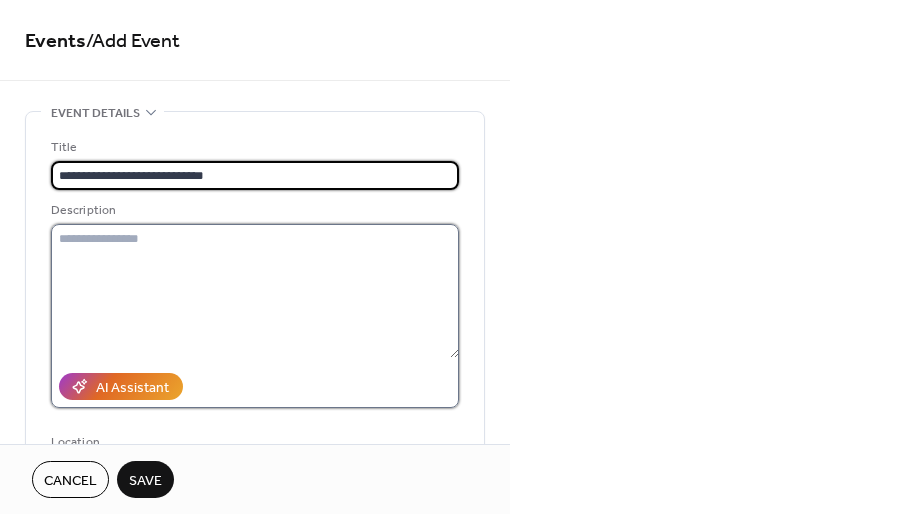 click at bounding box center [255, 291] 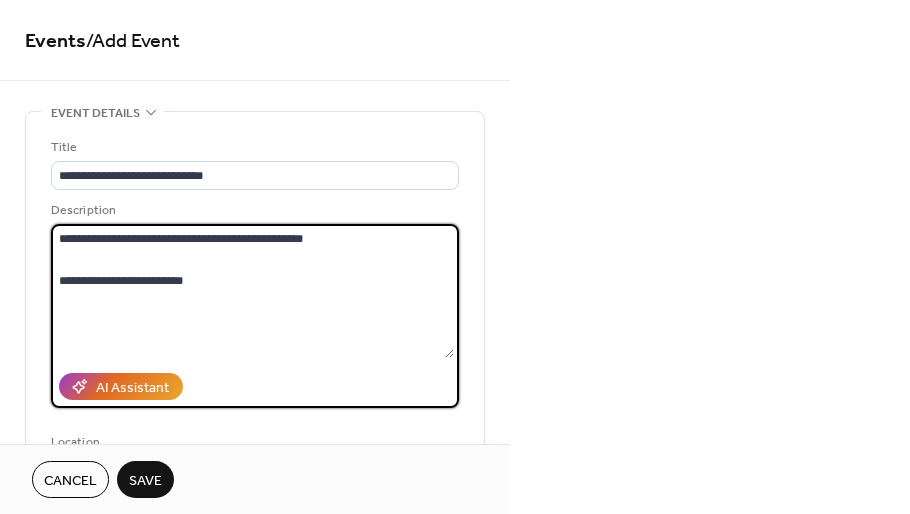 type on "**********" 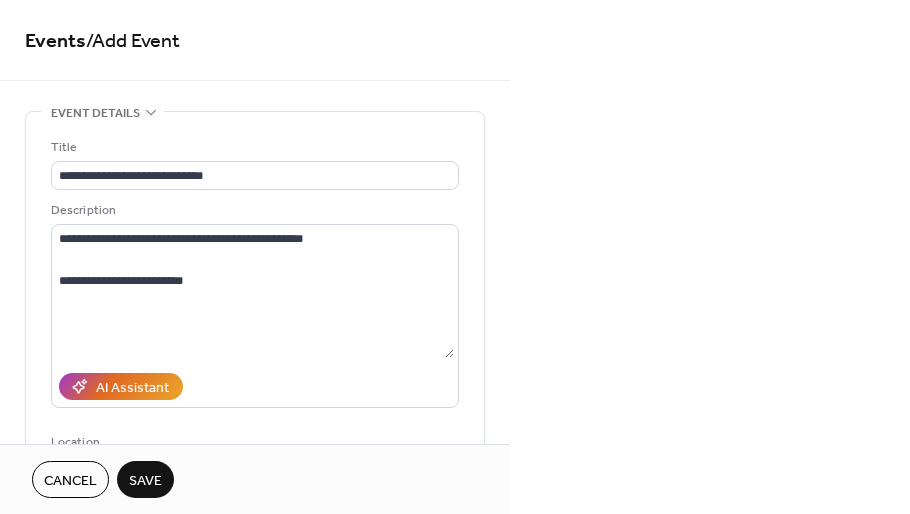 click on "**********" at bounding box center (455, 257) 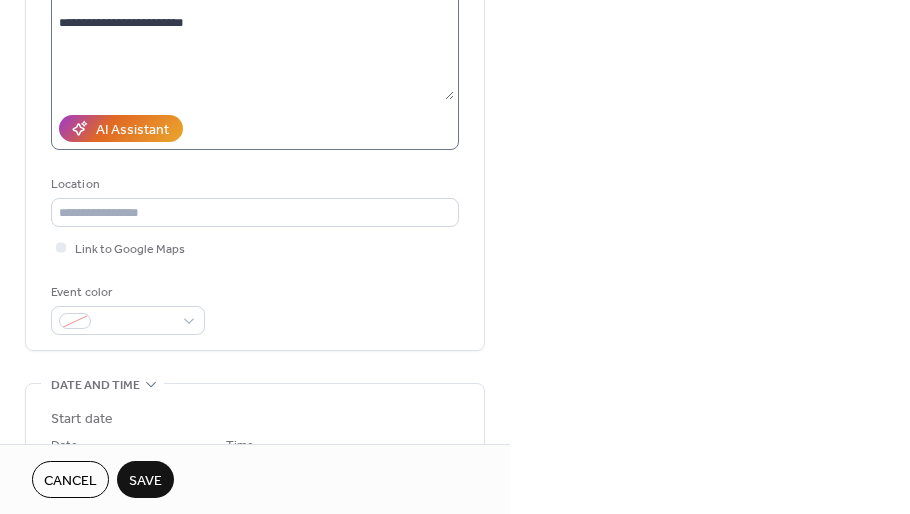 scroll, scrollTop: 260, scrollLeft: 0, axis: vertical 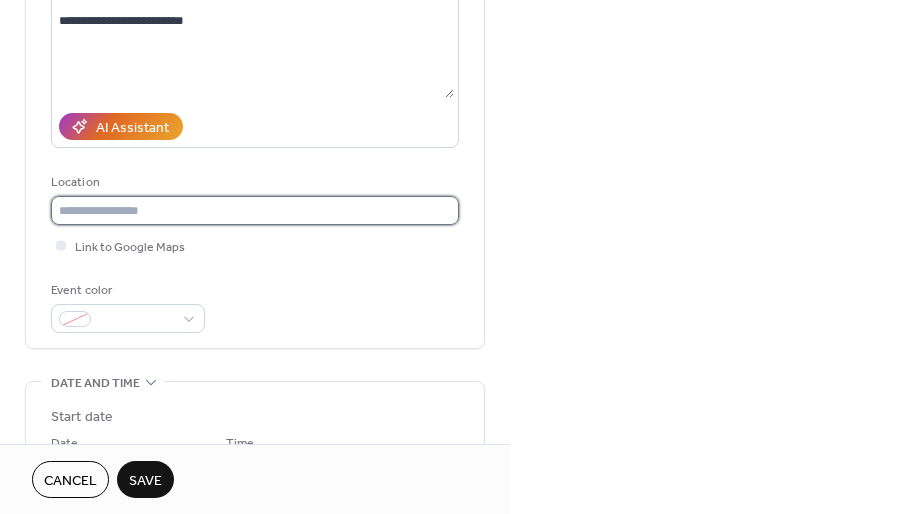 click at bounding box center [255, 210] 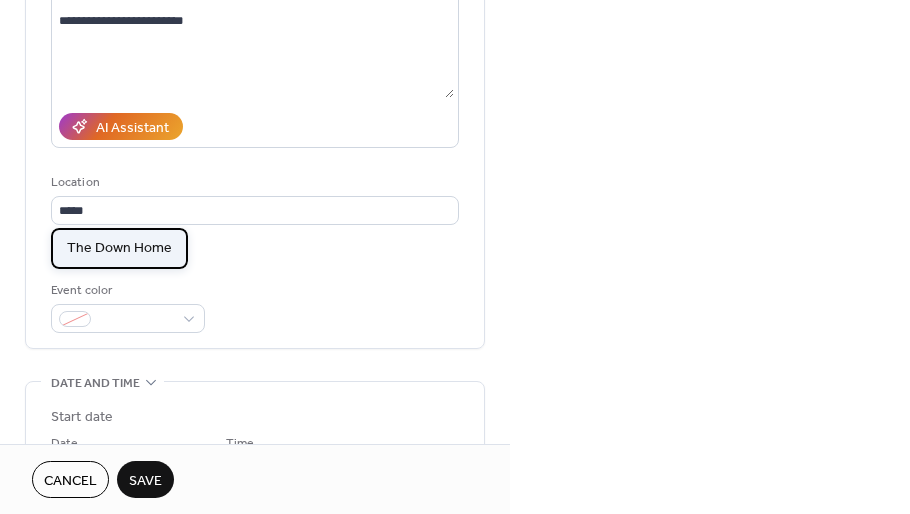 click on "The Down Home" at bounding box center [119, 248] 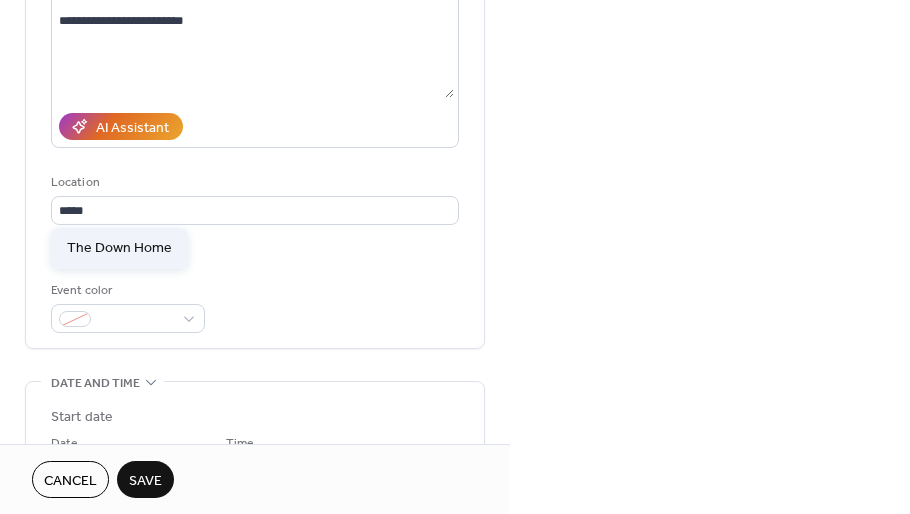 type on "**********" 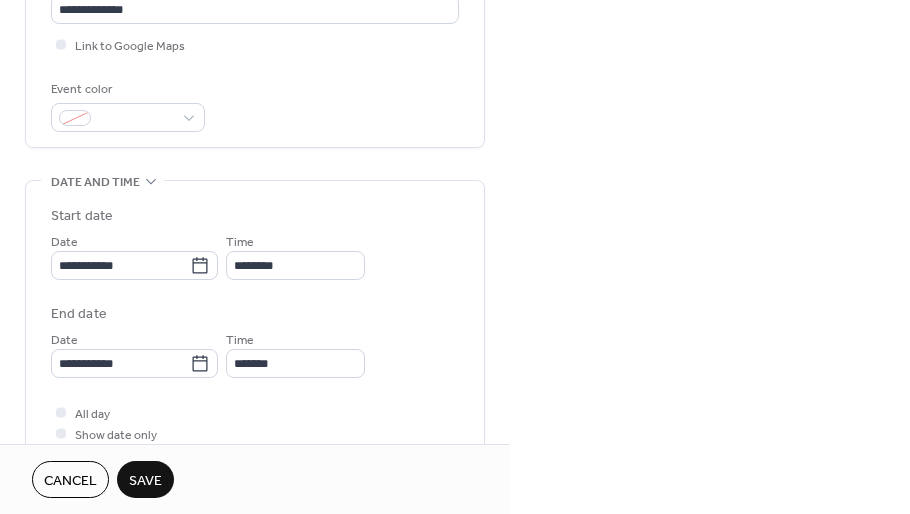 scroll, scrollTop: 462, scrollLeft: 0, axis: vertical 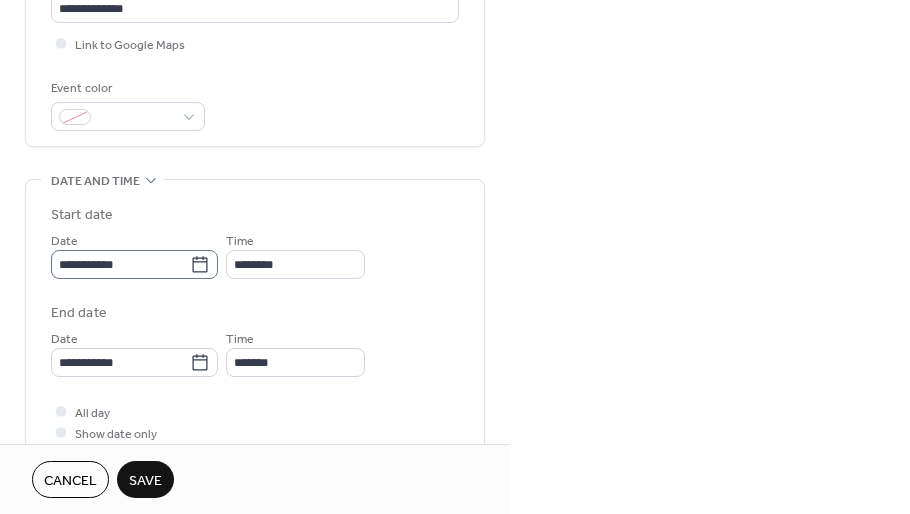 click 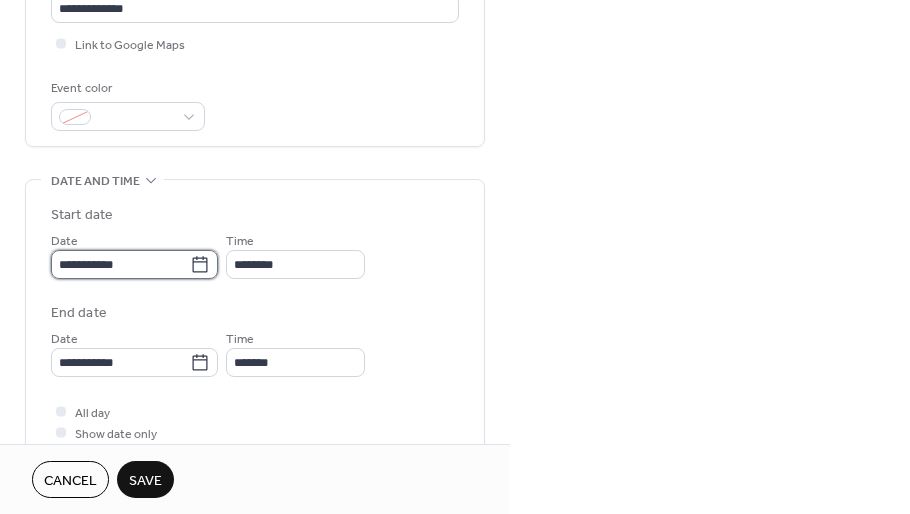 click on "**********" at bounding box center (120, 264) 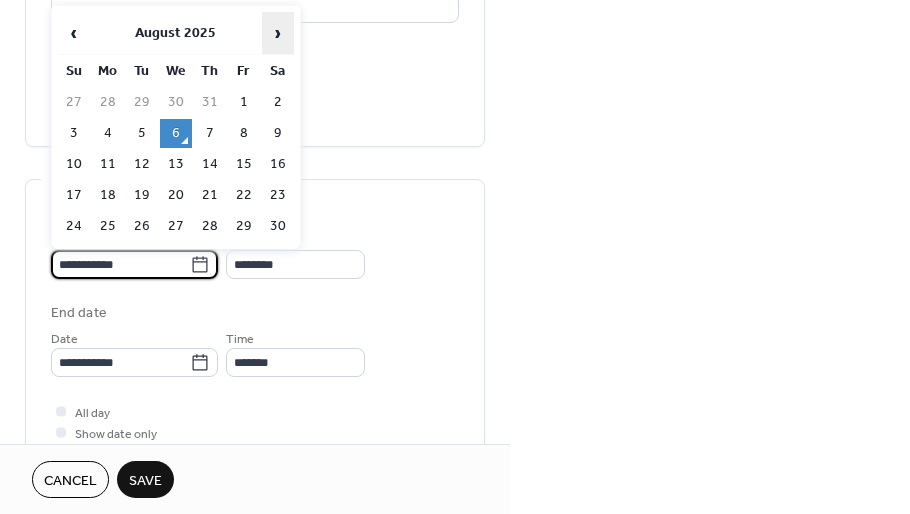 click on "›" at bounding box center [278, 33] 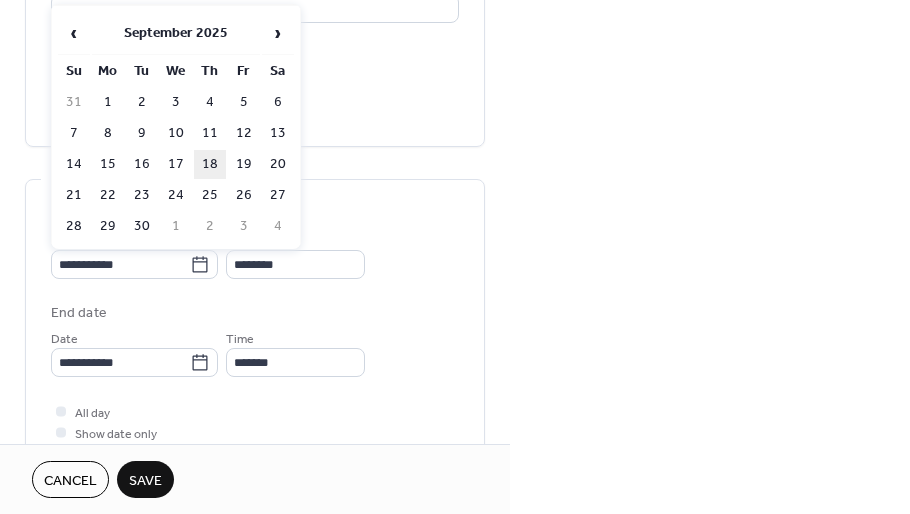 click on "18" at bounding box center (210, 164) 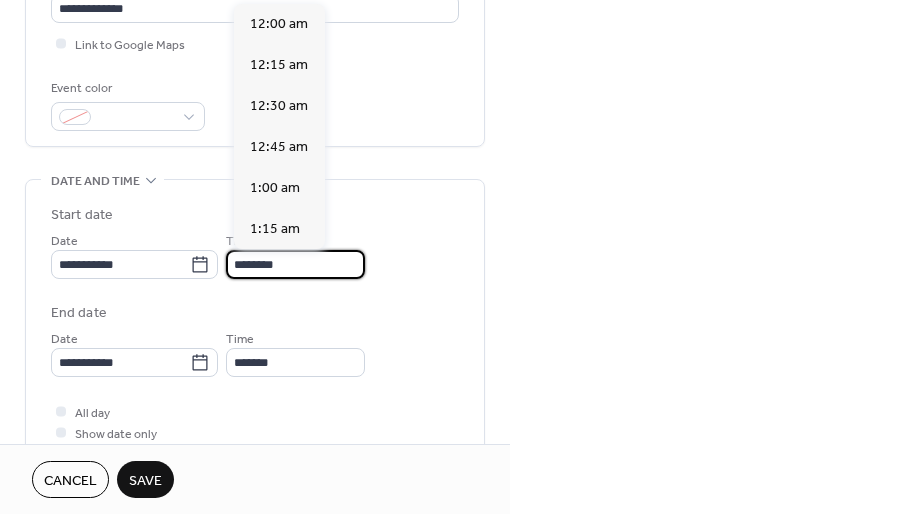 click on "********" at bounding box center [295, 264] 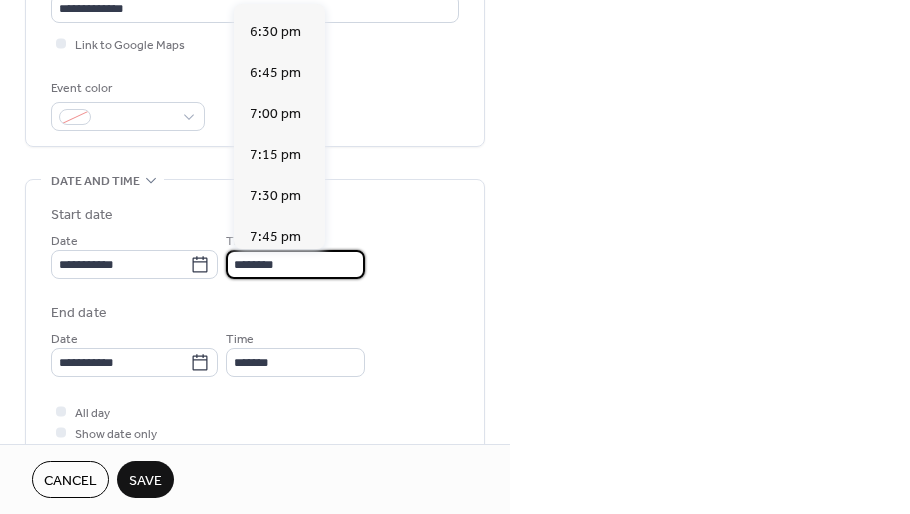 scroll, scrollTop: 3038, scrollLeft: 0, axis: vertical 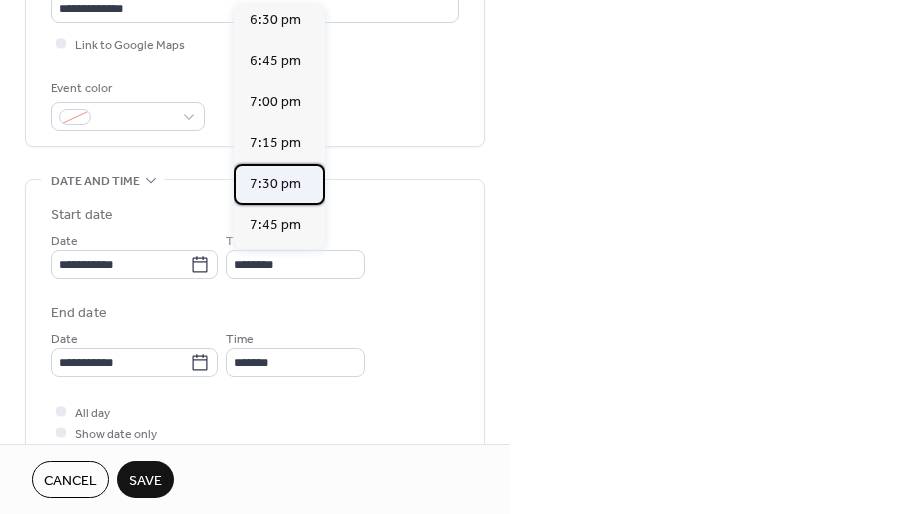 click on "7:30 pm" at bounding box center (275, 184) 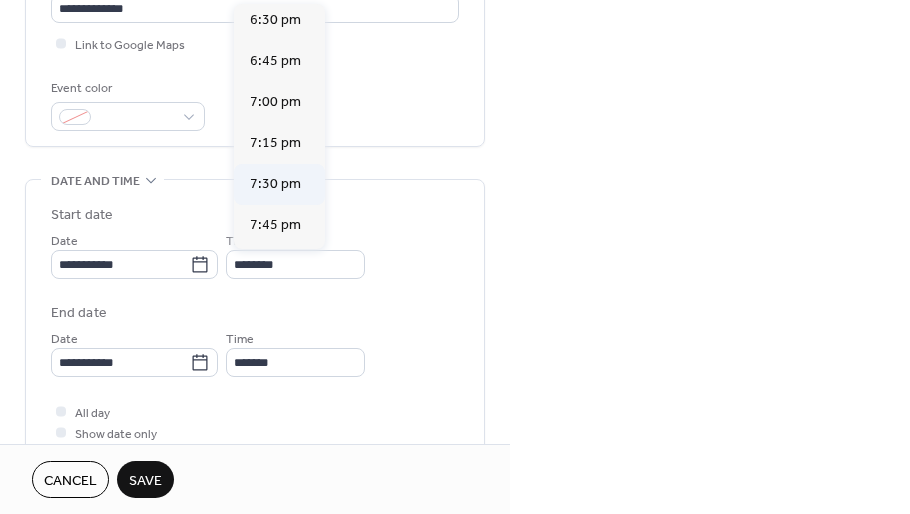 type on "*******" 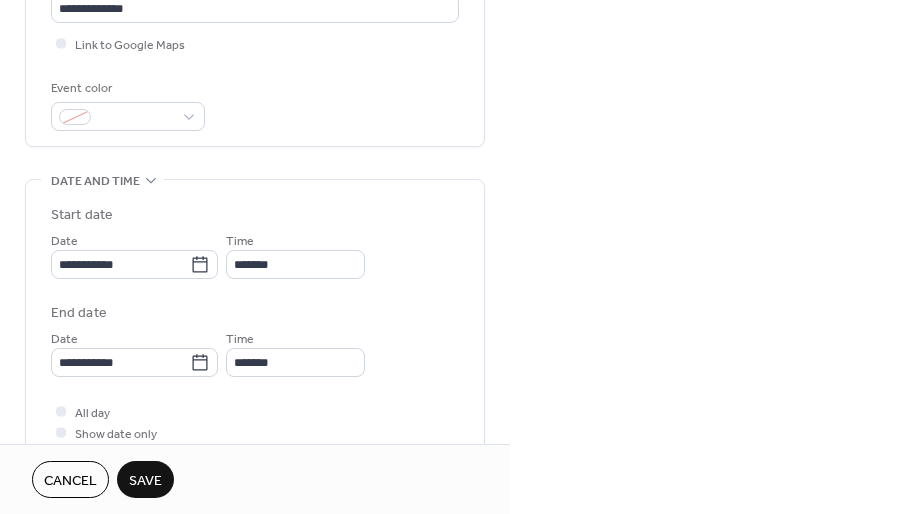 click on "Time *******" at bounding box center [295, 352] 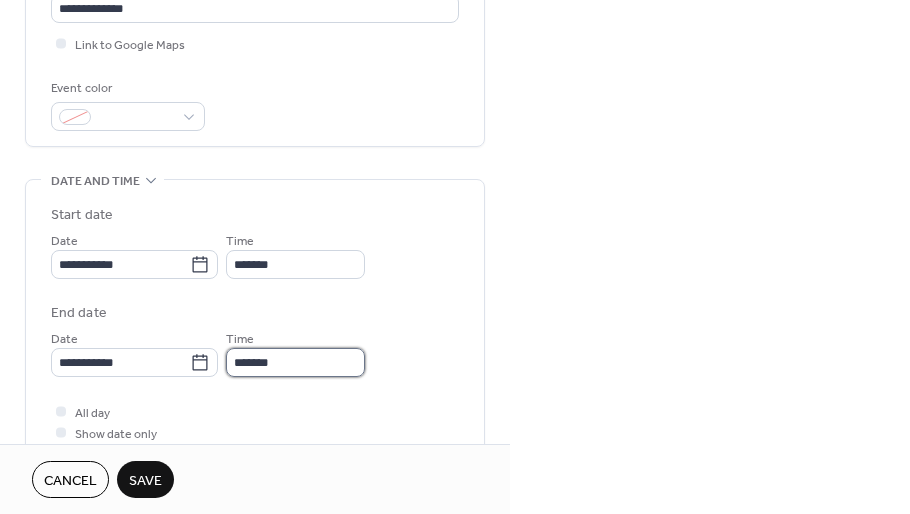 click on "*******" at bounding box center [295, 362] 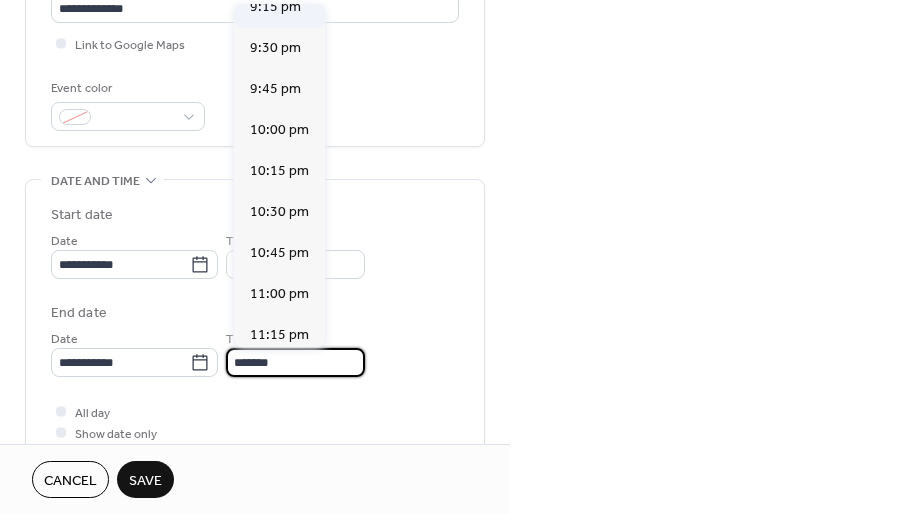 scroll, scrollTop: 307, scrollLeft: 0, axis: vertical 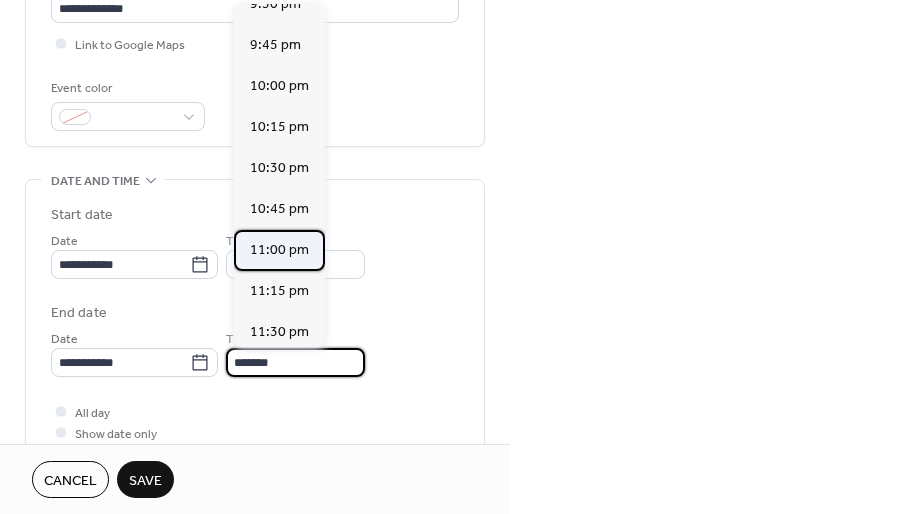 click on "11:00 pm" at bounding box center (279, 250) 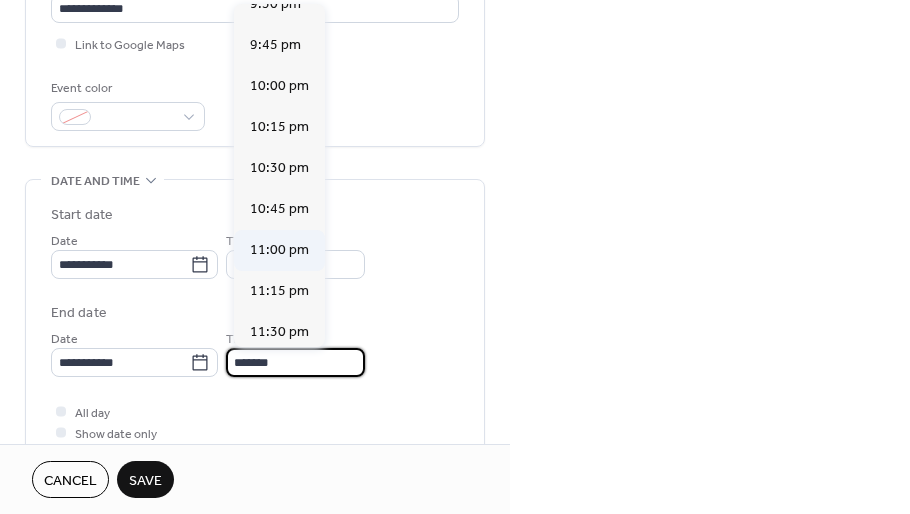 type on "********" 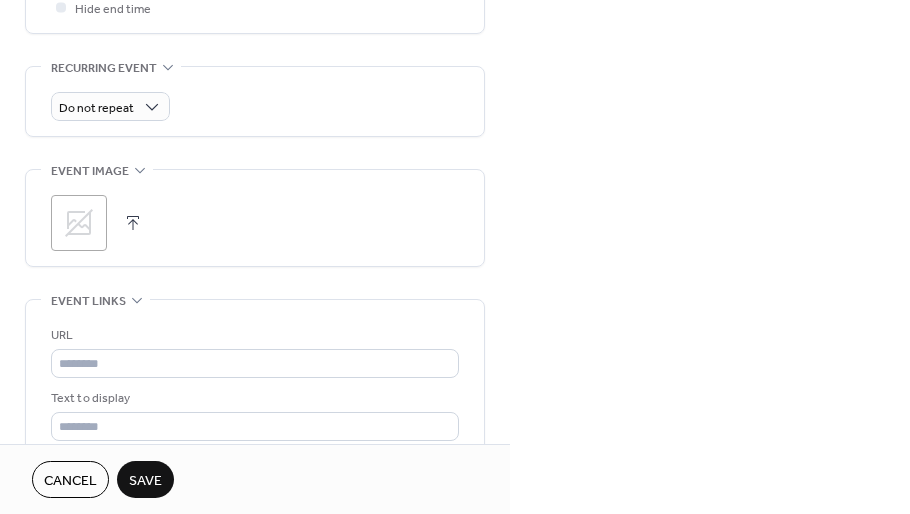 scroll, scrollTop: 913, scrollLeft: 0, axis: vertical 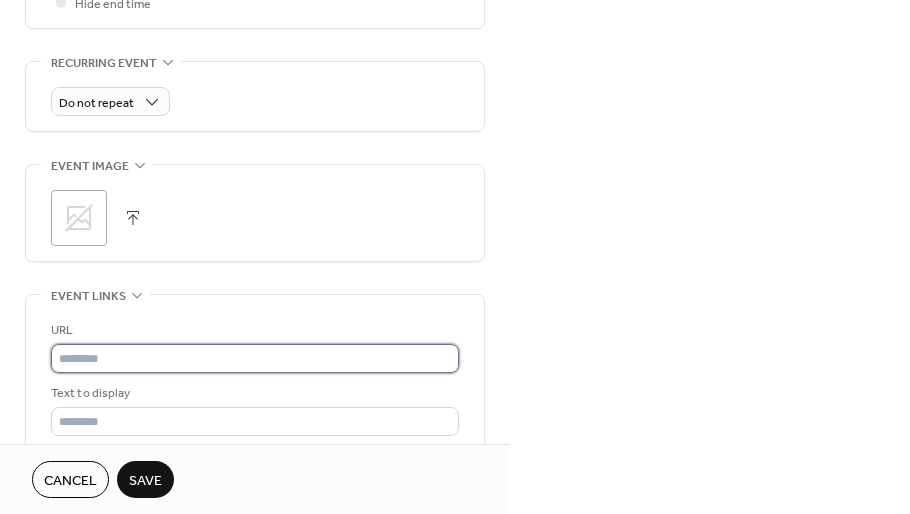 click at bounding box center (255, 358) 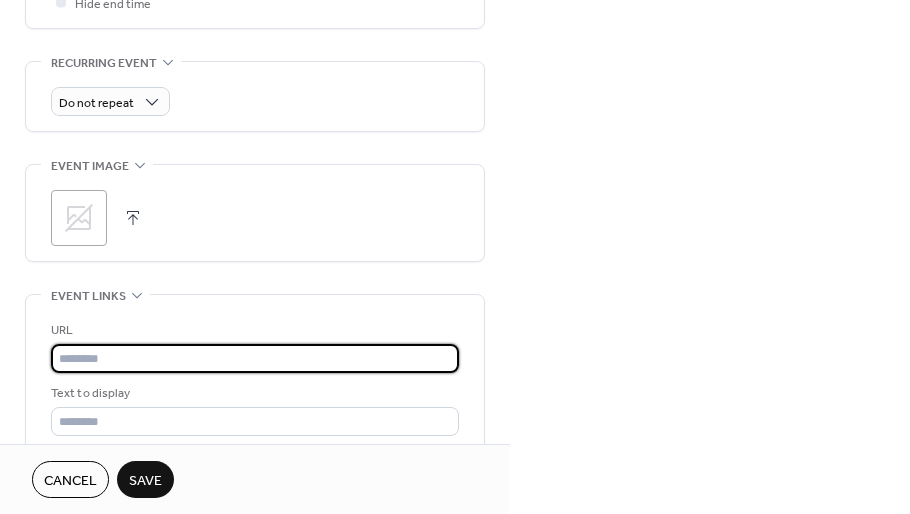 paste on "**********" 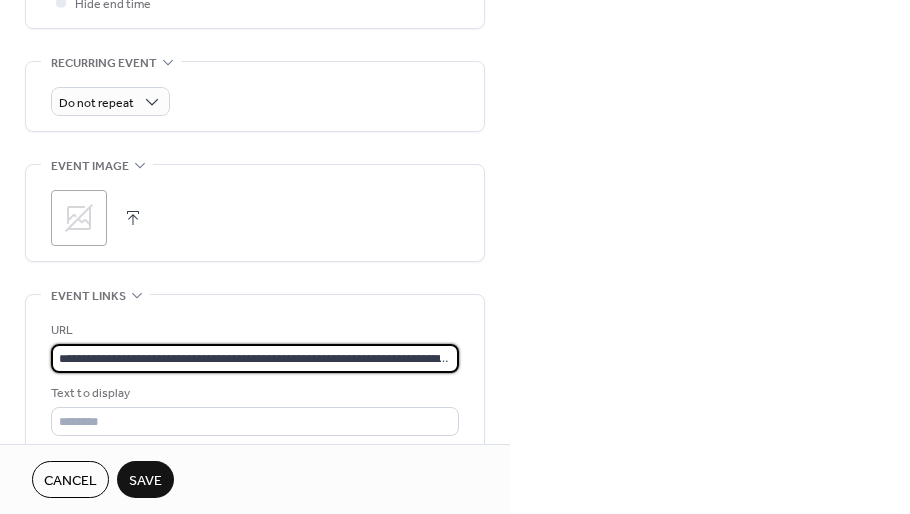 scroll, scrollTop: 0, scrollLeft: 98, axis: horizontal 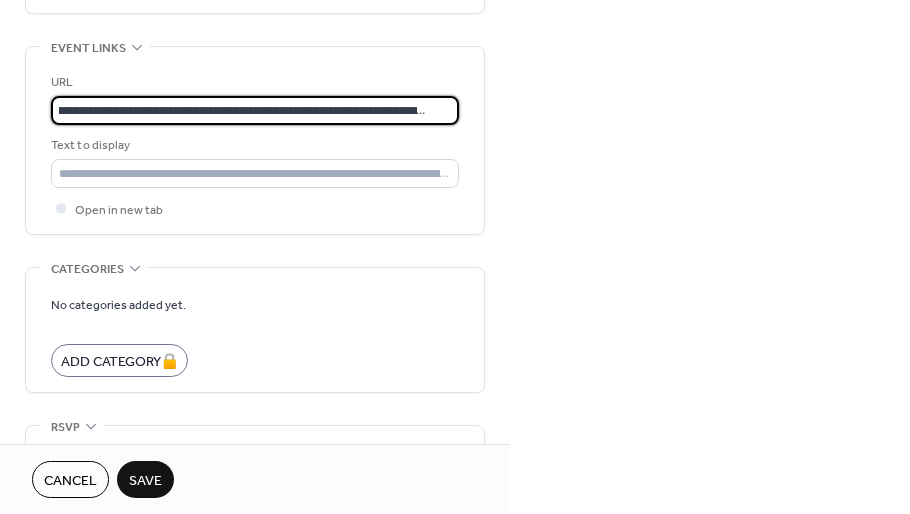 type on "**********" 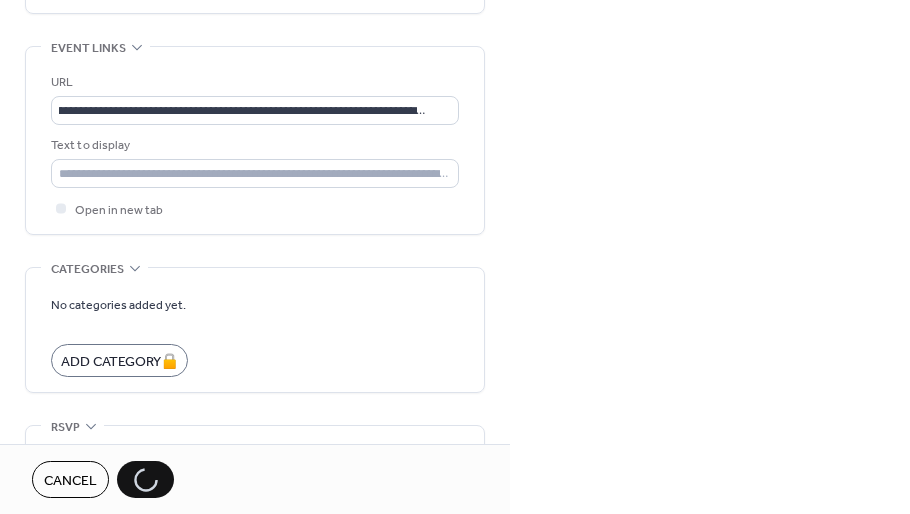 scroll, scrollTop: 0, scrollLeft: 0, axis: both 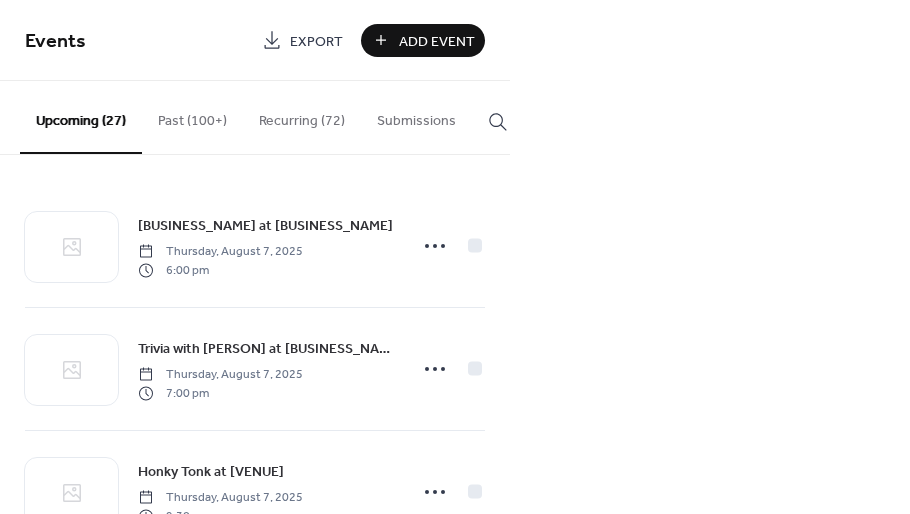 click on "Events Export Add Event Upcoming (27) Past (100+) Recurring (72) Submissions Happy Whale Canvas Class at Into the Fire Thursday, August 7, 2025 6:00 pm Trivia with Izzy at Blue's Brews Thursday, August 7, 2025 7:00 pm Honky Tonk at The Hideaway Thursday, August 7, 2025 9:30 pm Family Date Night at Into the Fire Friday, August 8, 2025 6:00 pm Pilates + Infrared Heat with Vidya Yoga Friday, August 8, 2025 6:00 pm Live Music at Cranky's Friday, August 8, 2025 7:00 pm Downtown Sidewalk Sale Saturday, August 9, 2025 8:00 am After Hours Party at Terrarium Plant Store Saturday, August 9, 2025 7:00 pm Matcha and Flowers at 1976 Flowers Sunday, August 10, 2025 Booked for Lunch: "True Grit" Tuesday, August 12, 2025 12:00 pm Panel and Discussion at Spark Plaza Wednesday, August 13, 2025 12:00 pm Panel and Discussion at Spark Plaza Wednesday, August 13, 2025 12:00 pm Finer Points: Cursive Interactive Workshop Wednesday, August 13, 2025 6:00 pm Lavender Fields Canvas Class at Into the Fire Thursday, August 14, 2025 Cancel" at bounding box center (455, 257) 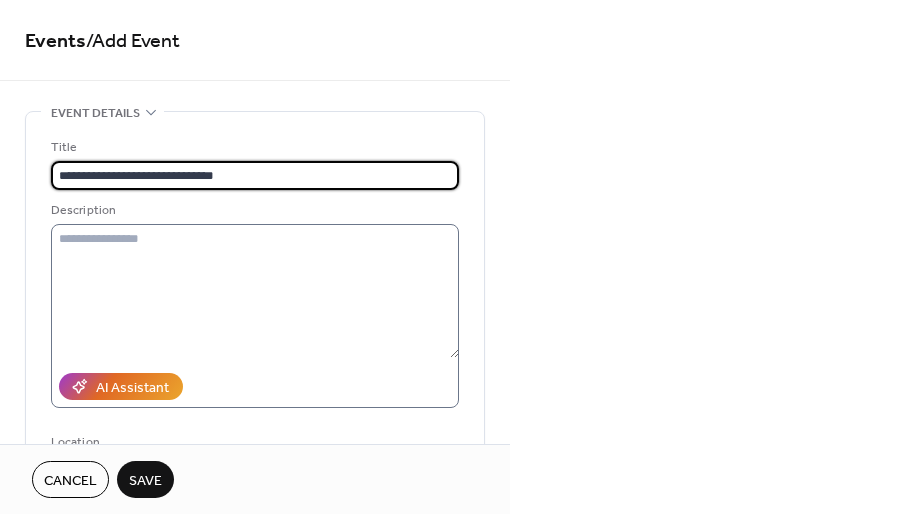 type on "**********" 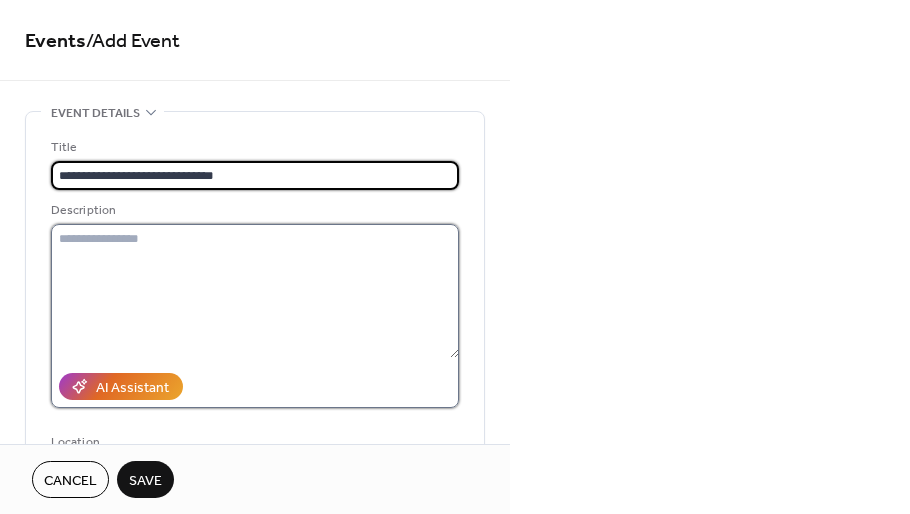 click at bounding box center (255, 291) 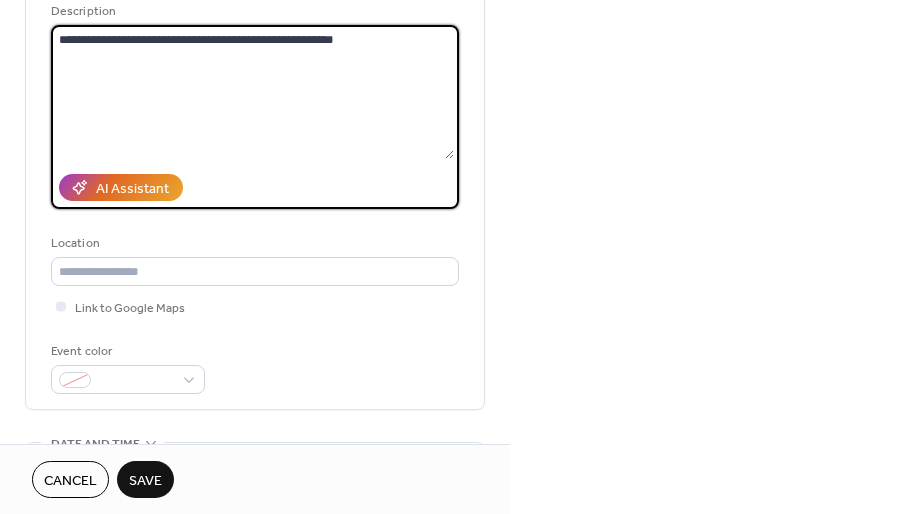 scroll, scrollTop: 299, scrollLeft: 0, axis: vertical 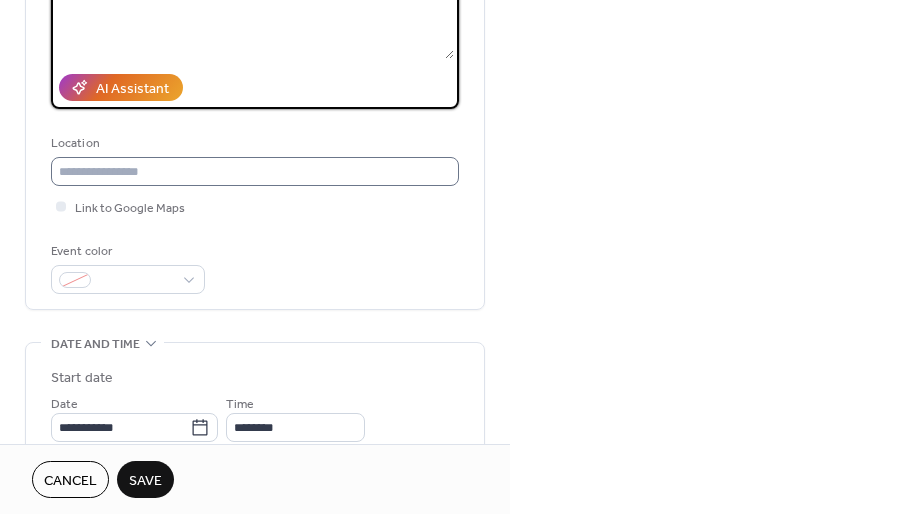 type on "**********" 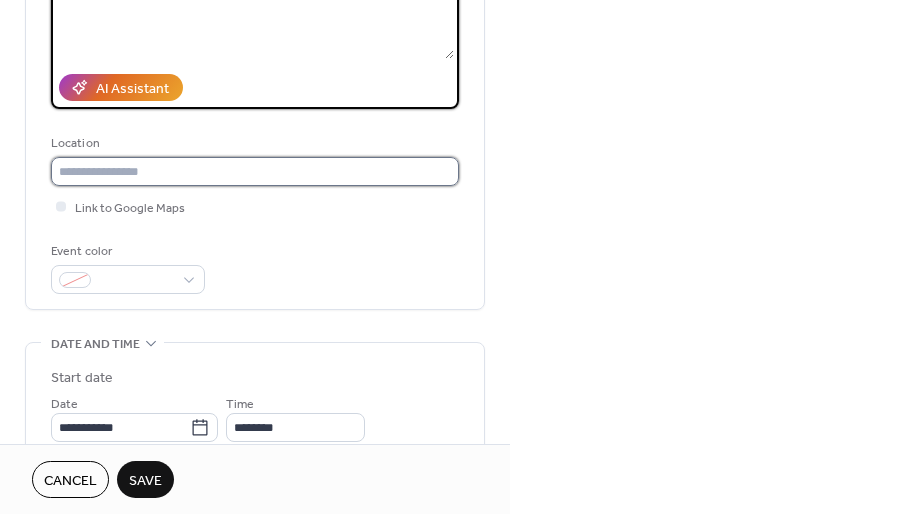 click at bounding box center [255, 171] 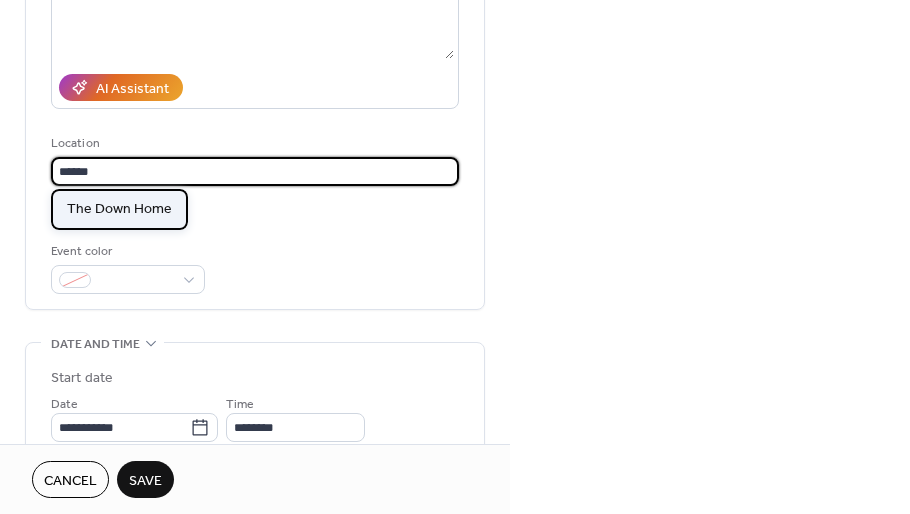 click on "The Down Home" at bounding box center [119, 209] 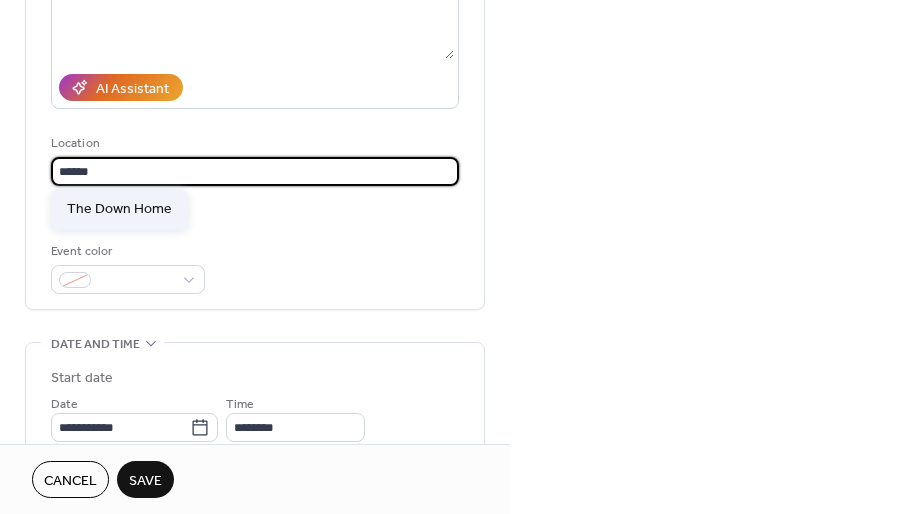 type on "**********" 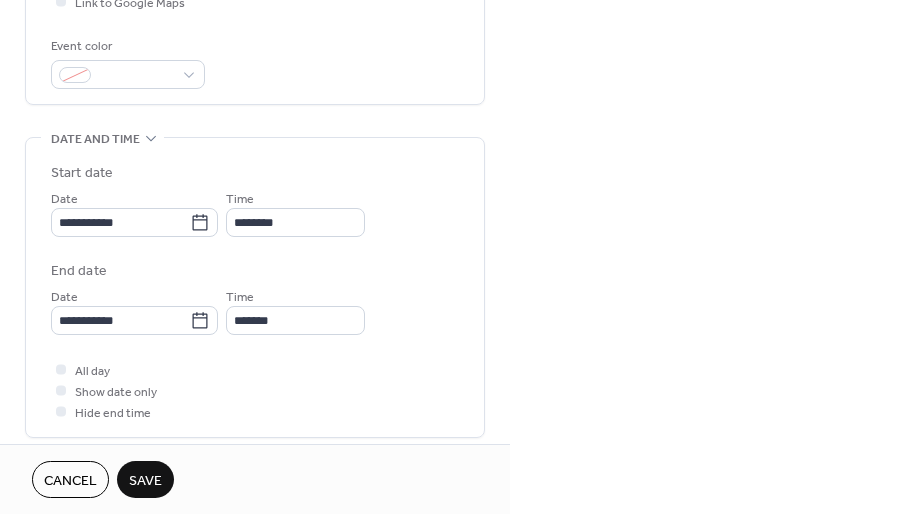 scroll, scrollTop: 505, scrollLeft: 0, axis: vertical 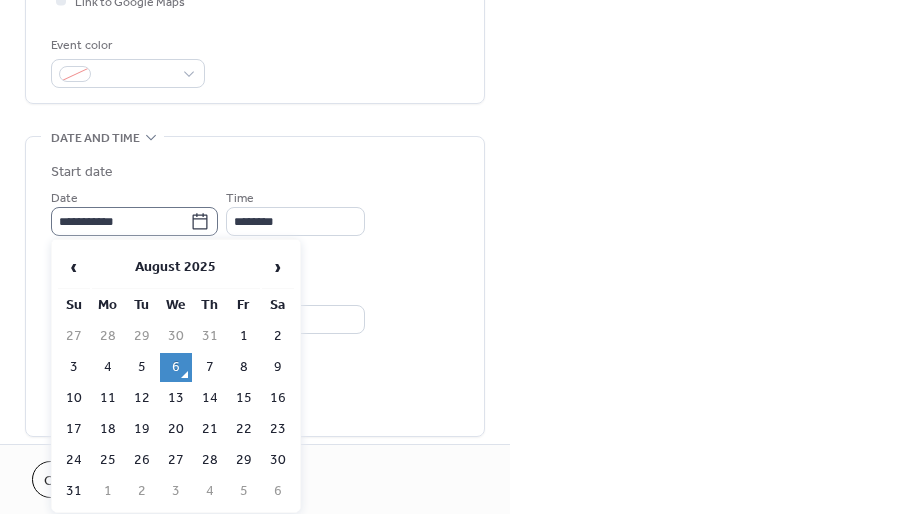 click on "**********" at bounding box center (134, 221) 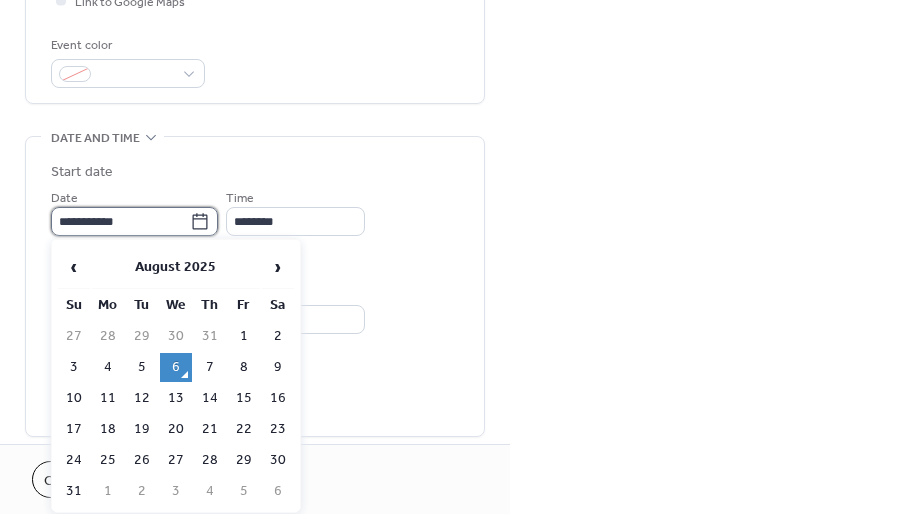 click on "**********" at bounding box center [120, 221] 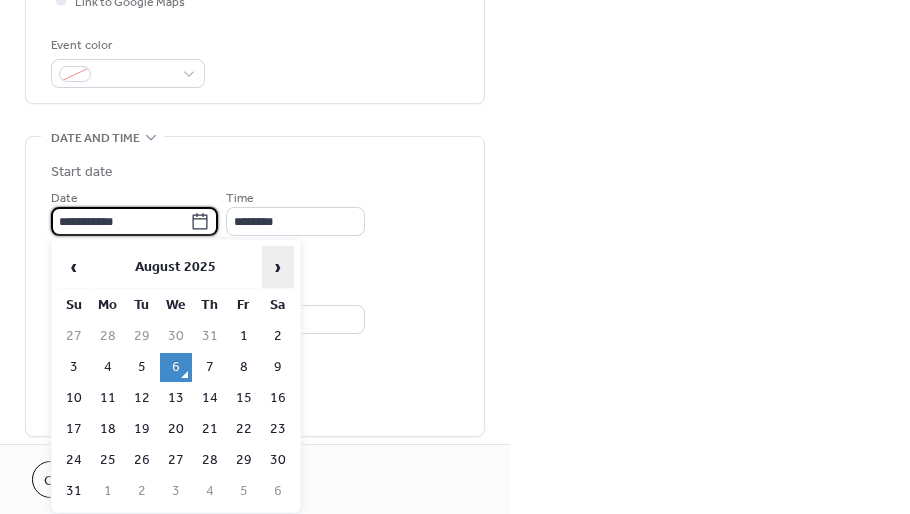 click on "›" at bounding box center (278, 267) 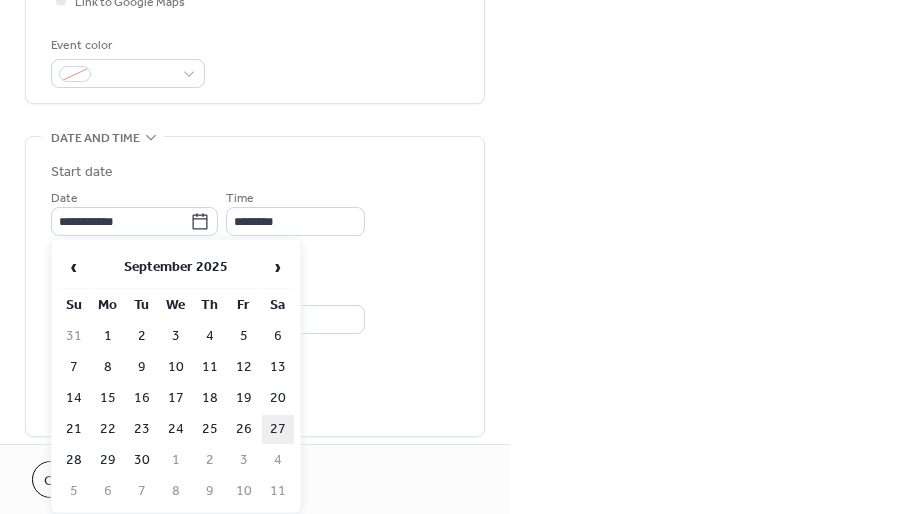 click on "27" at bounding box center (278, 429) 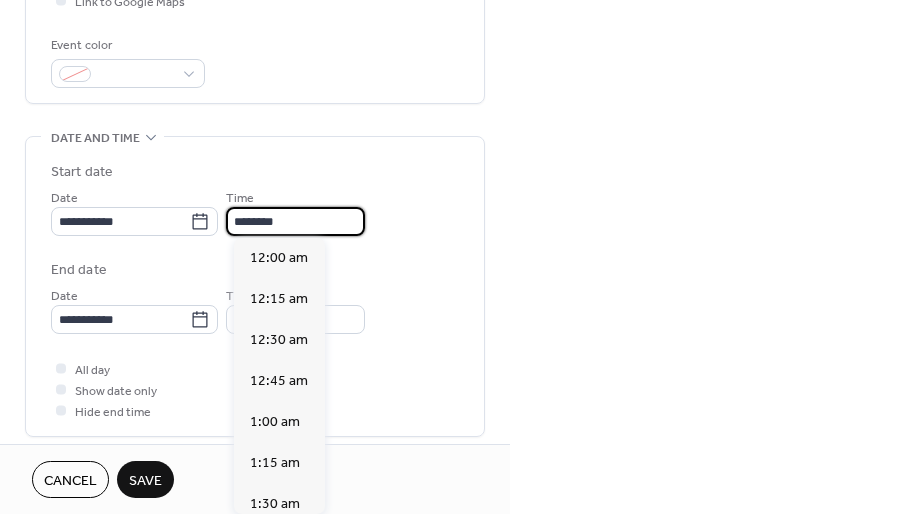 click on "********" at bounding box center [295, 221] 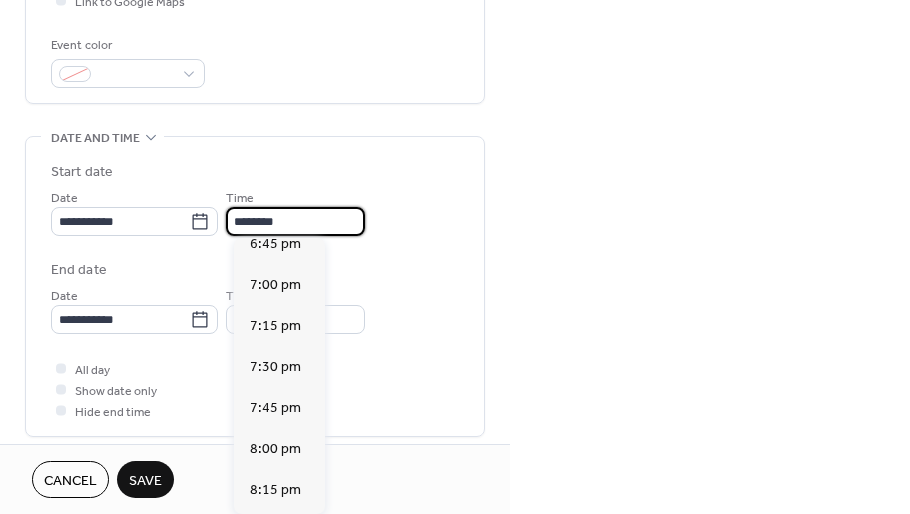 scroll, scrollTop: 3090, scrollLeft: 0, axis: vertical 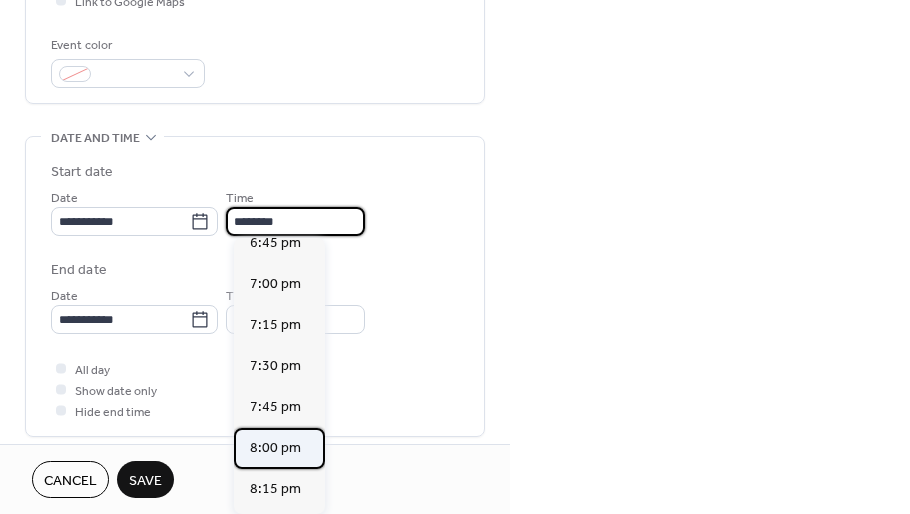 click on "8:00 pm" at bounding box center [275, 448] 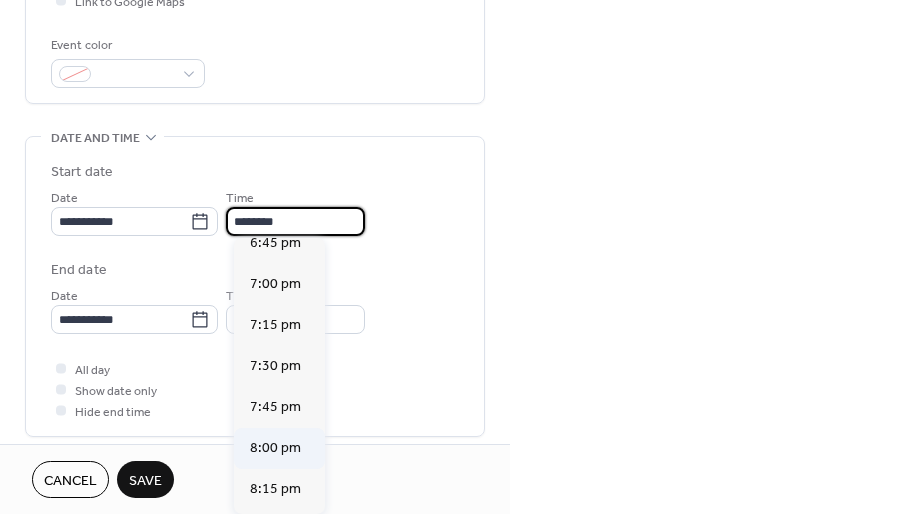 type on "*******" 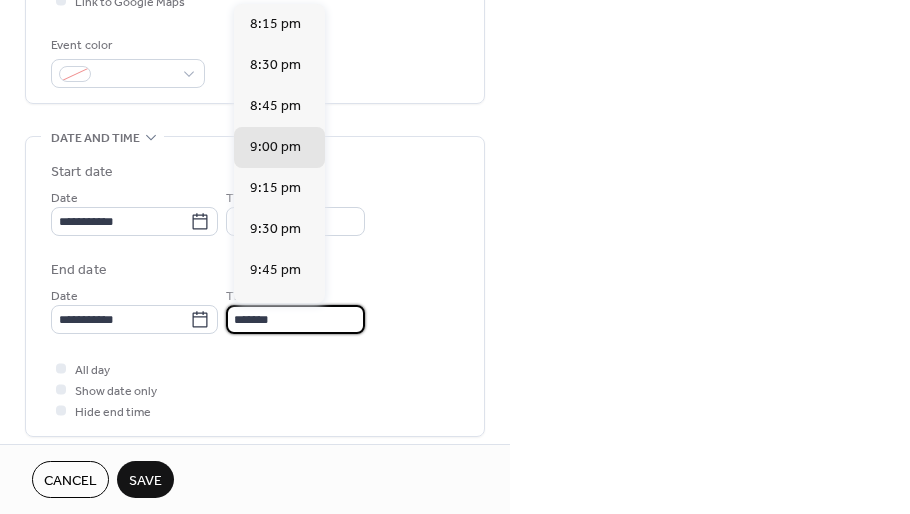 click on "*******" at bounding box center (295, 319) 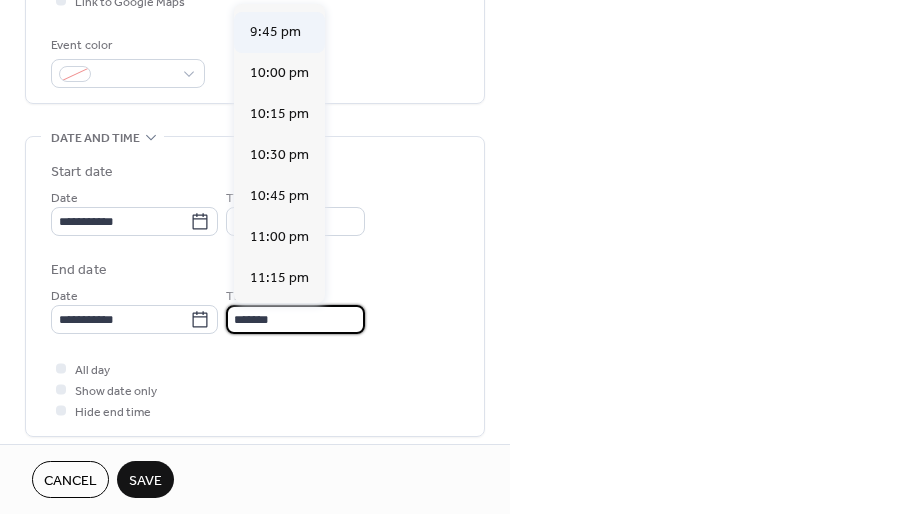 scroll, scrollTop: 239, scrollLeft: 0, axis: vertical 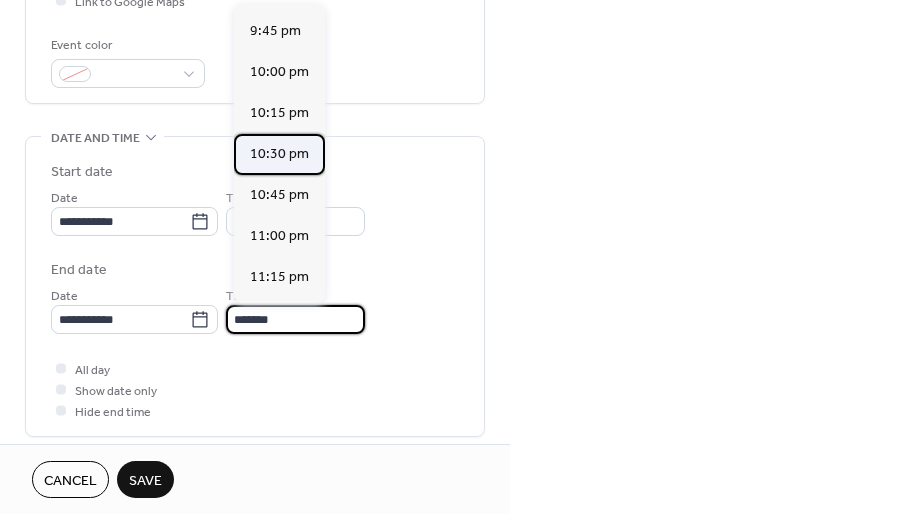 click on "10:30 pm" at bounding box center [279, 154] 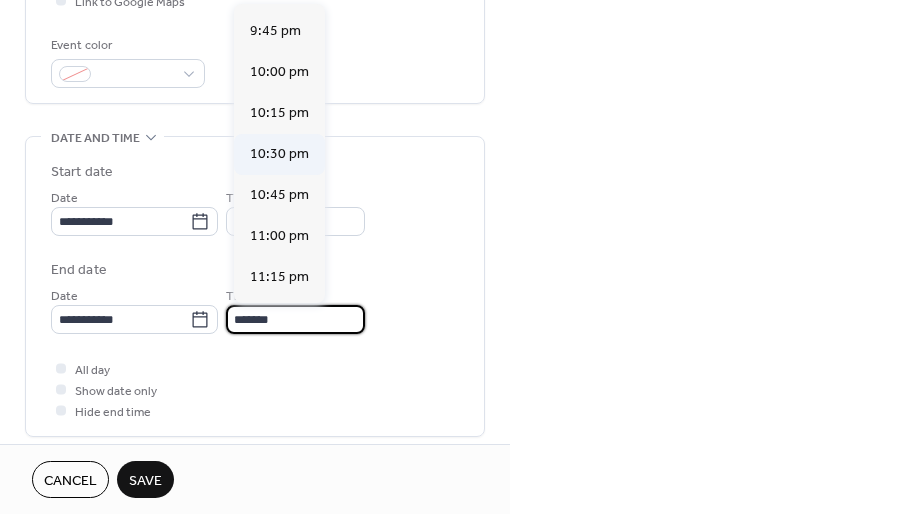 type on "********" 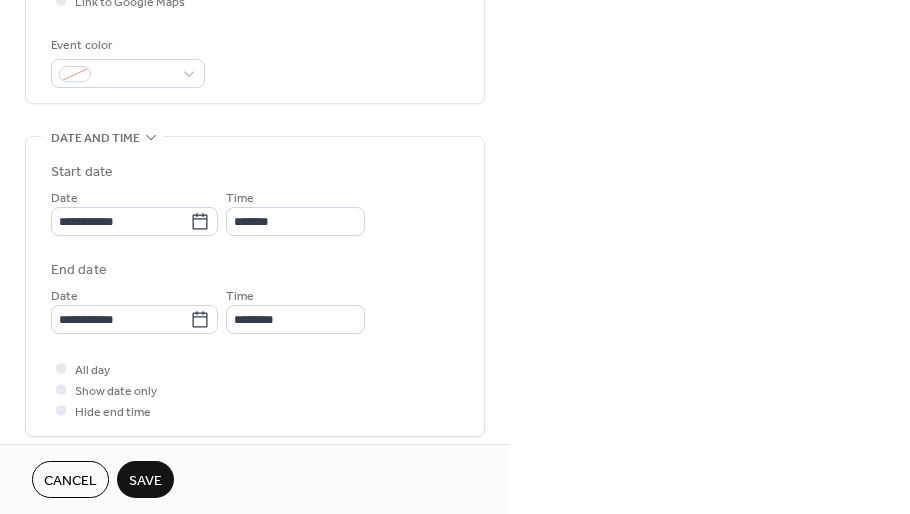 click on "**********" at bounding box center (255, 248) 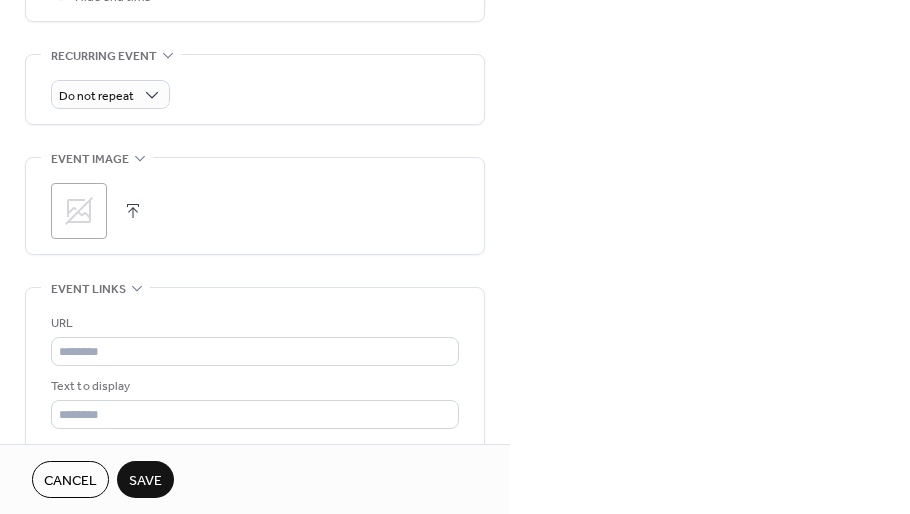 scroll, scrollTop: 932, scrollLeft: 0, axis: vertical 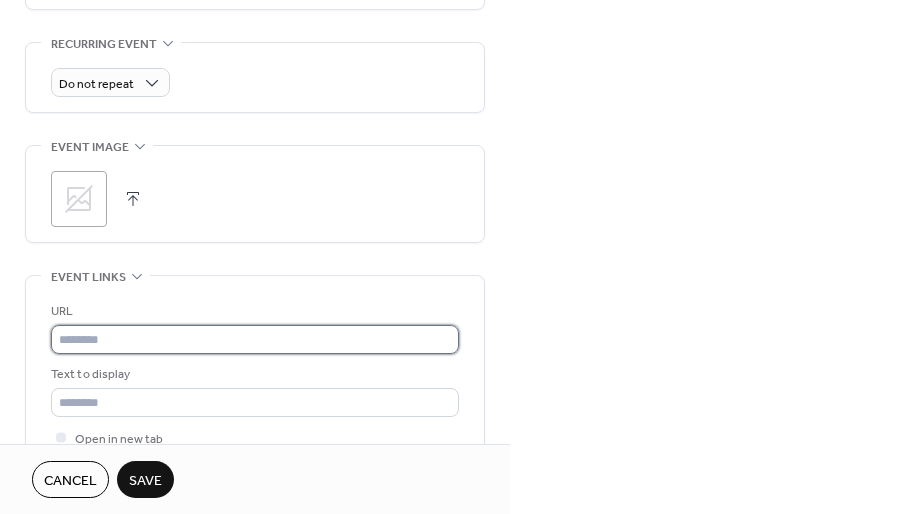 click at bounding box center (255, 339) 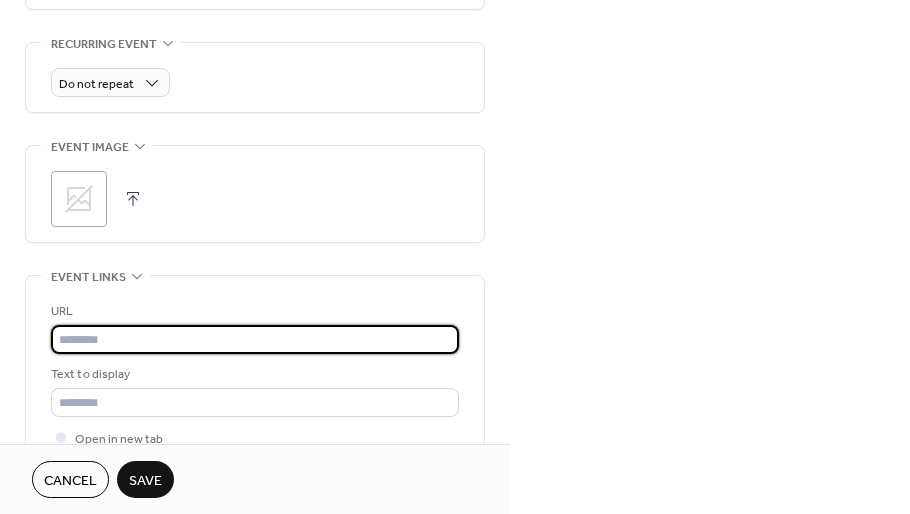 paste on "**********" 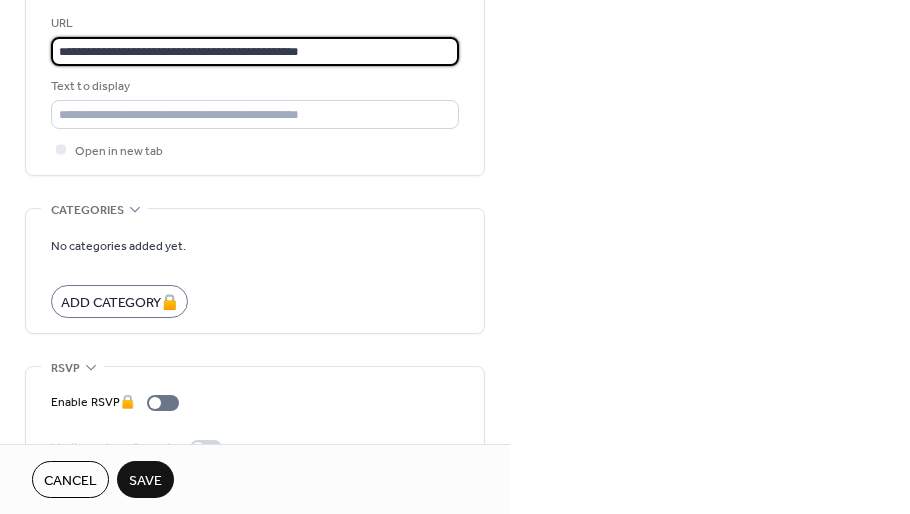 scroll, scrollTop: 1264, scrollLeft: 0, axis: vertical 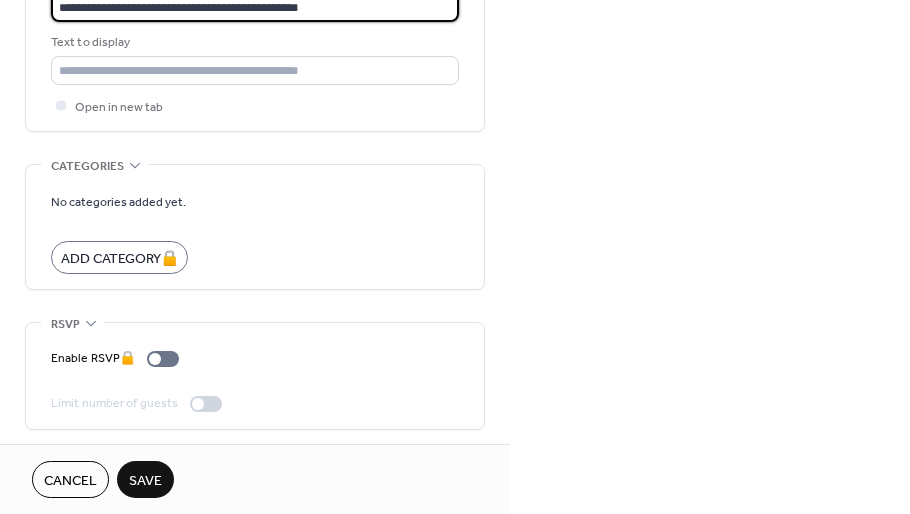 type on "**********" 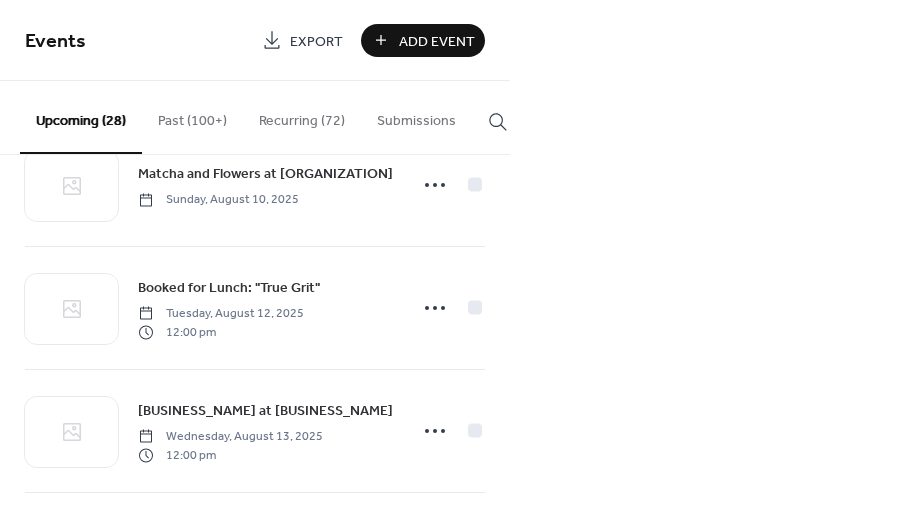 scroll, scrollTop: 1046, scrollLeft: 0, axis: vertical 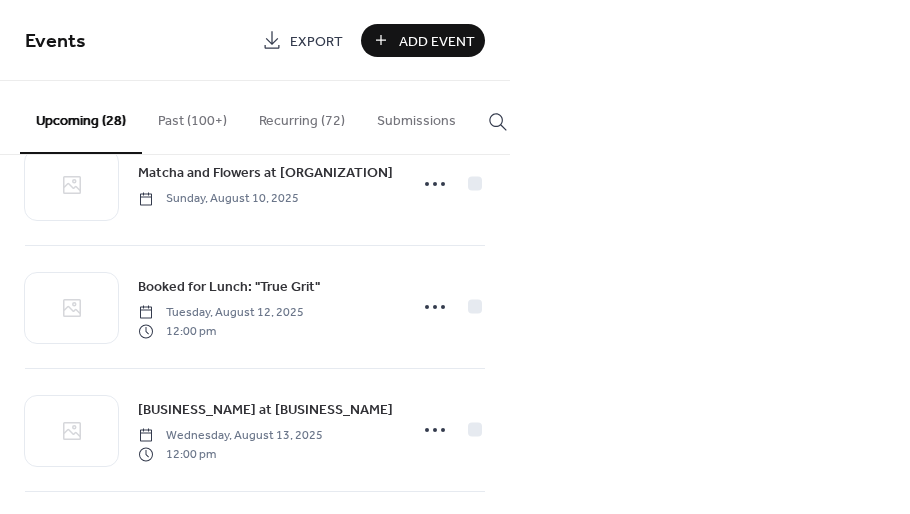 click on "Add Event" at bounding box center [437, 41] 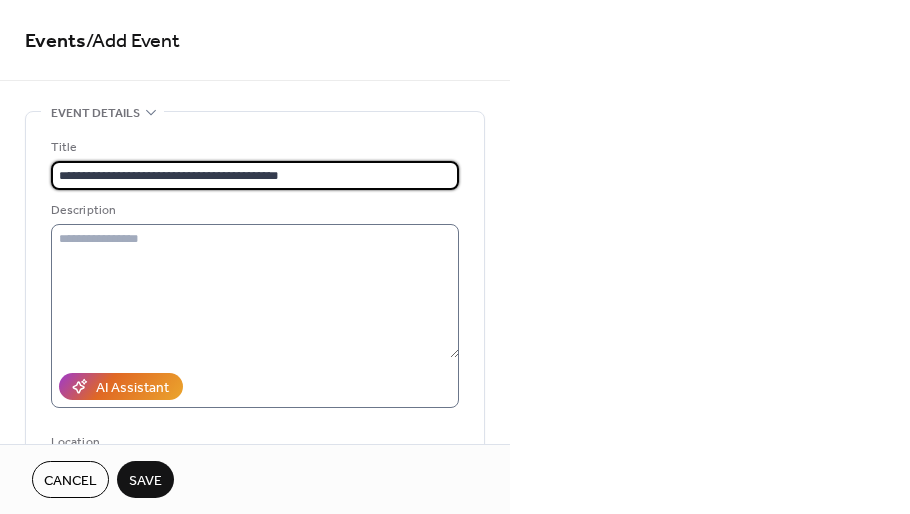 type on "**********" 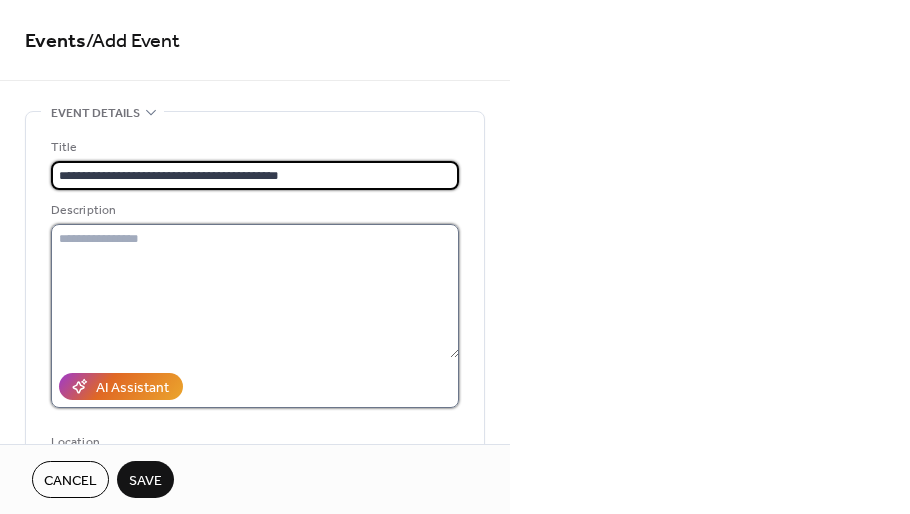 click at bounding box center [255, 291] 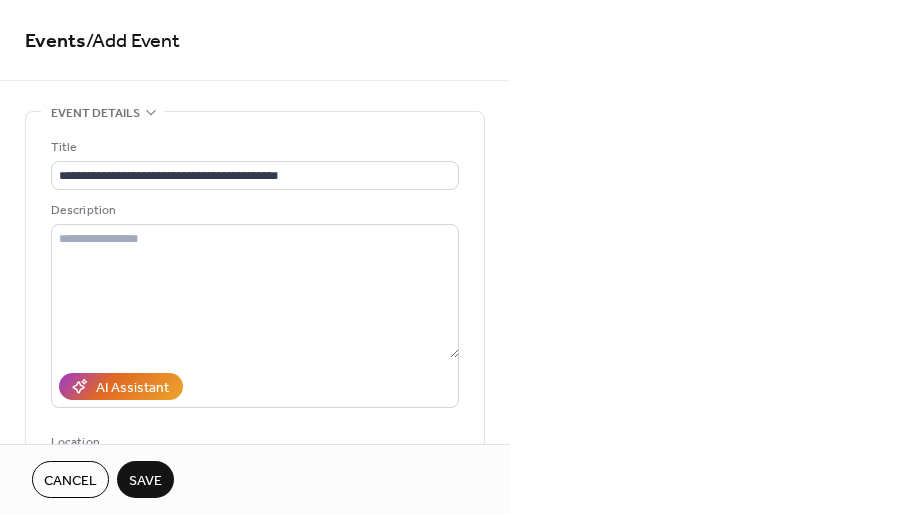 click on "**********" at bounding box center (455, 257) 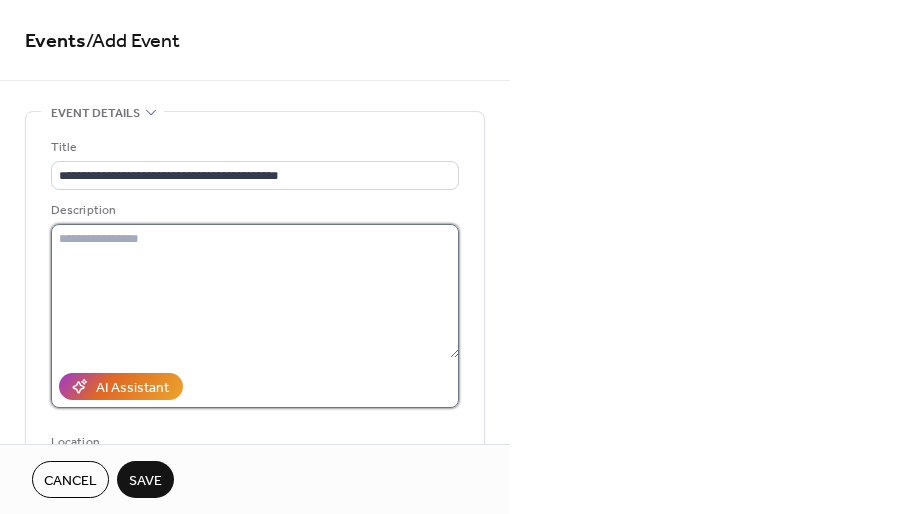 click at bounding box center (255, 291) 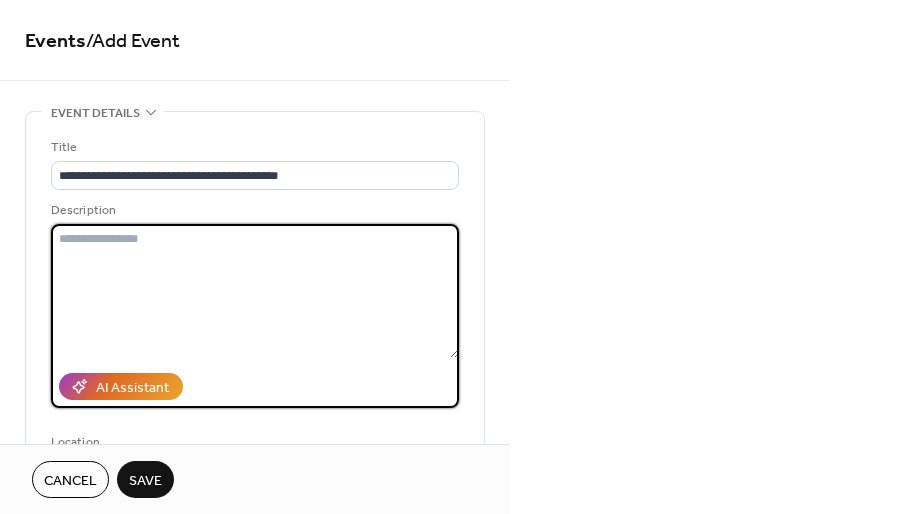 paste on "**********" 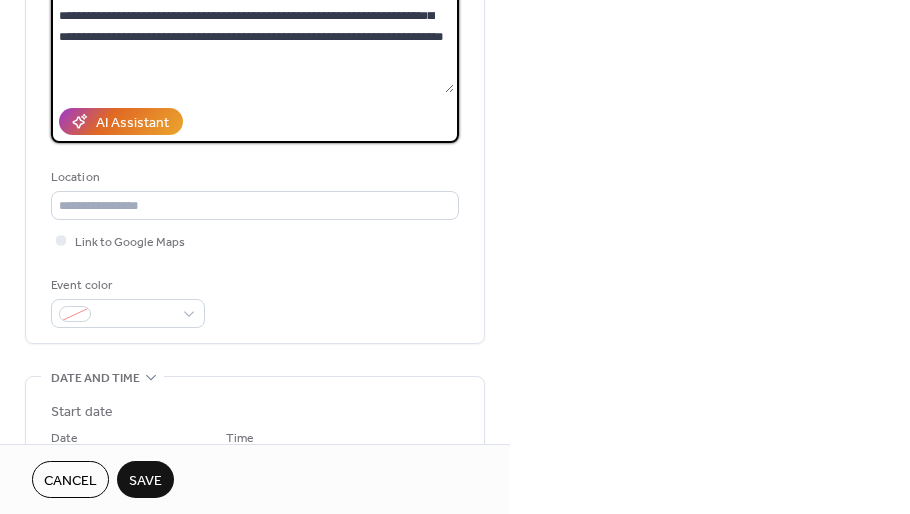 scroll, scrollTop: 266, scrollLeft: 0, axis: vertical 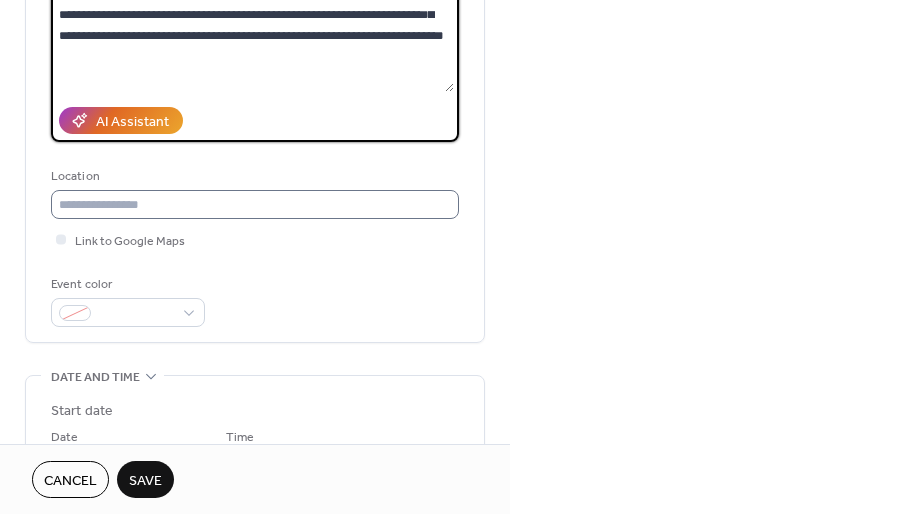 type on "**********" 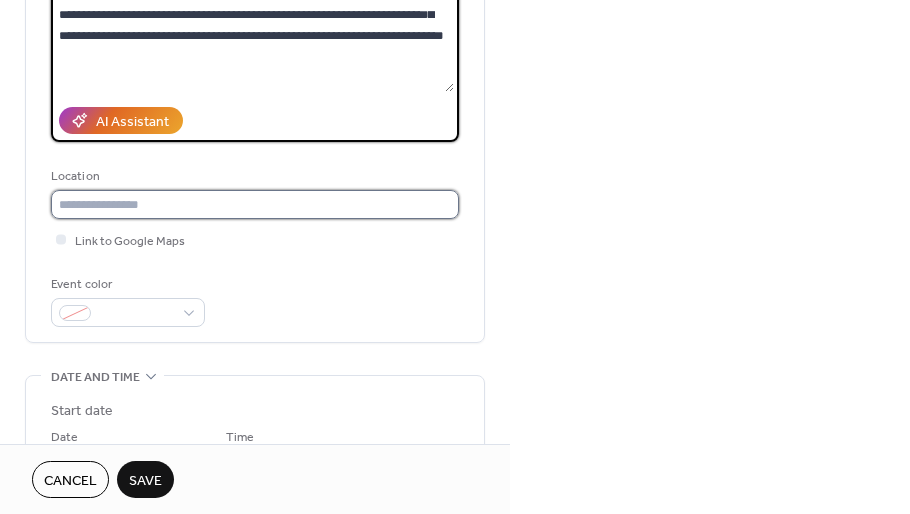 click at bounding box center (255, 204) 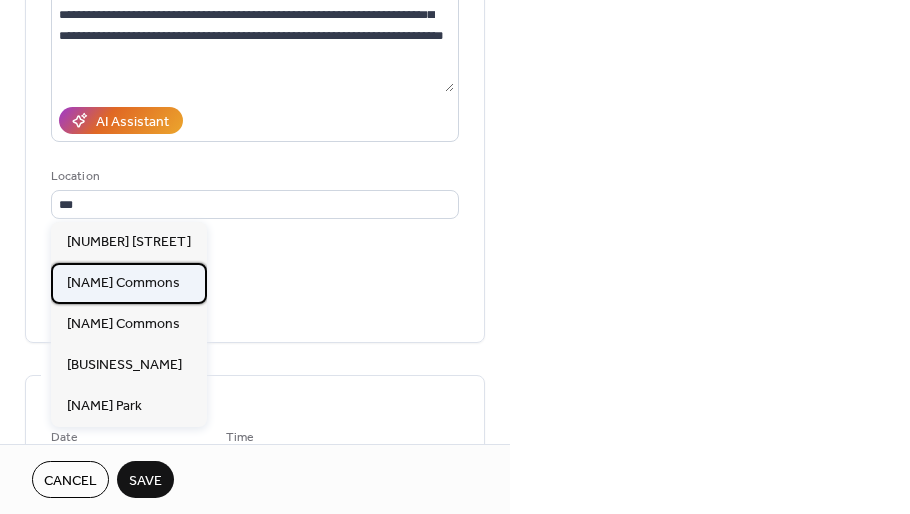 click on "King  Commons" at bounding box center [123, 283] 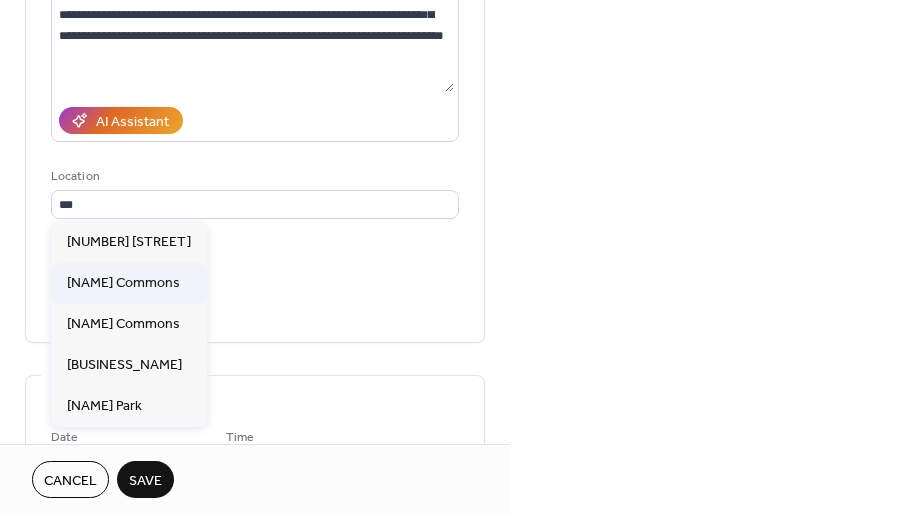 type on "**********" 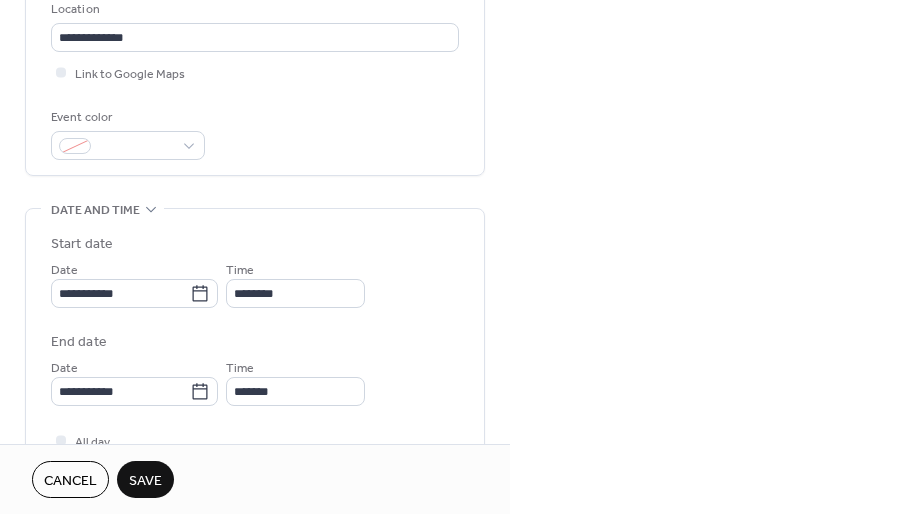 scroll, scrollTop: 434, scrollLeft: 0, axis: vertical 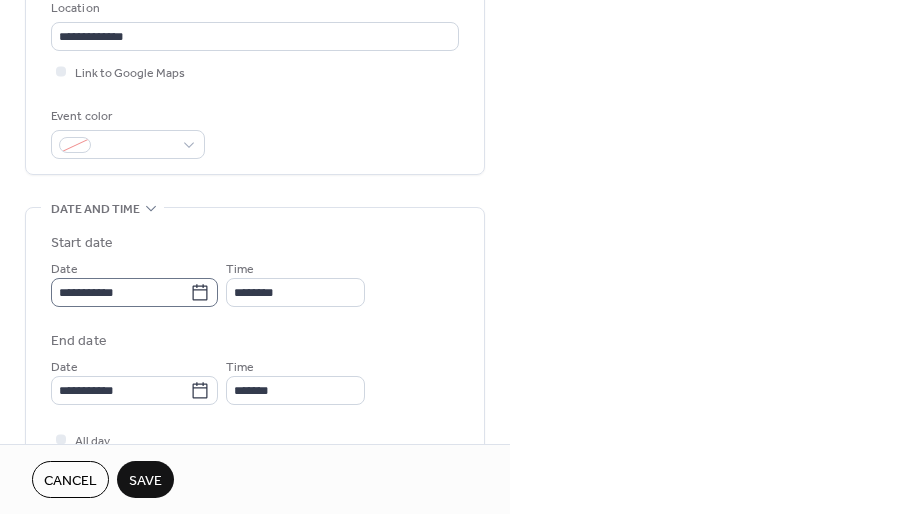 click 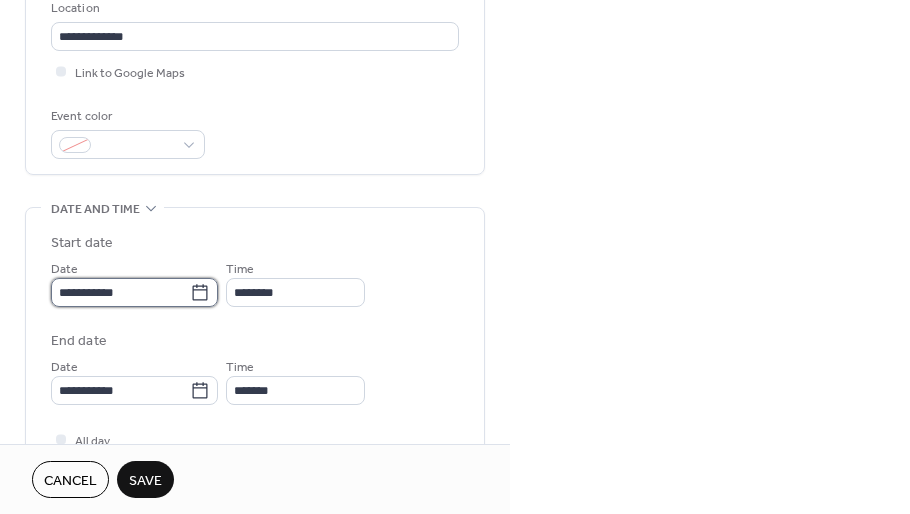 click on "**********" at bounding box center [120, 292] 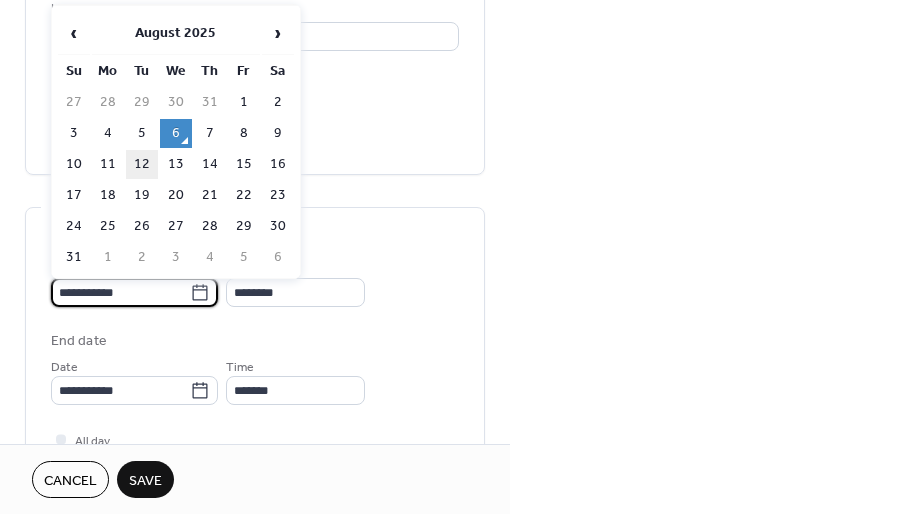 click on "12" at bounding box center (142, 164) 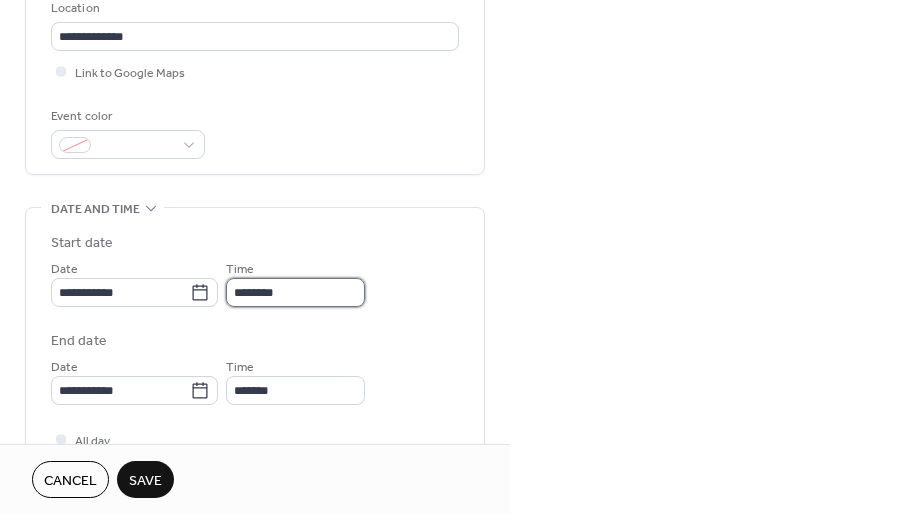 click on "********" at bounding box center (295, 292) 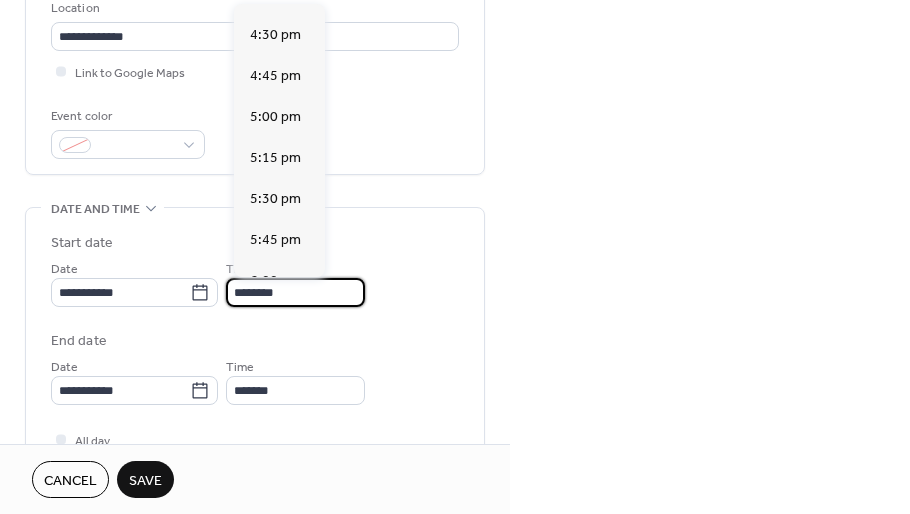 scroll, scrollTop: 2700, scrollLeft: 0, axis: vertical 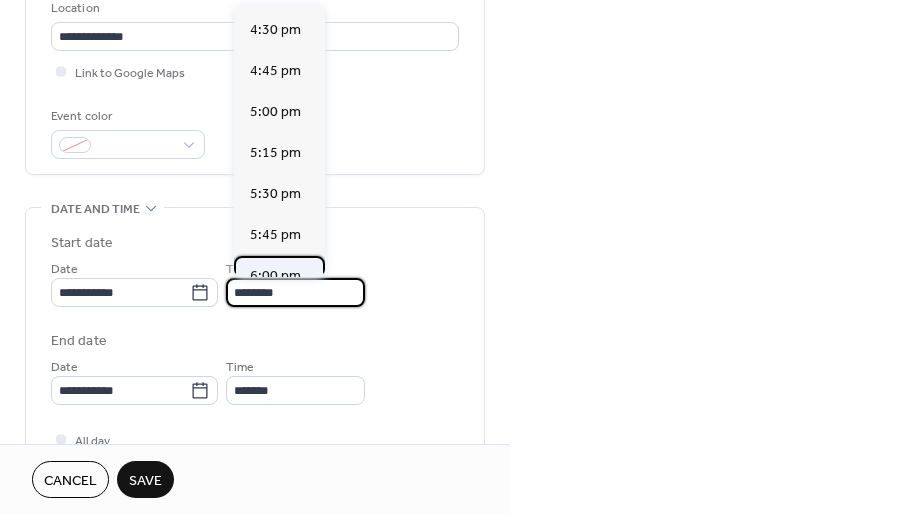 click on "6:00 pm" at bounding box center [275, 276] 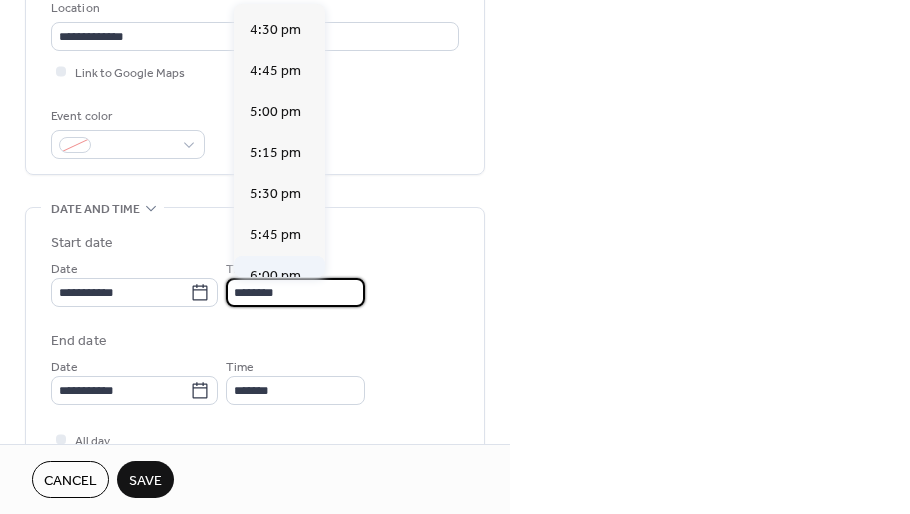 type on "*******" 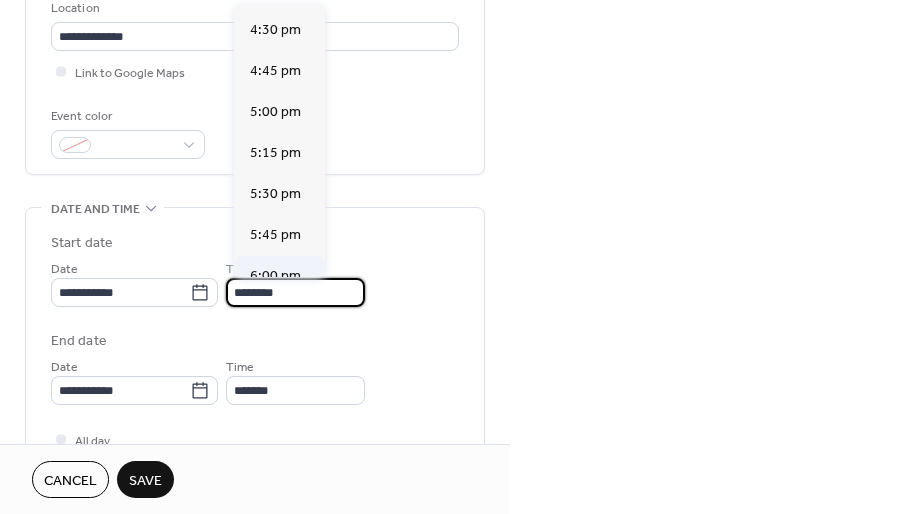 type on "*******" 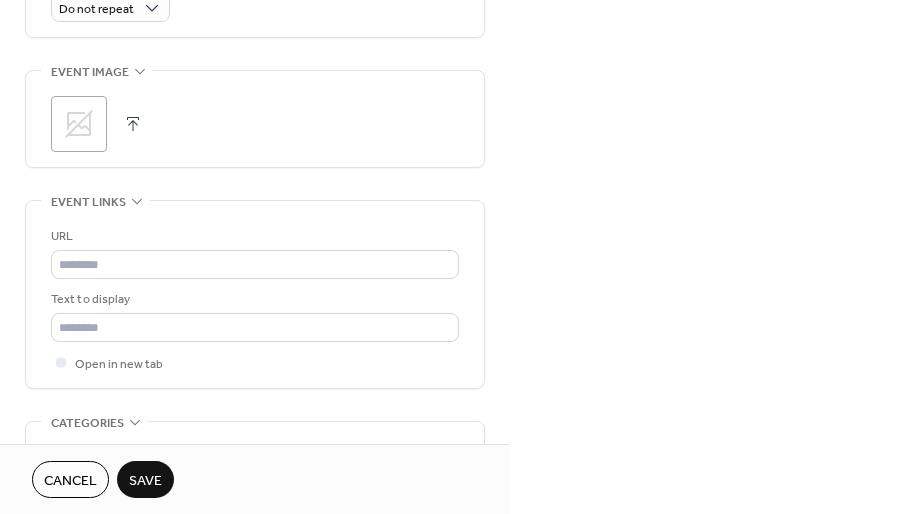 scroll, scrollTop: 1008, scrollLeft: 0, axis: vertical 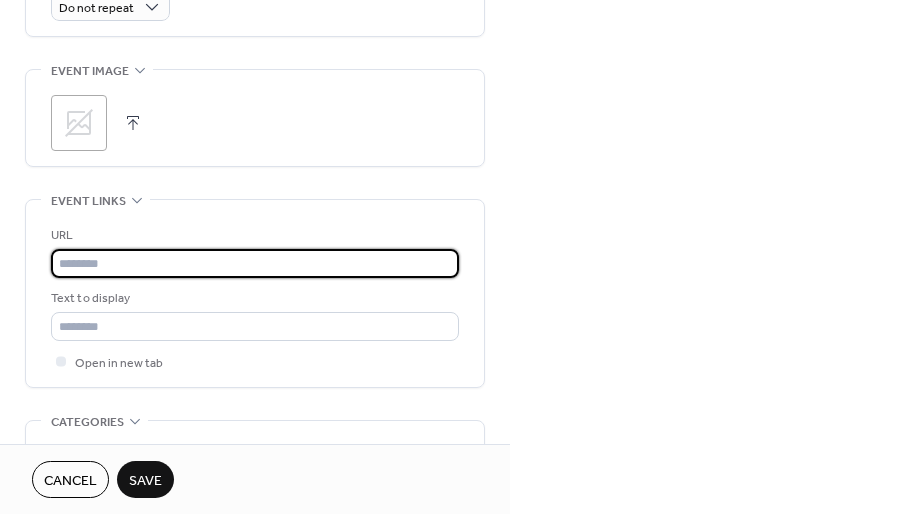 click at bounding box center (255, 263) 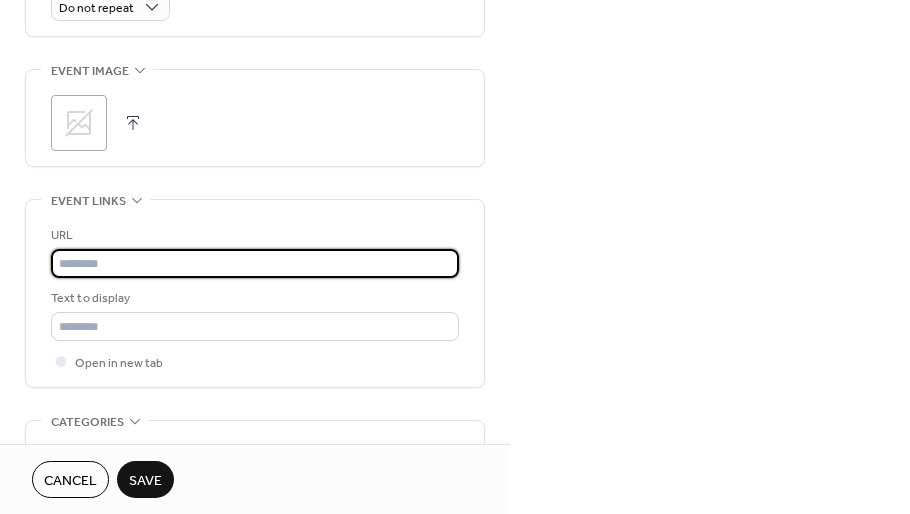 paste on "**********" 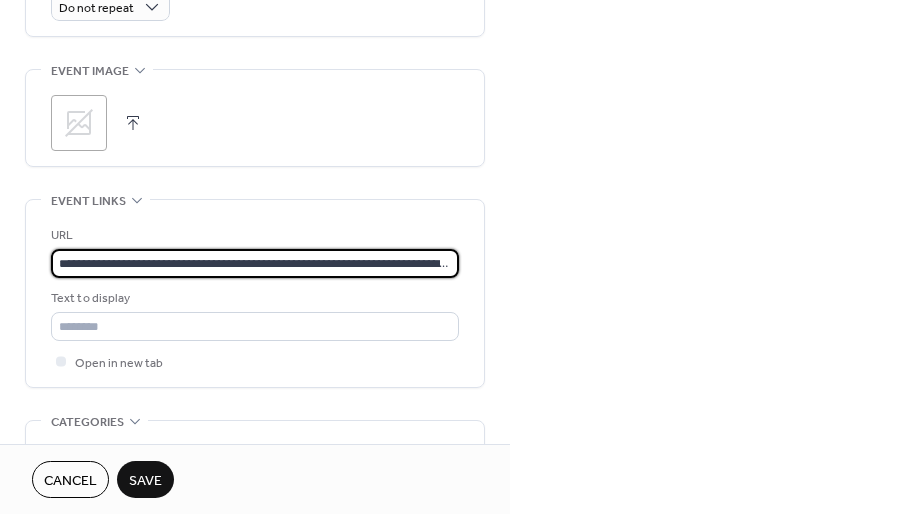 scroll, scrollTop: 0, scrollLeft: 1170, axis: horizontal 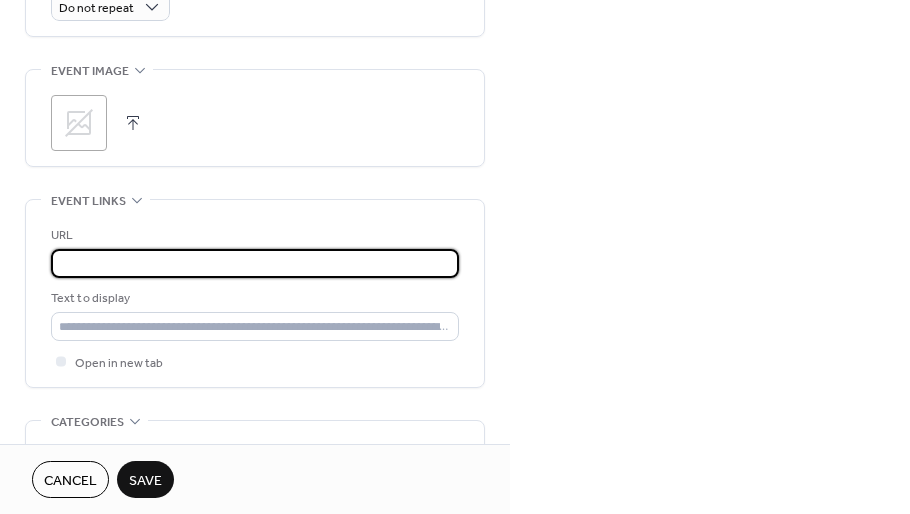 drag, startPoint x: 442, startPoint y: 257, endPoint x: 88, endPoint y: 263, distance: 354.05084 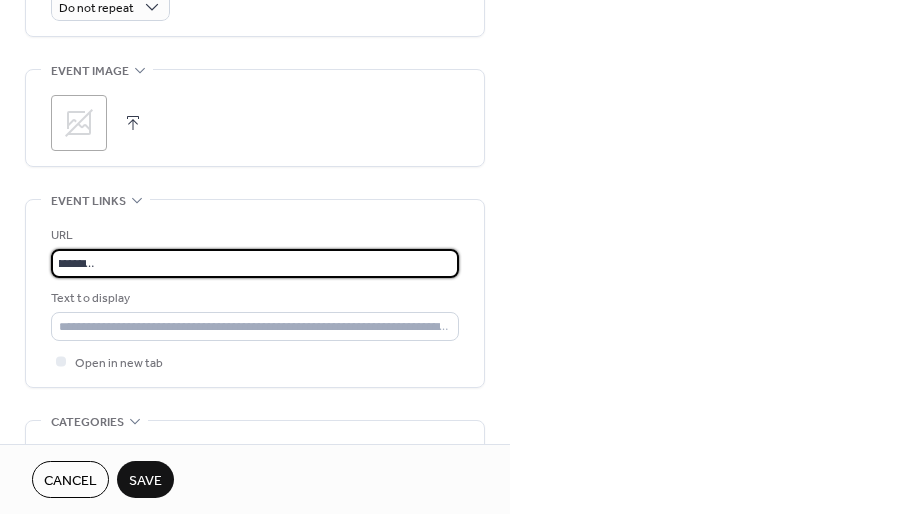 scroll, scrollTop: 0, scrollLeft: 0, axis: both 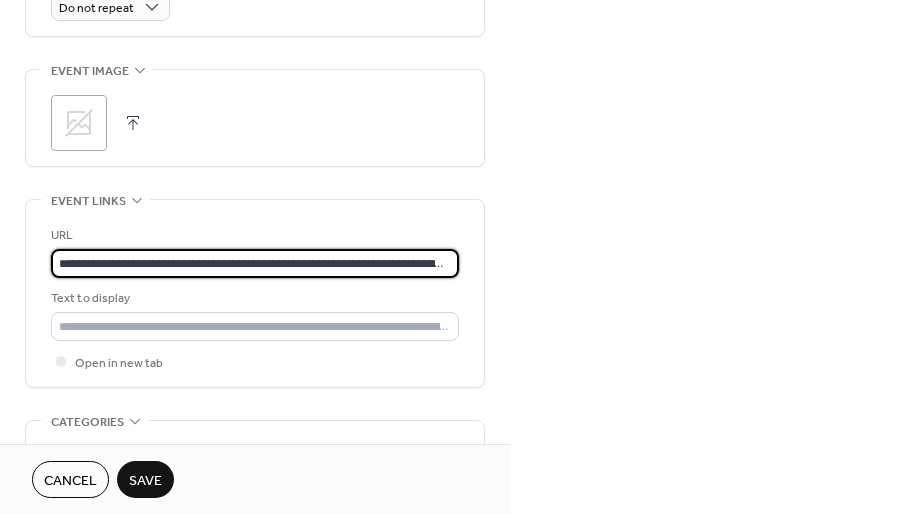 drag, startPoint x: 327, startPoint y: 271, endPoint x: 45, endPoint y: 267, distance: 282.02838 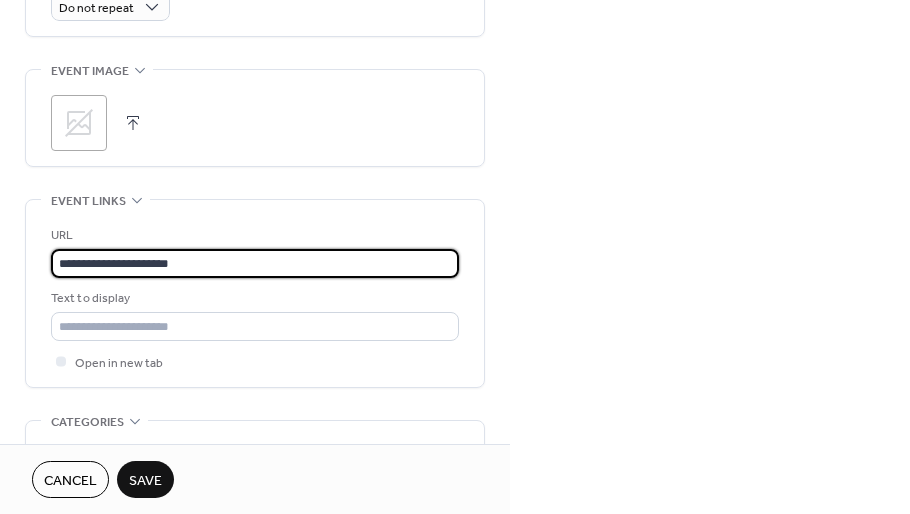 drag, startPoint x: 189, startPoint y: 262, endPoint x: 22, endPoint y: 263, distance: 167.00299 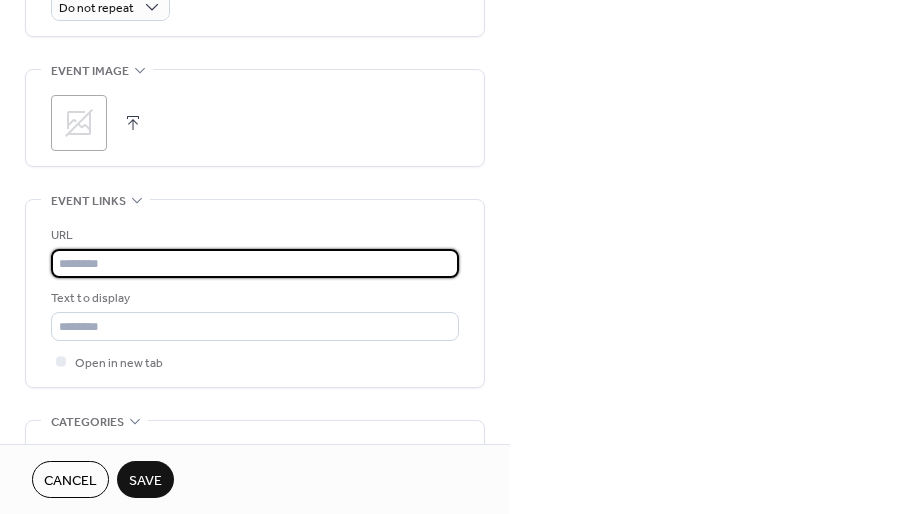 scroll, scrollTop: 0, scrollLeft: 0, axis: both 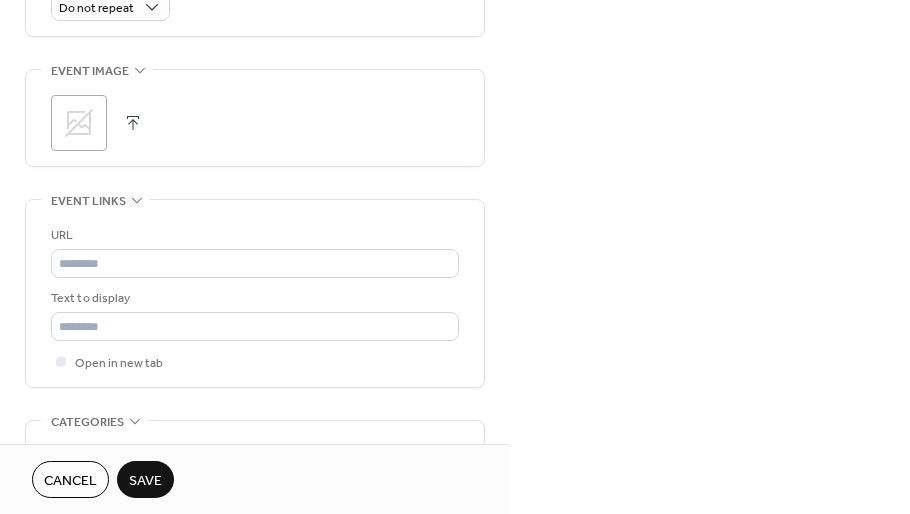 click on "**********" at bounding box center (455, 257) 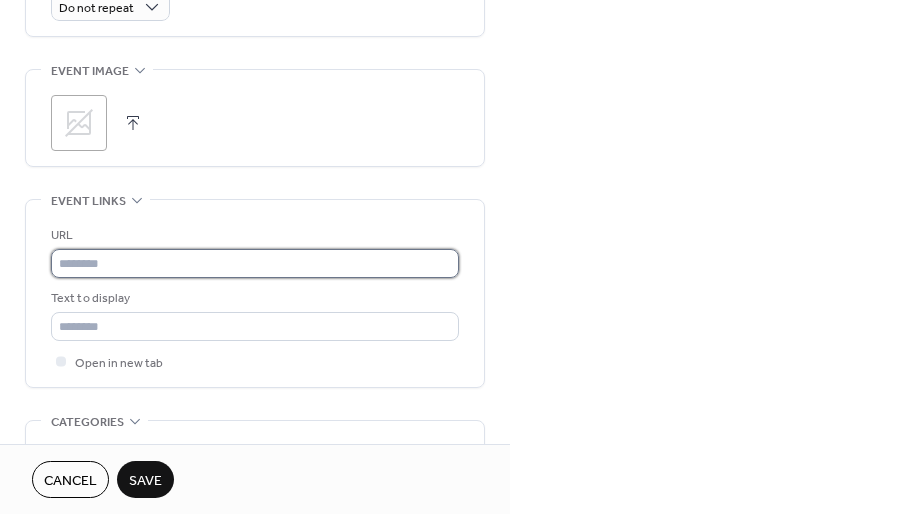 click at bounding box center [252, 263] 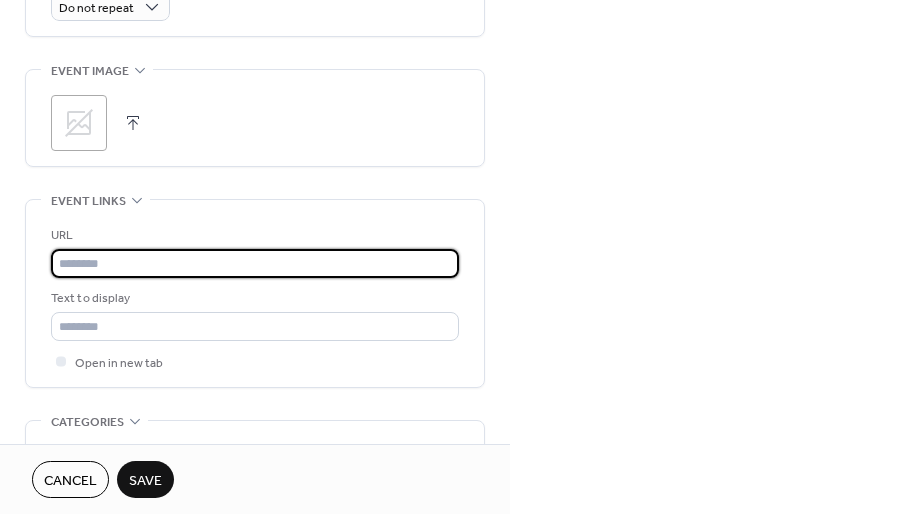 paste on "**********" 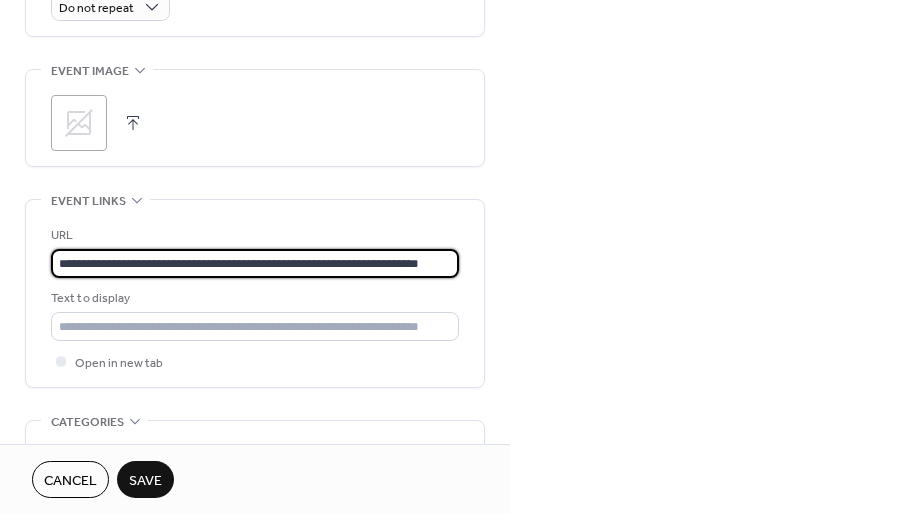 scroll, scrollTop: 0, scrollLeft: 24, axis: horizontal 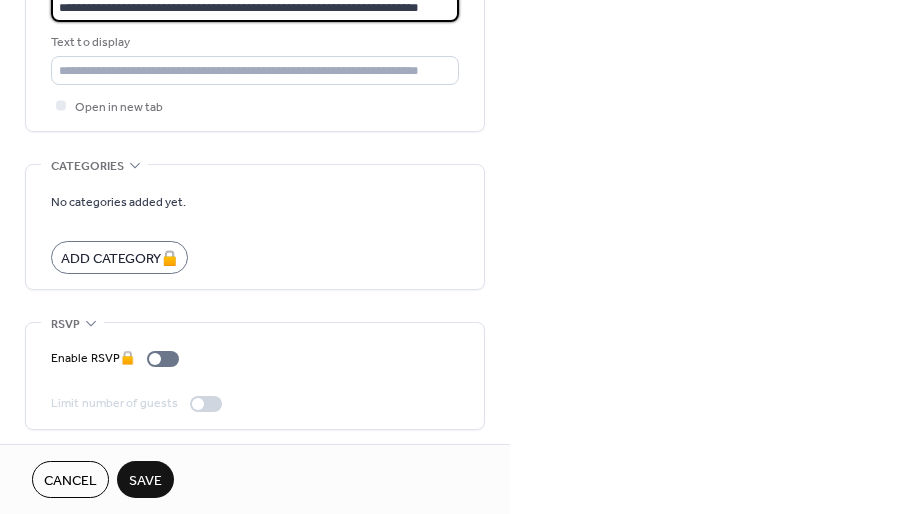 type on "**********" 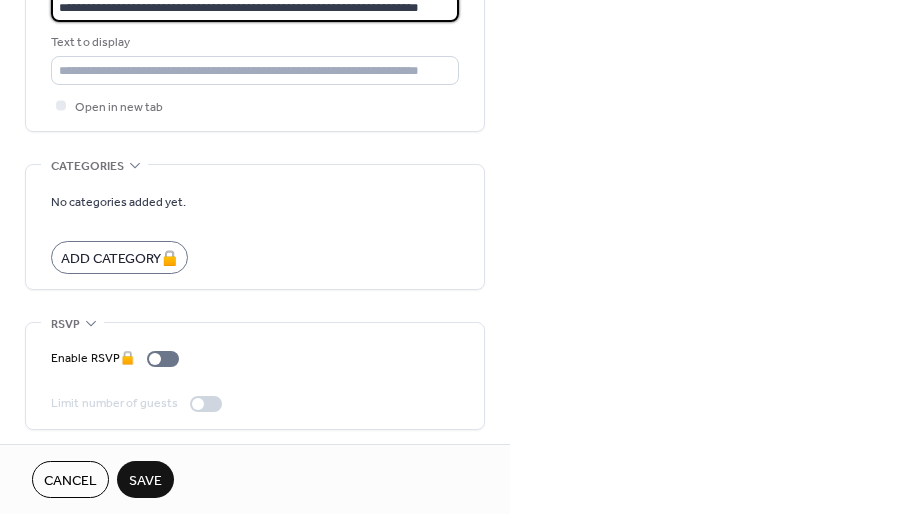 click on "Save" at bounding box center (145, 481) 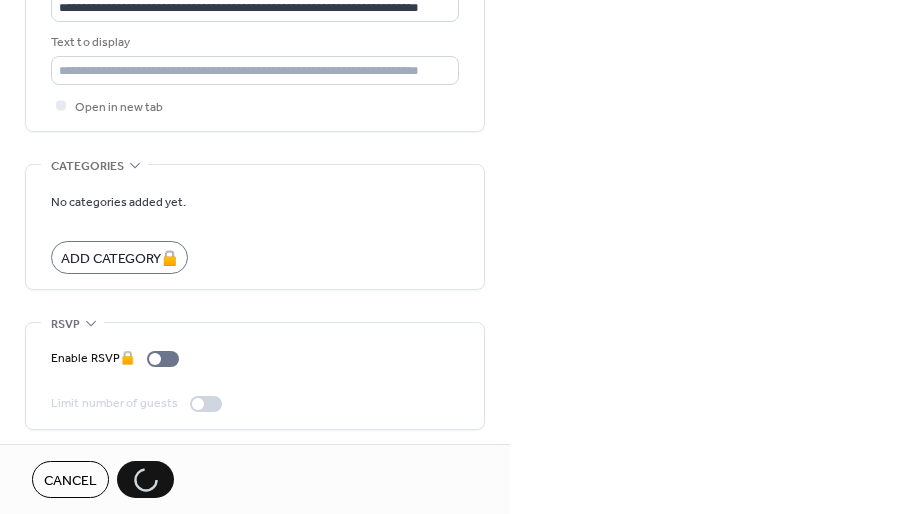 scroll, scrollTop: 0, scrollLeft: 0, axis: both 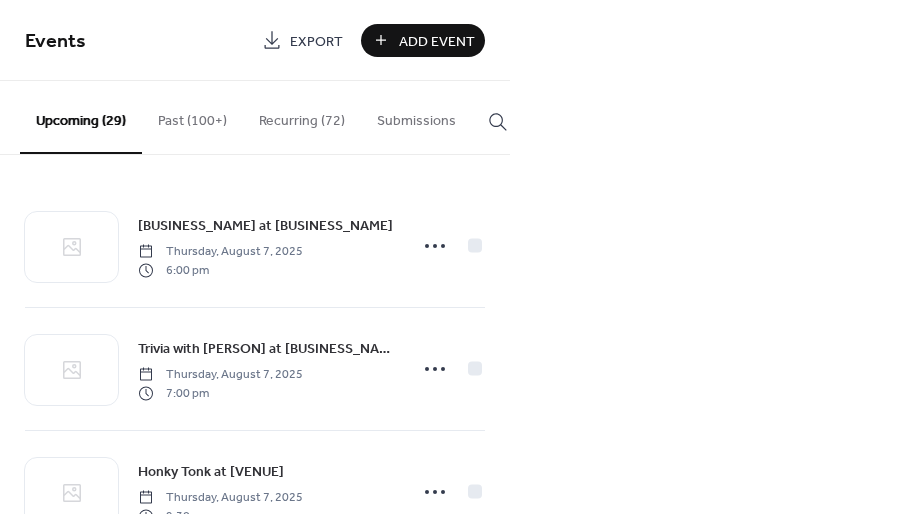 click on "Add Event" at bounding box center [437, 41] 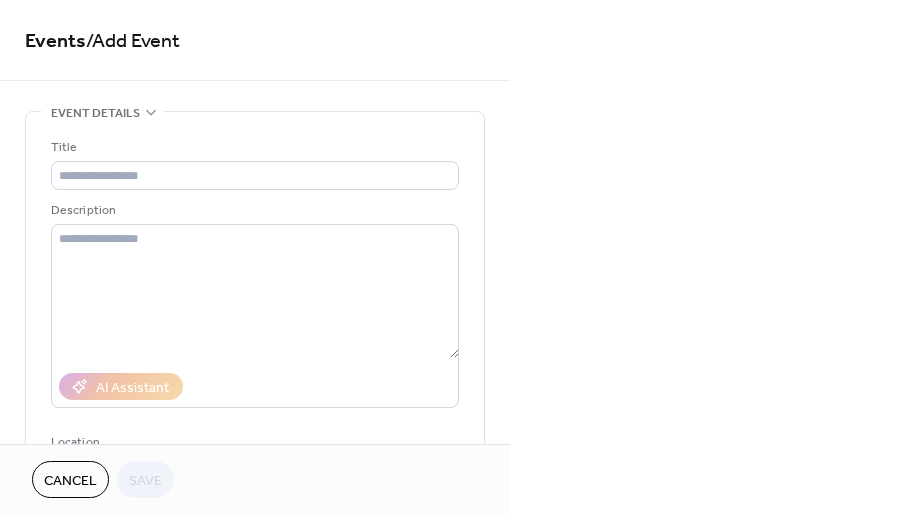 click on "**********" at bounding box center [455, 257] 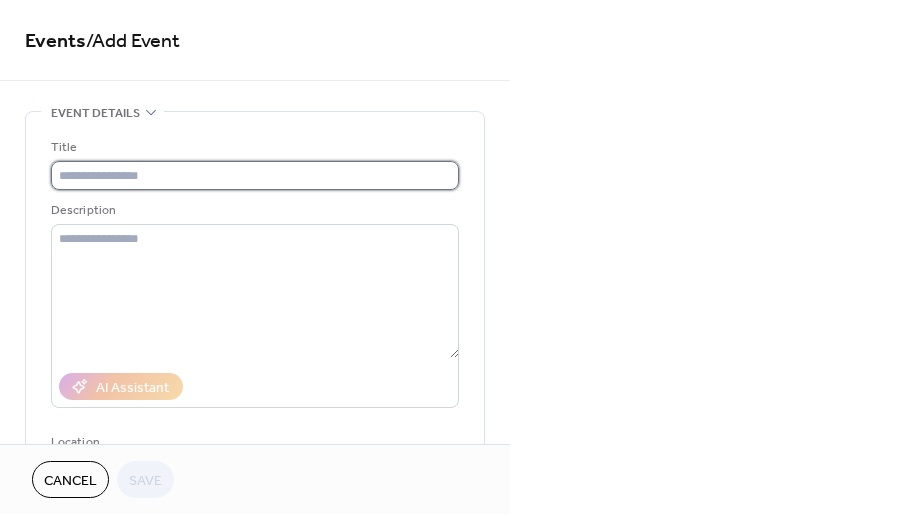 click at bounding box center (255, 175) 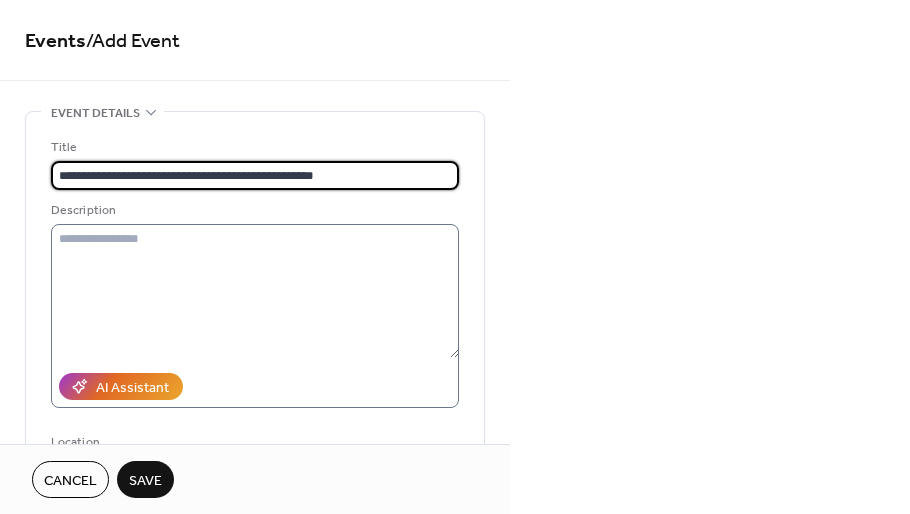 type on "**********" 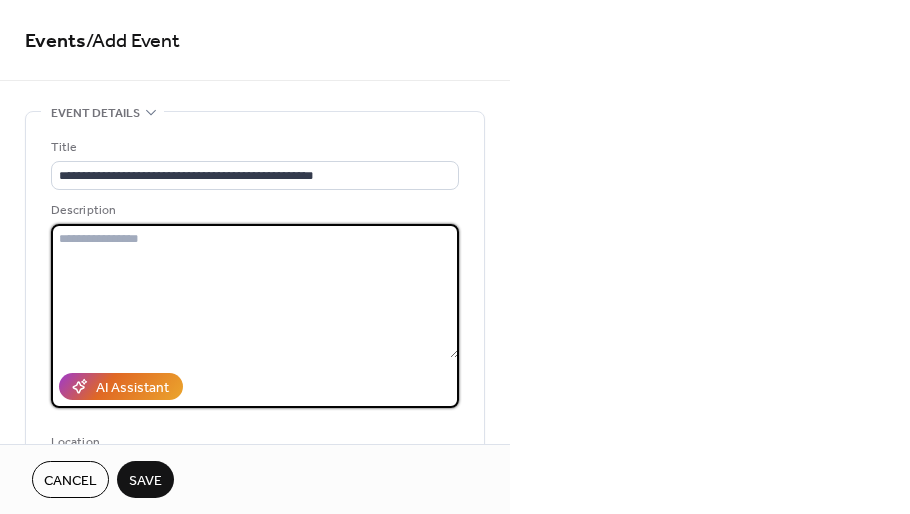 click at bounding box center [255, 291] 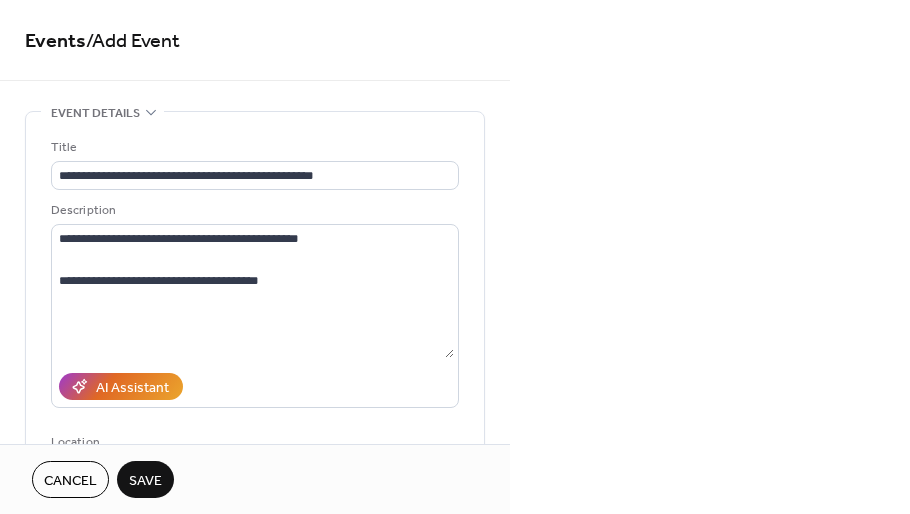 click on "**********" at bounding box center [455, 257] 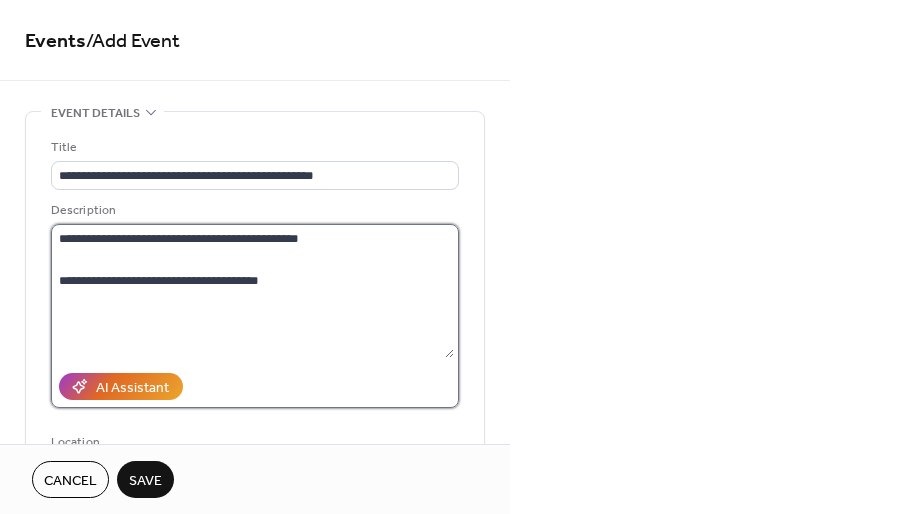 click on "**********" at bounding box center (252, 291) 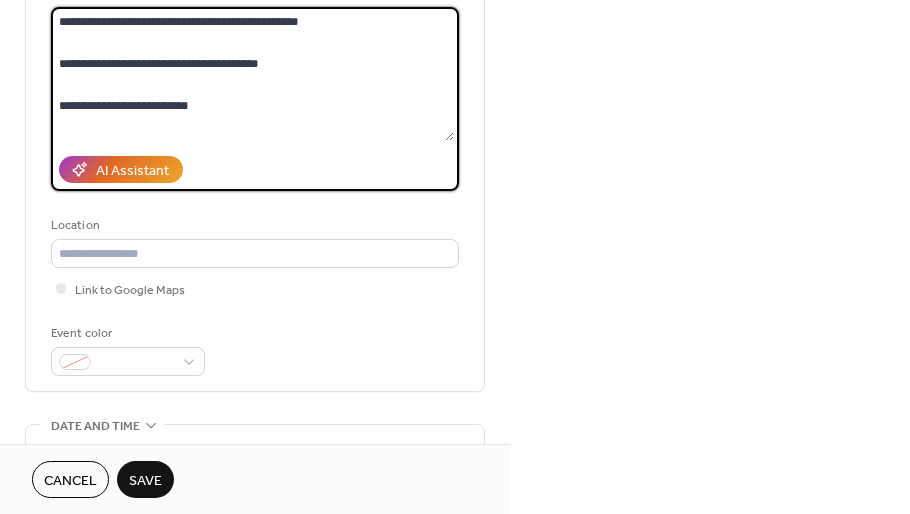 scroll, scrollTop: 235, scrollLeft: 0, axis: vertical 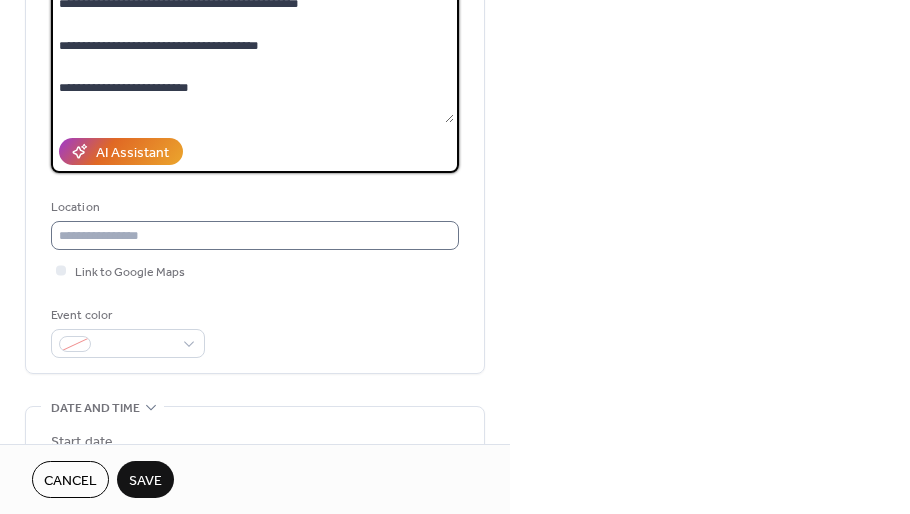 type on "**********" 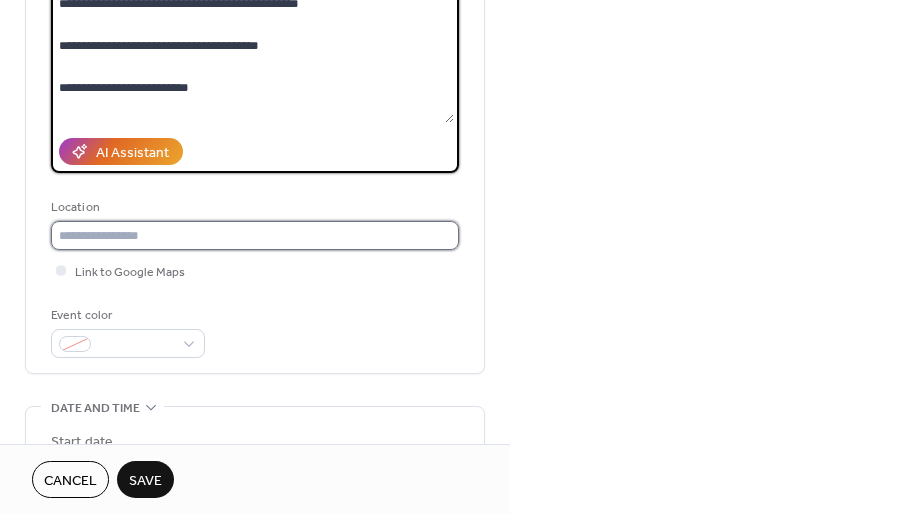 click at bounding box center [255, 235] 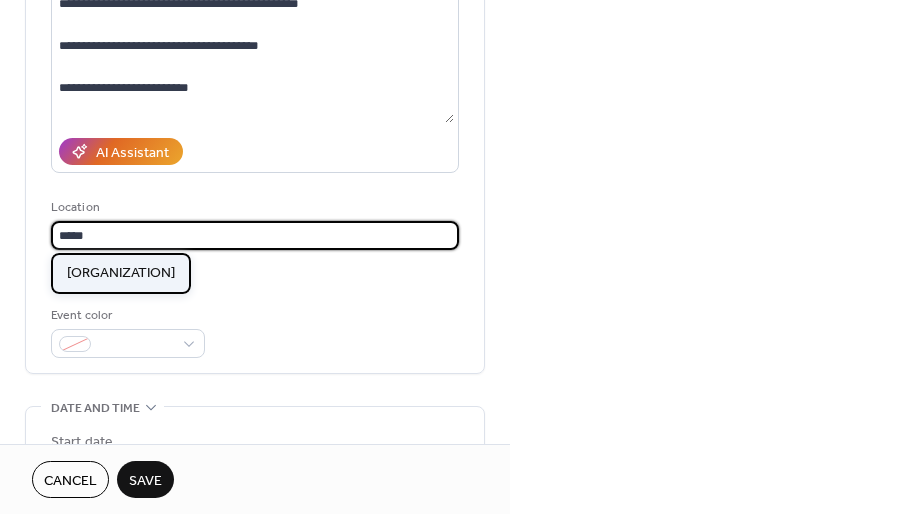 click on "Hunter's Hearth Pottery" at bounding box center (121, 273) 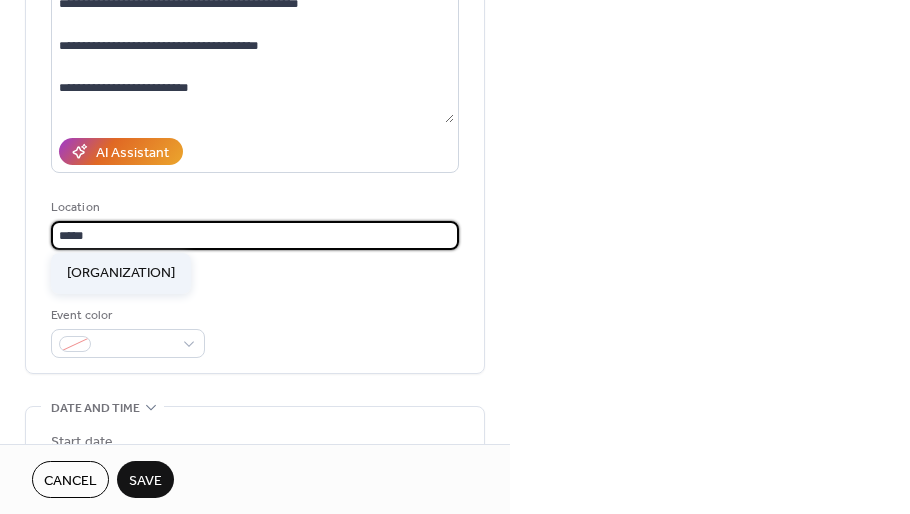 type on "**********" 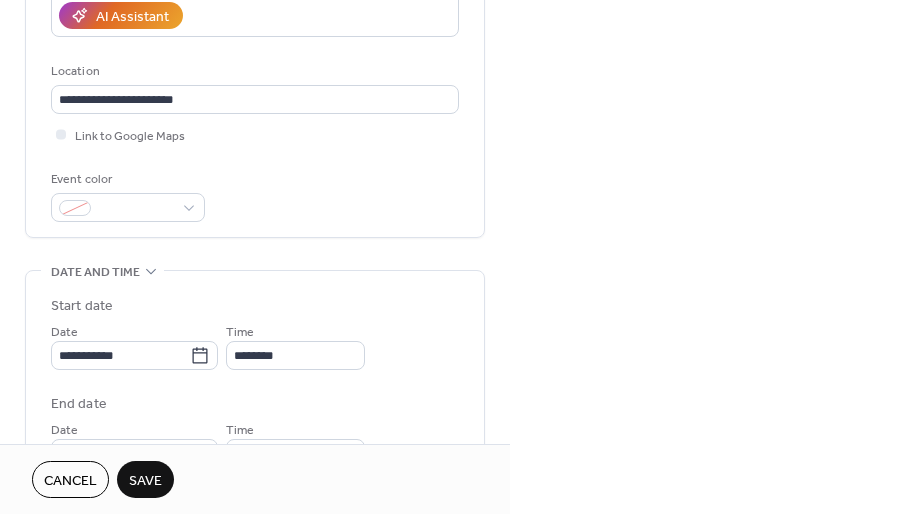 scroll, scrollTop: 404, scrollLeft: 0, axis: vertical 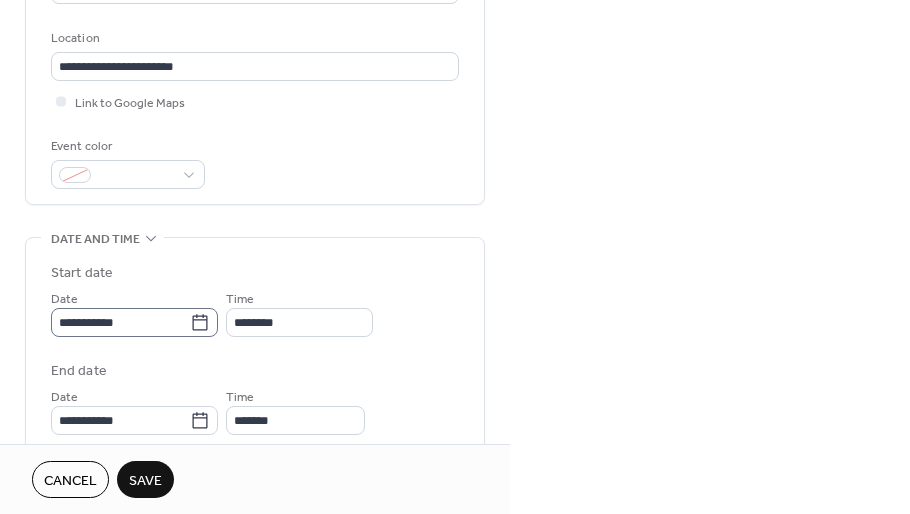 click 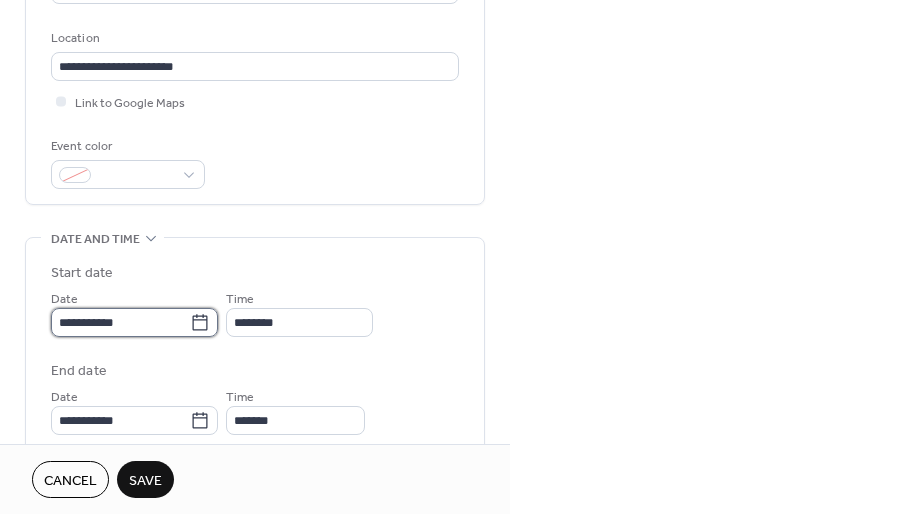 click on "**********" at bounding box center (120, 322) 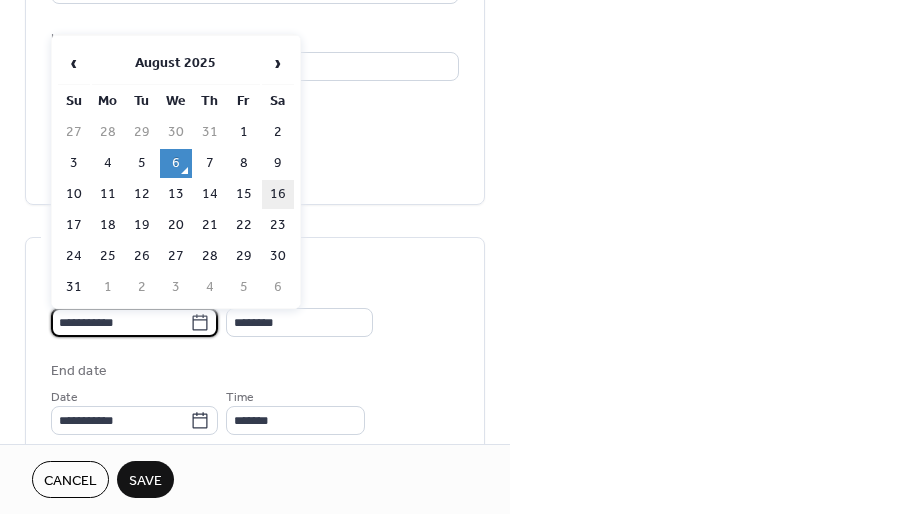 click on "16" at bounding box center [278, 194] 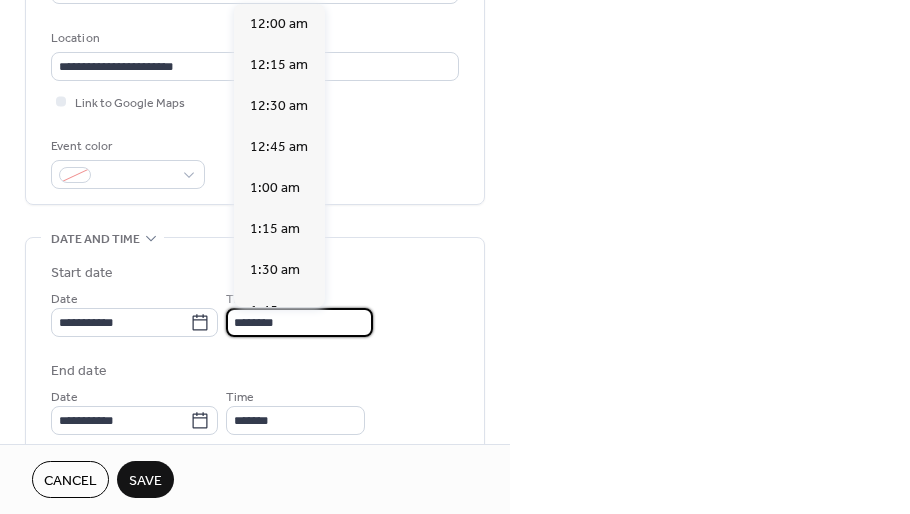 click on "********" at bounding box center (299, 322) 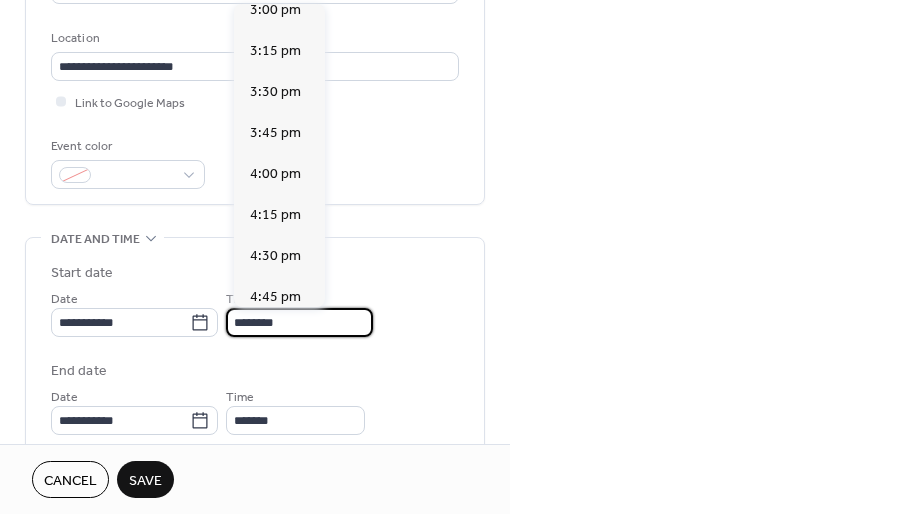 scroll, scrollTop: 2476, scrollLeft: 0, axis: vertical 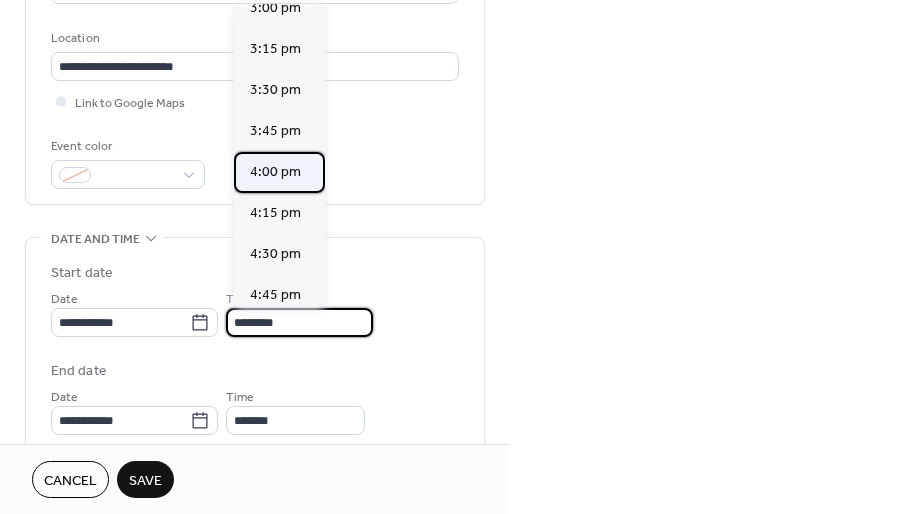 click on "4:00 pm" at bounding box center (275, 172) 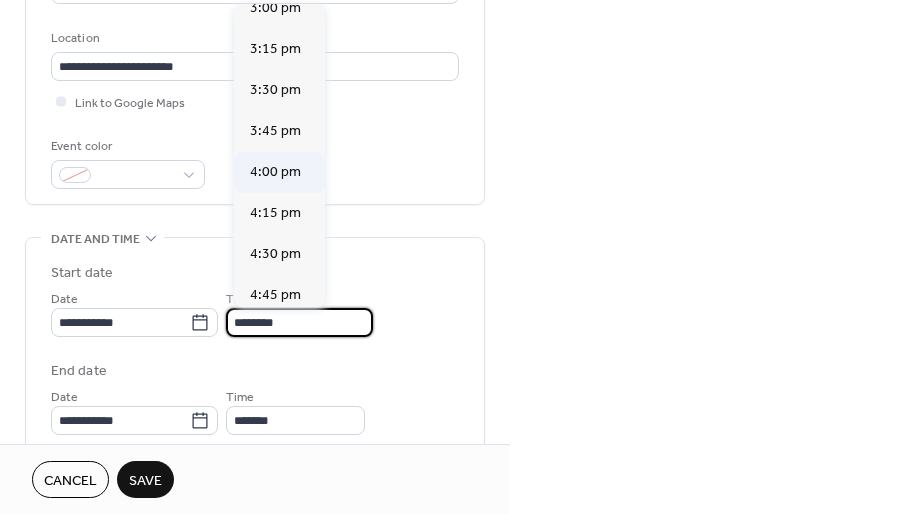 type on "*******" 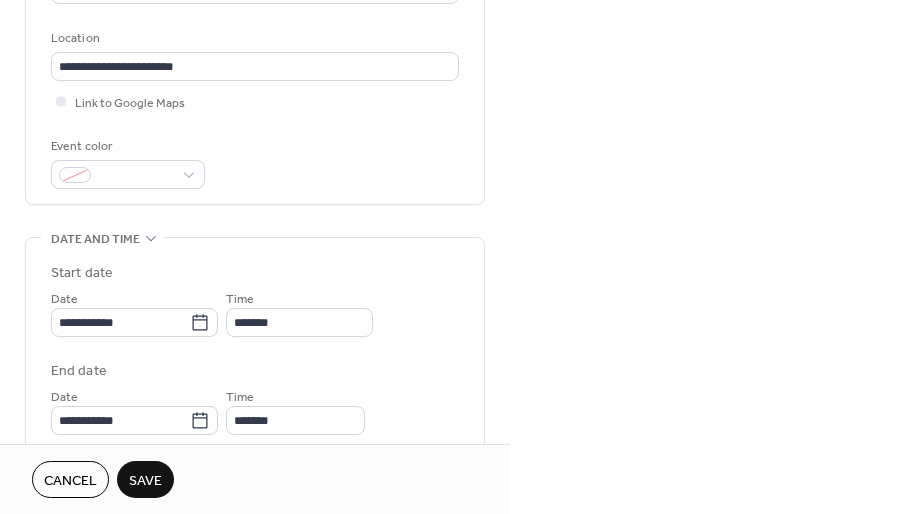 scroll, scrollTop: 0, scrollLeft: 0, axis: both 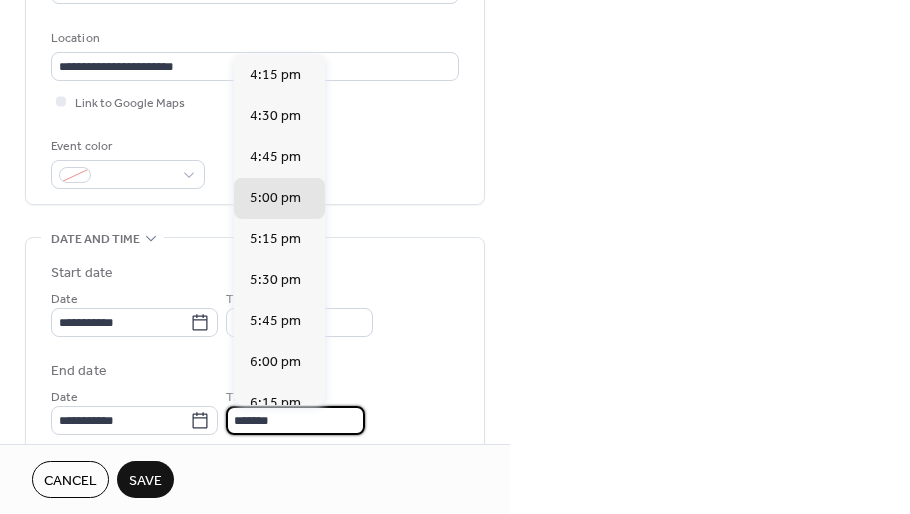 click on "*******" at bounding box center [295, 420] 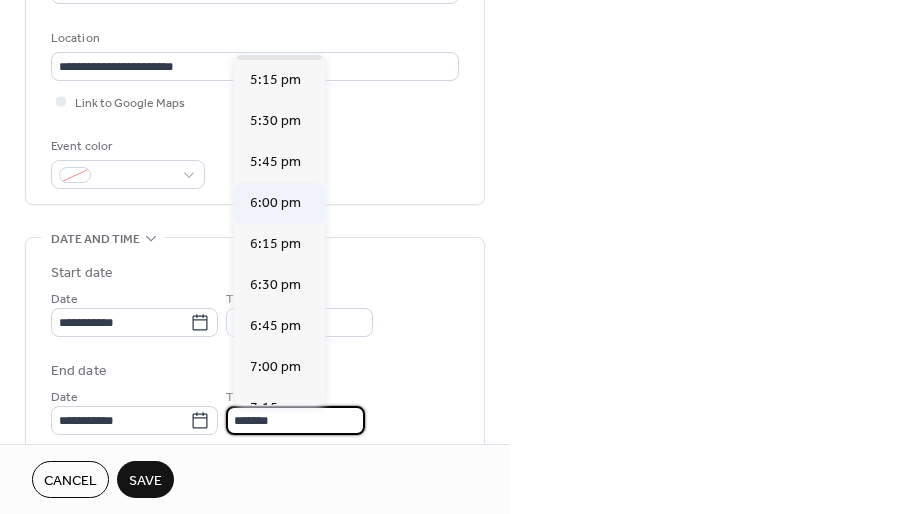 scroll, scrollTop: 178, scrollLeft: 0, axis: vertical 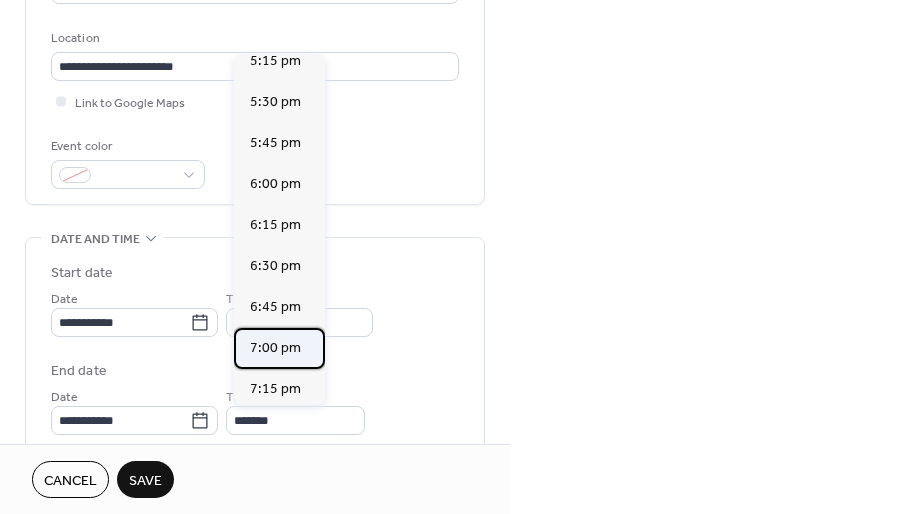 click on "7:00 pm" at bounding box center (275, 347) 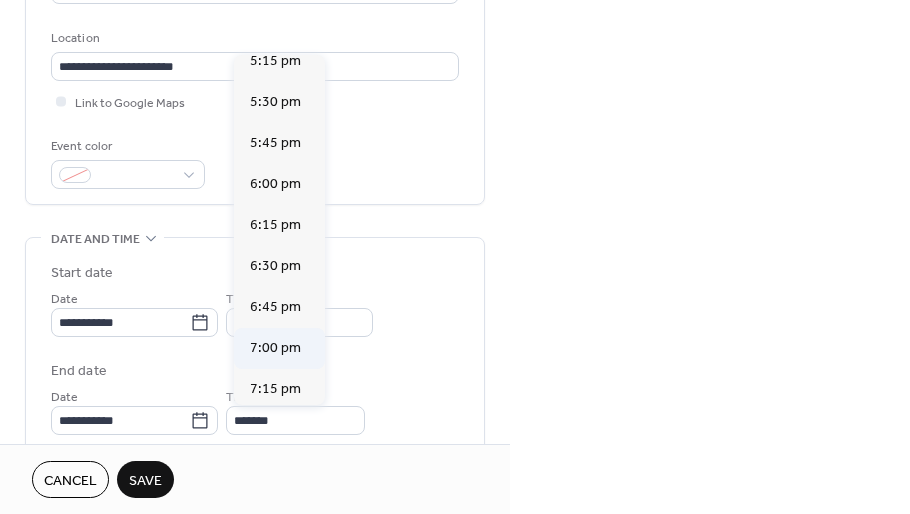 type on "*******" 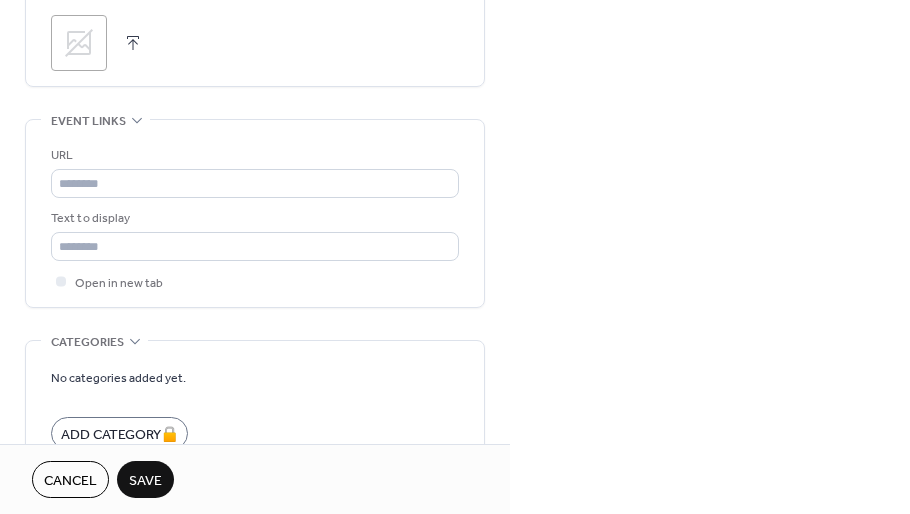 scroll, scrollTop: 1089, scrollLeft: 0, axis: vertical 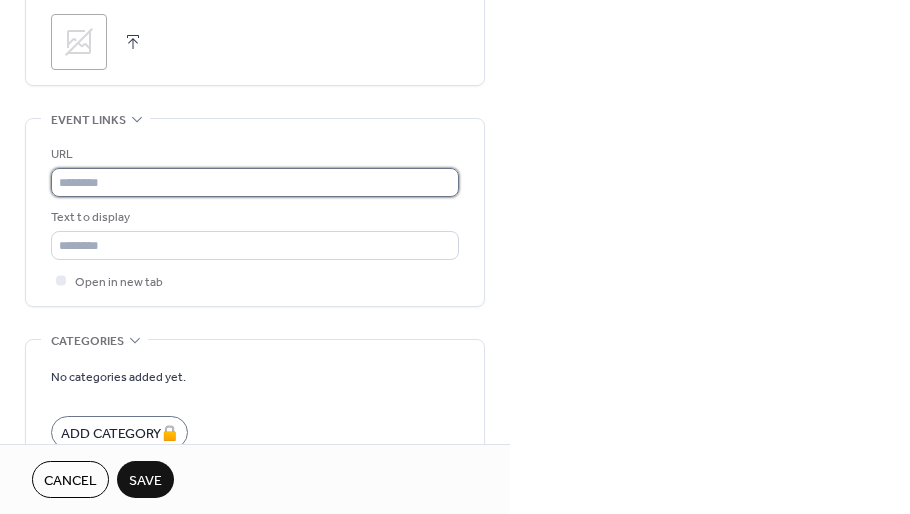 click at bounding box center (255, 182) 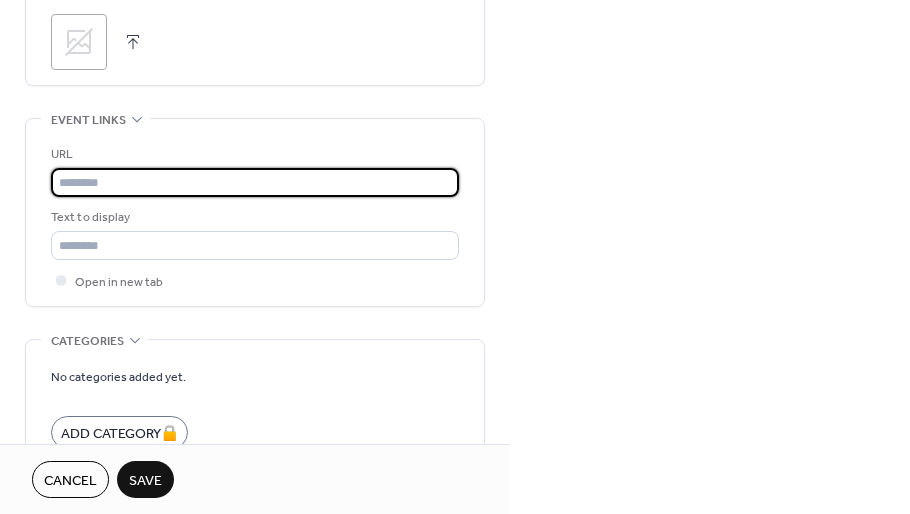 paste on "**********" 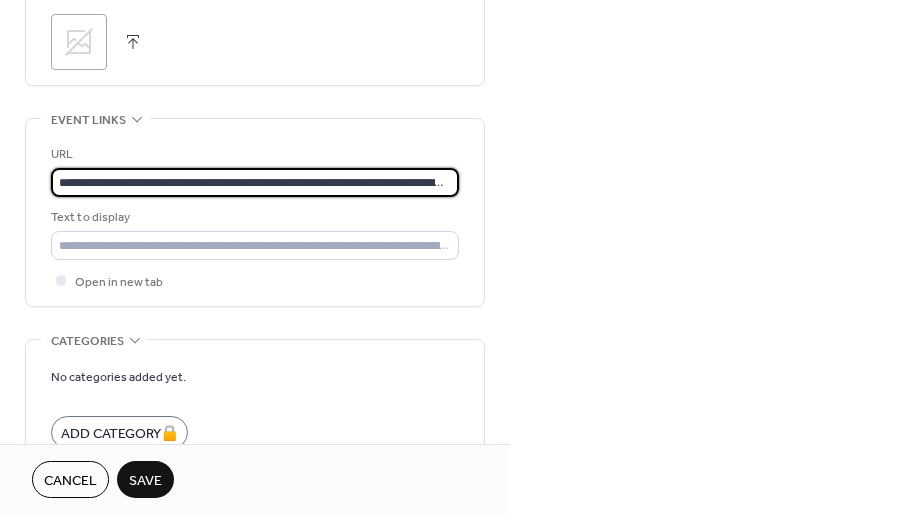 scroll, scrollTop: 0, scrollLeft: 0, axis: both 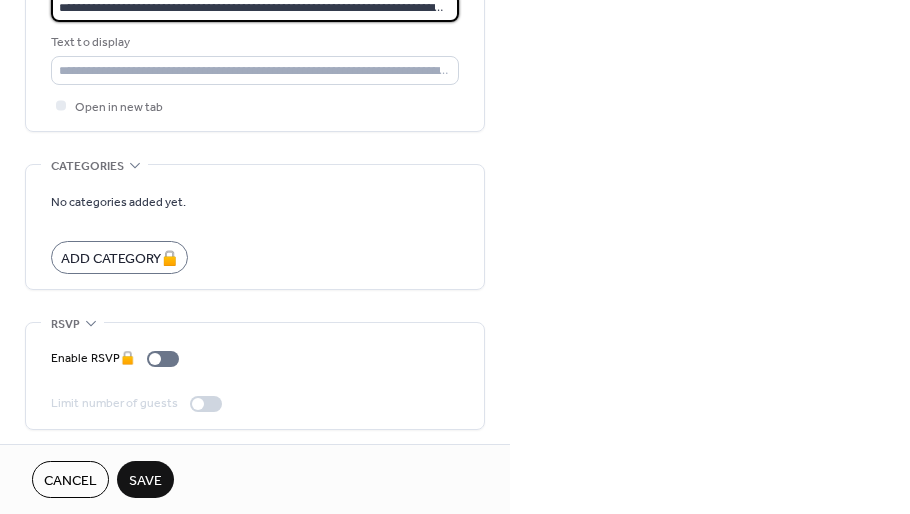 type on "**********" 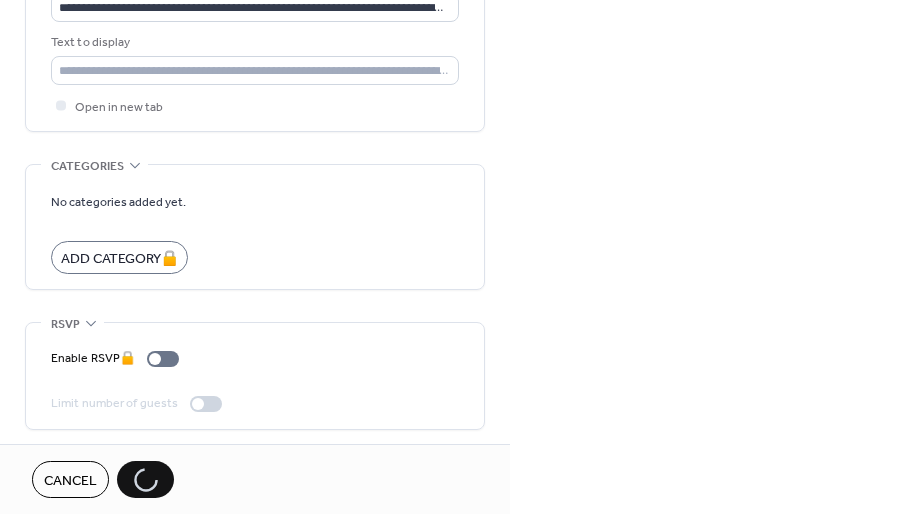 scroll, scrollTop: 0, scrollLeft: 0, axis: both 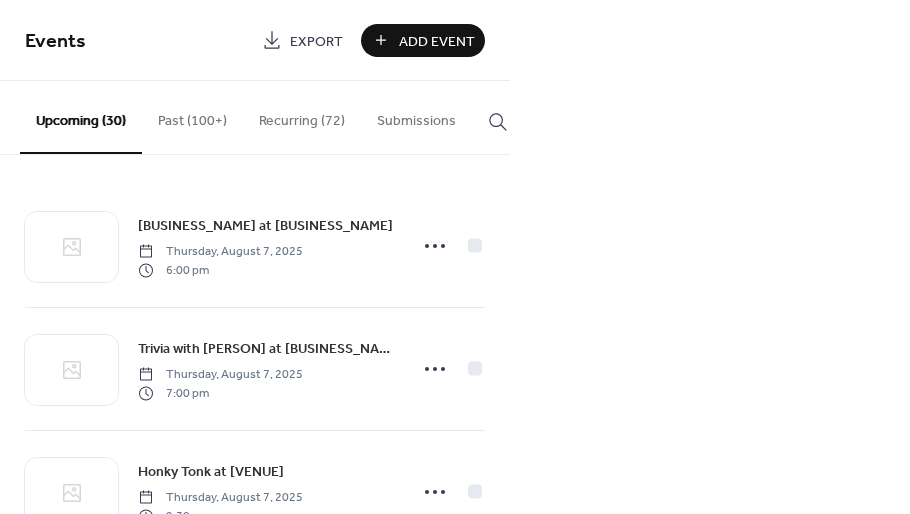 click on "Events Export Add Event Upcoming (30) Past (100+) Recurring (72) Submissions Happy Whale Canvas Class at Into the Fire Thursday, August 7, 2025 6:00 pm Trivia with Izzy at Blue's Brews Thursday, August 7, 2025 7:00 pm Honky Tonk at The Hideaway Thursday, August 7, 2025 9:30 pm Family Date Night at Into the Fire Friday, August 8, 2025 6:00 pm Pilates + Infrared Heat with Vidya Yoga Friday, August 8, 2025 6:00 pm Live Music at Cranky's Friday, August 8, 2025 7:00 pm Downtown Sidewalk Sale Saturday, August 9, 2025 8:00 am After Hours Party at Terrarium Plant Store Saturday, August 9, 2025 7:00 pm Matcha and Flowers at 1976 Flowers Sunday, August 10, 2025 Booked for Lunch: "True Grit" Tuesday, August 12, 2025 12:00 pm Naturalist Marty Silver at JC Public Library Tuesday, August 12, 2025 6:00 pm Panel and Discussion at Spark Plaza Wednesday, August 13, 2025 12:00 pm Panel and Discussion at Spark Plaza Wednesday, August 13, 2025 12:00 pm Finer Points: Cursive Interactive Workshop Wednesday, August 13, 2025 6:00 pm" at bounding box center (455, 257) 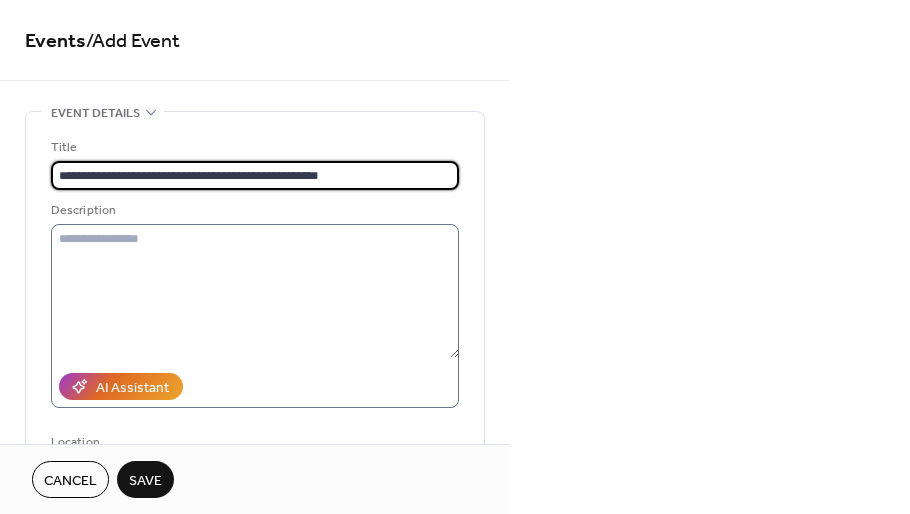 type on "**********" 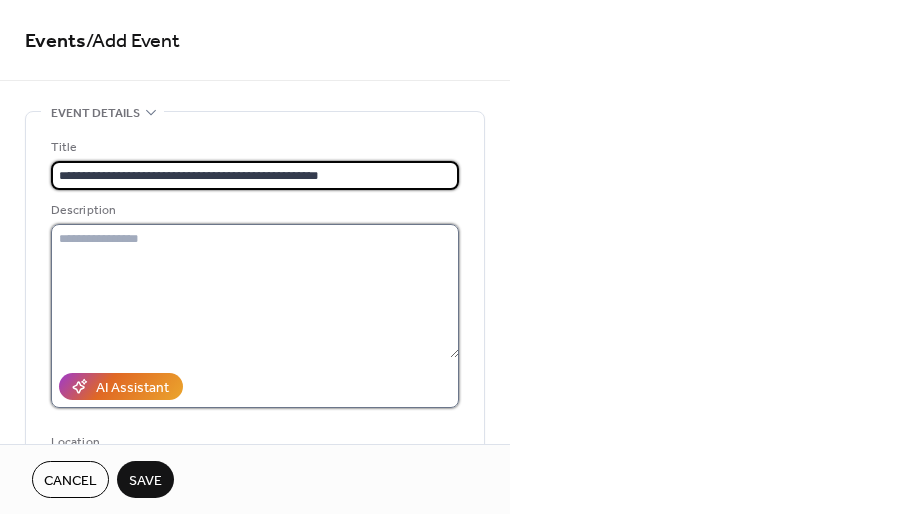 click at bounding box center [255, 291] 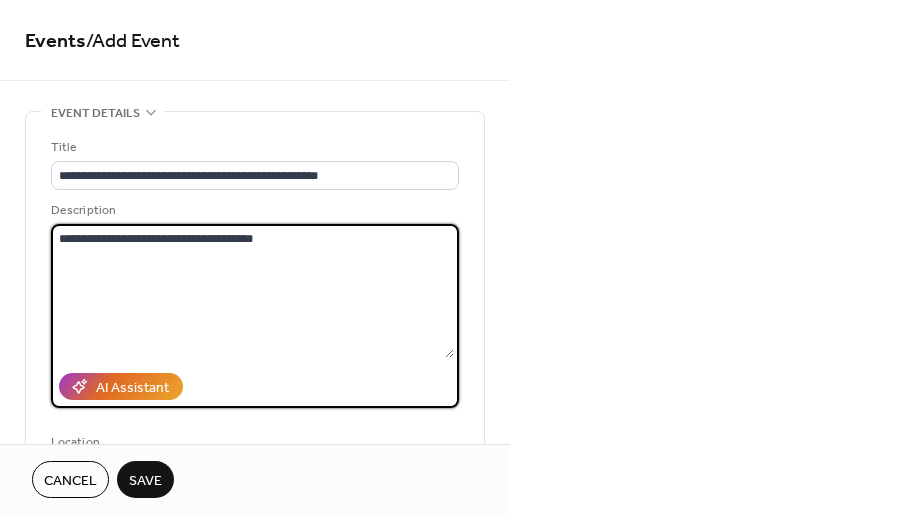 type on "**********" 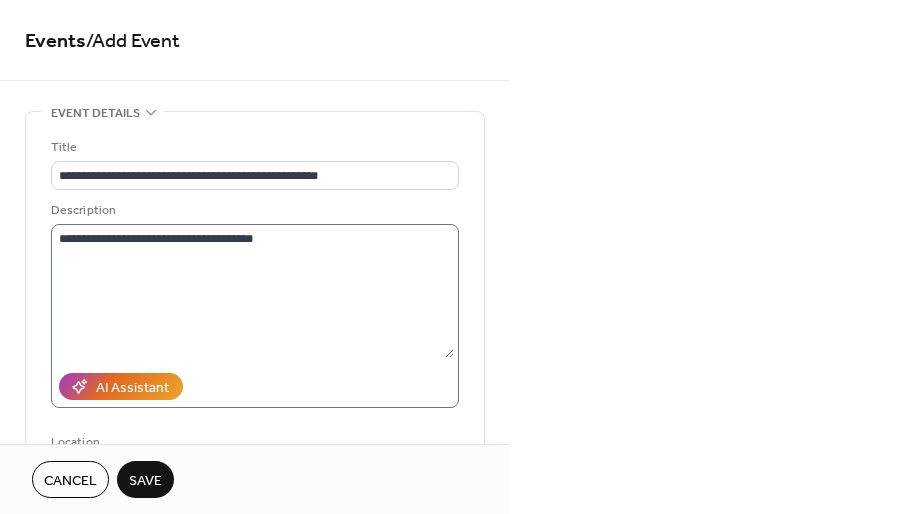 type 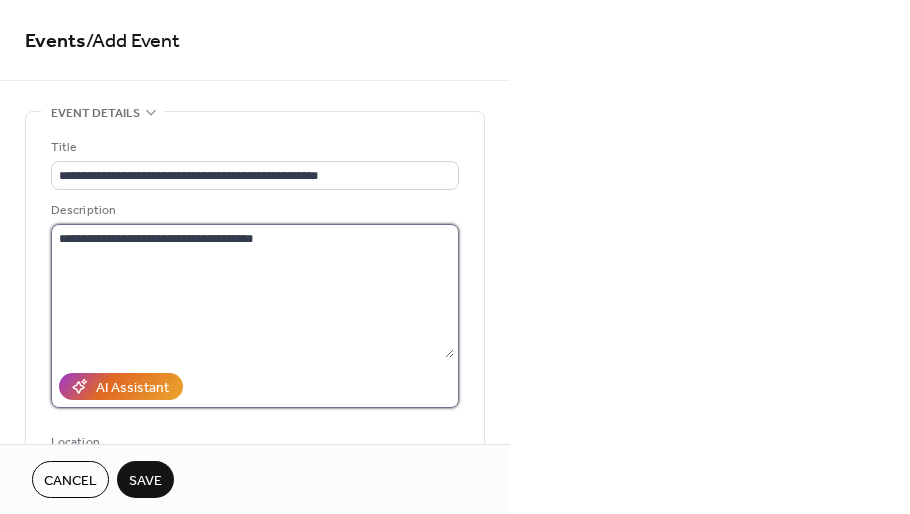 click on "**********" at bounding box center (252, 291) 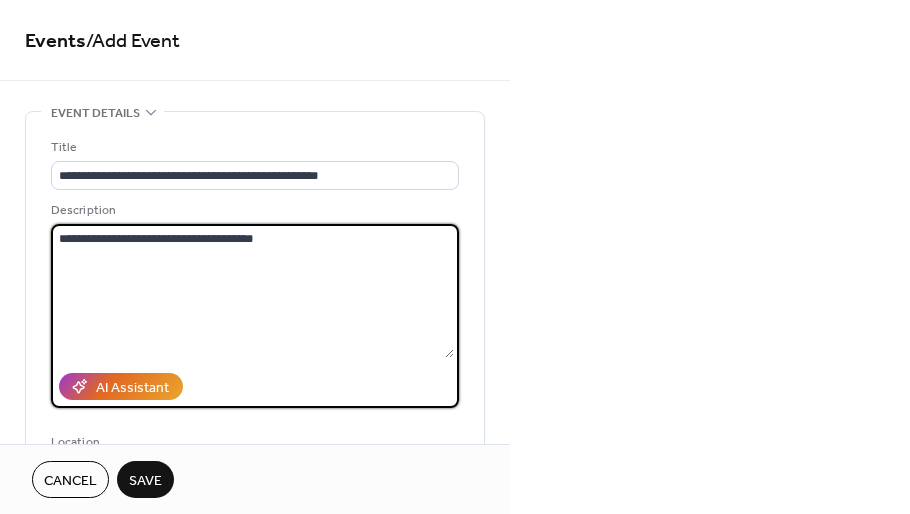 click on "**********" at bounding box center [252, 291] 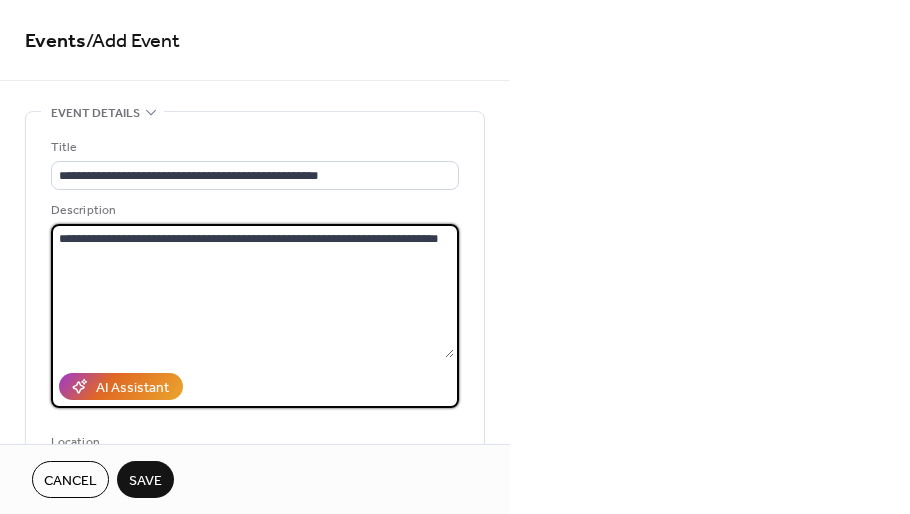 click on "**********" at bounding box center [455, 257] 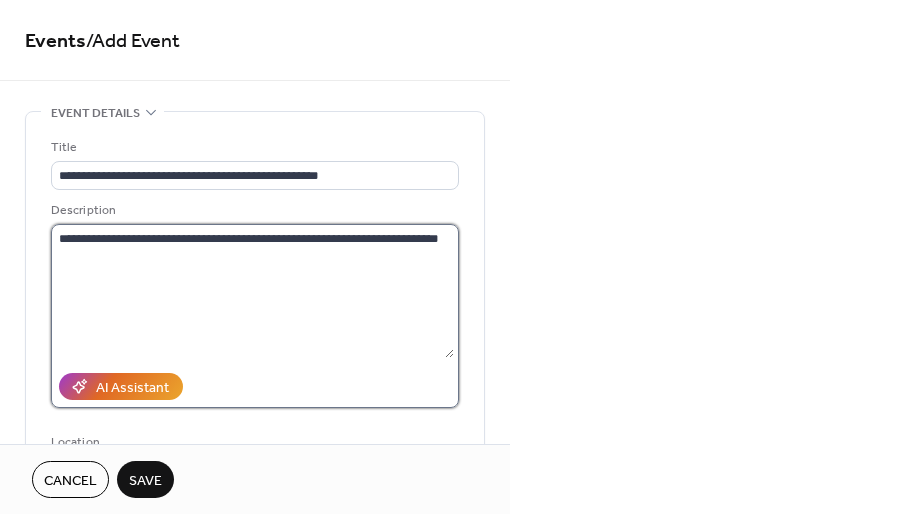 click on "**********" at bounding box center [252, 291] 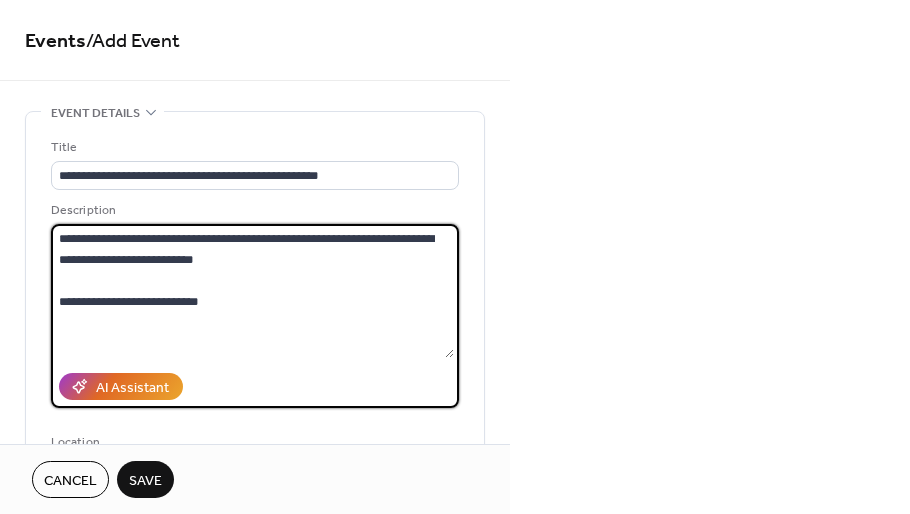 type on "**********" 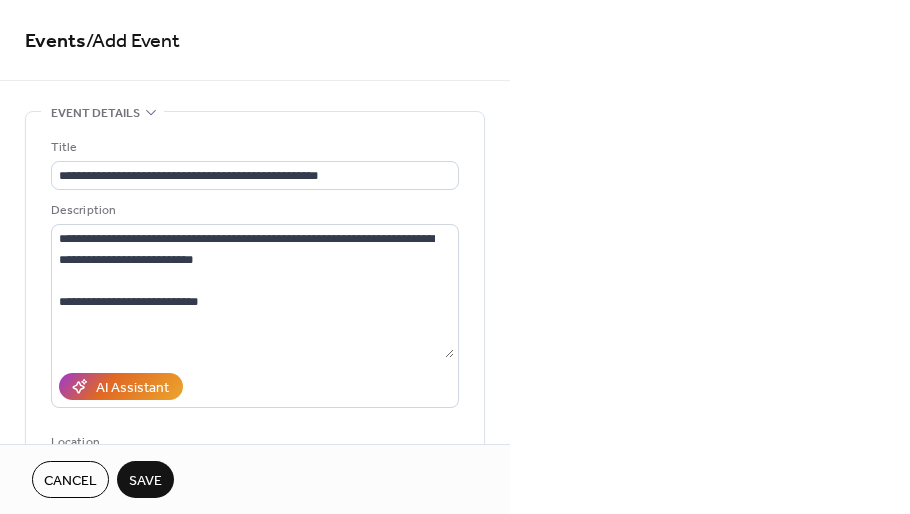 click on "**********" at bounding box center [455, 257] 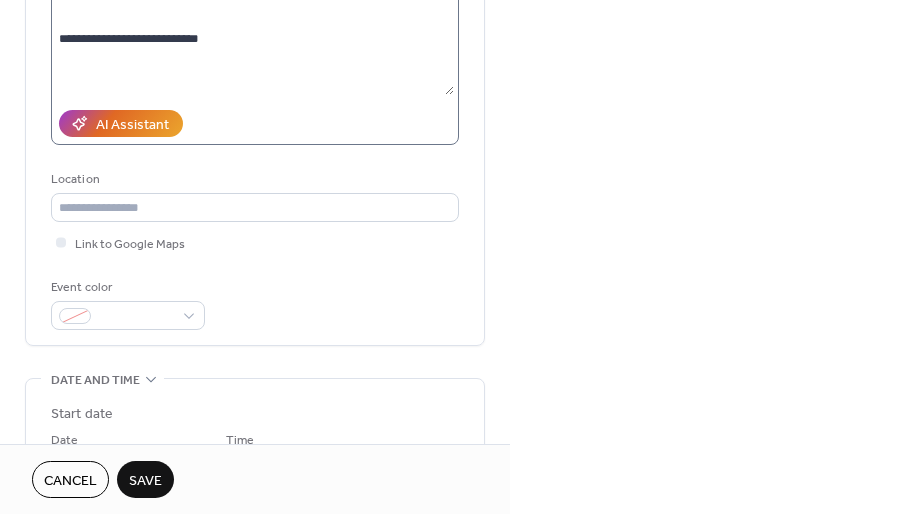 scroll, scrollTop: 285, scrollLeft: 0, axis: vertical 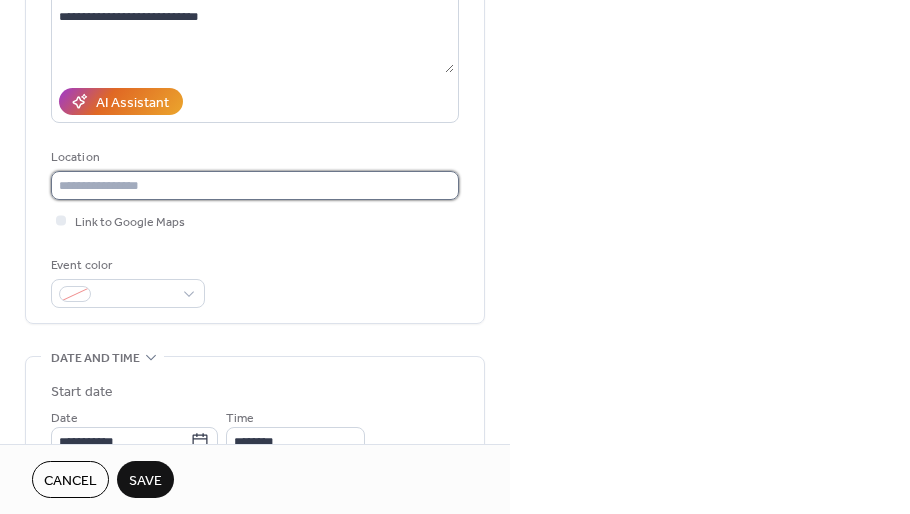 click at bounding box center (255, 185) 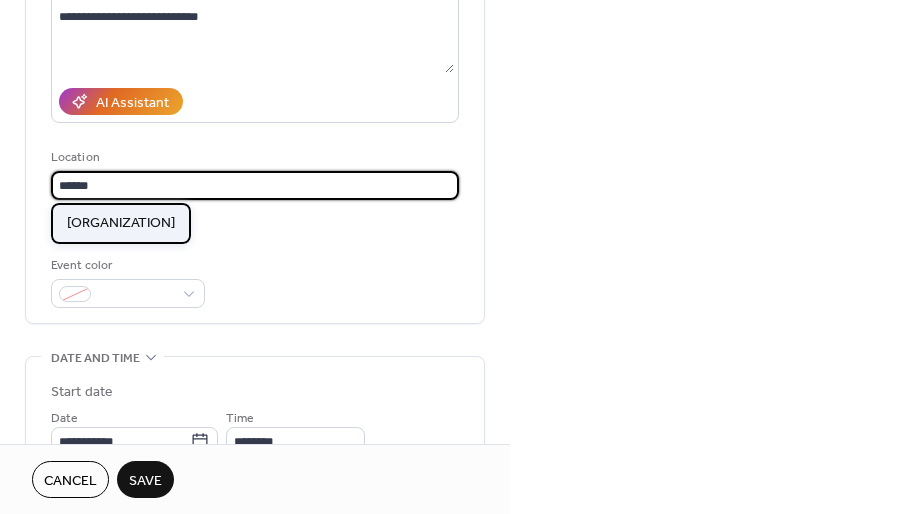 click on "Hunter's Hearth Pottery" at bounding box center (121, 223) 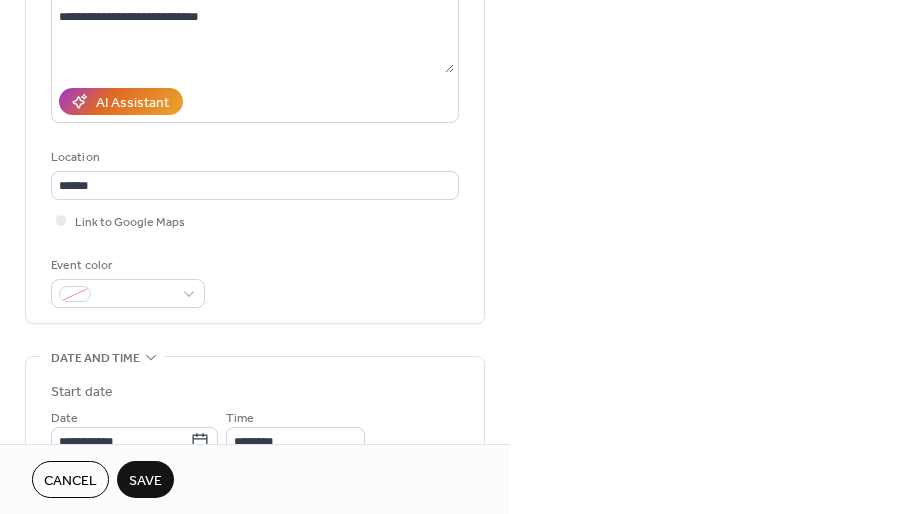 type on "**********" 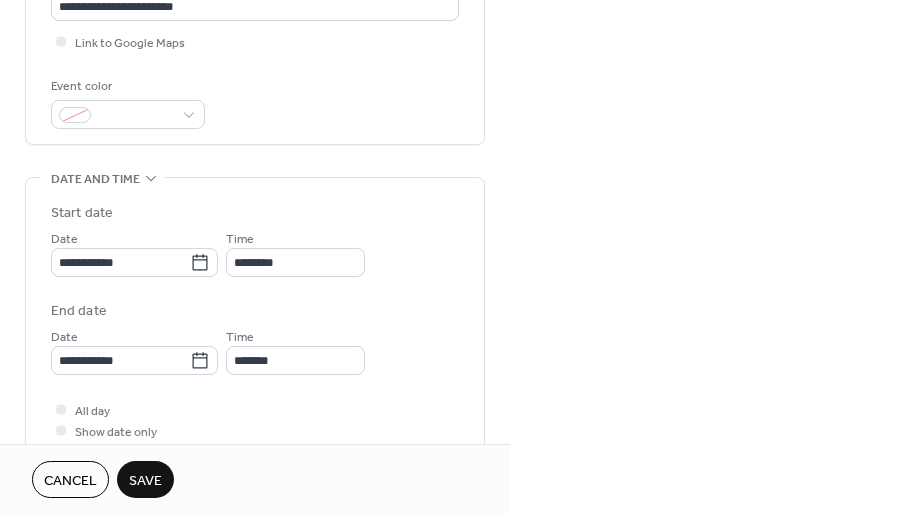 scroll, scrollTop: 467, scrollLeft: 0, axis: vertical 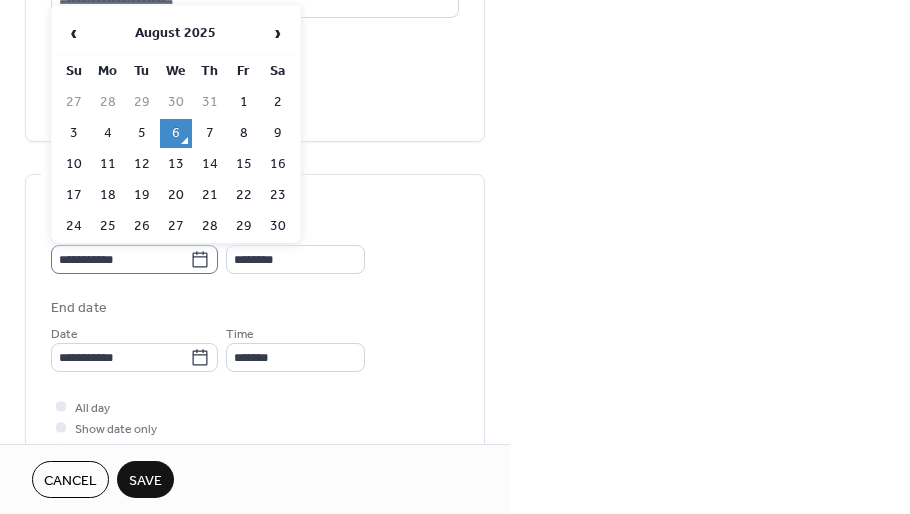 click 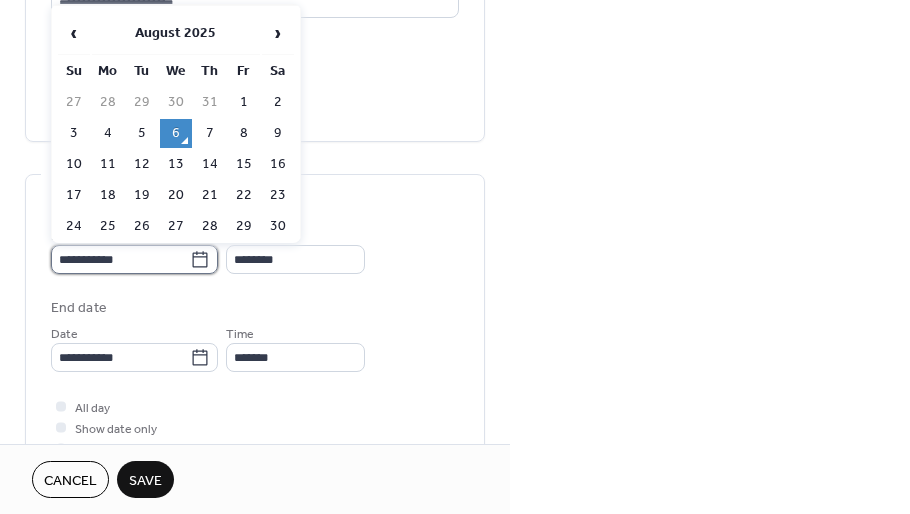 click on "**********" at bounding box center (120, 259) 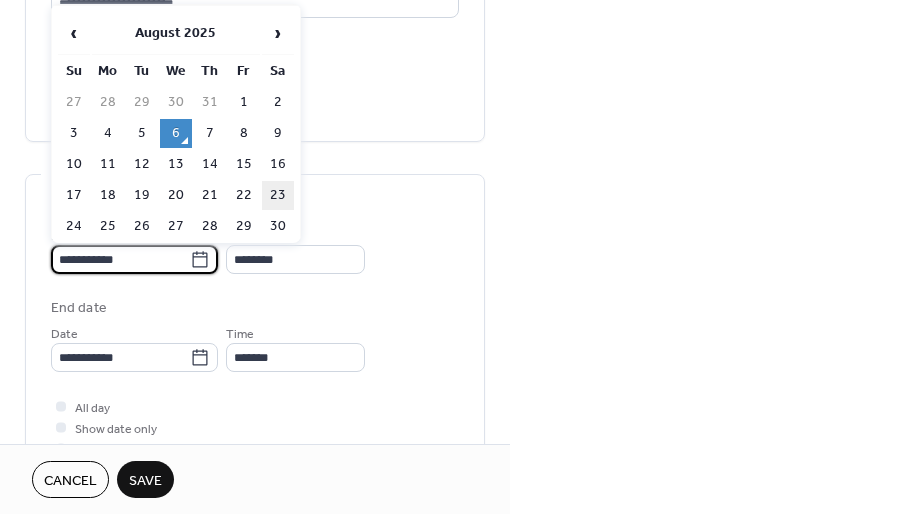 click on "23" at bounding box center [278, 195] 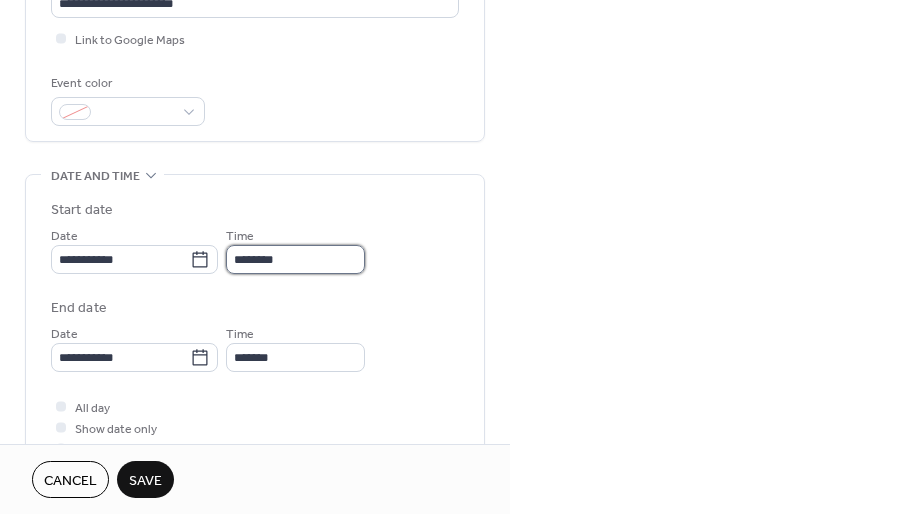 click on "********" at bounding box center [295, 259] 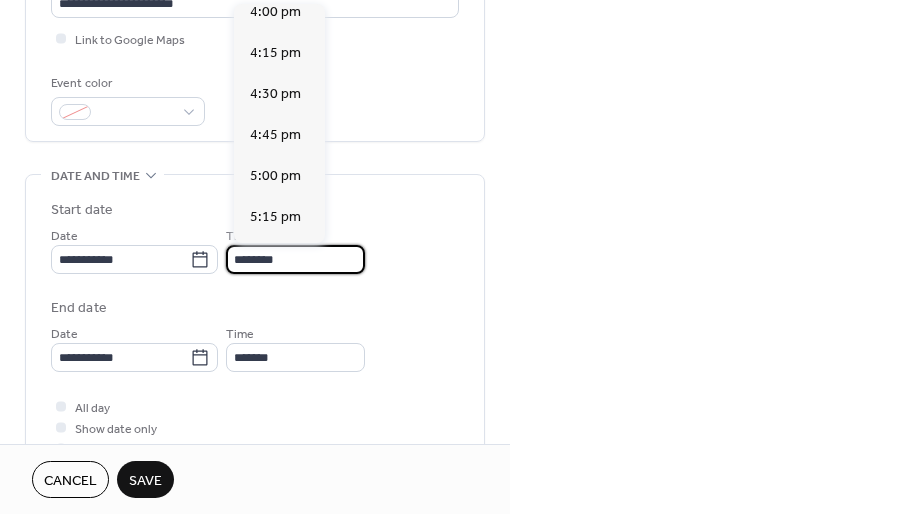 scroll, scrollTop: 2641, scrollLeft: 0, axis: vertical 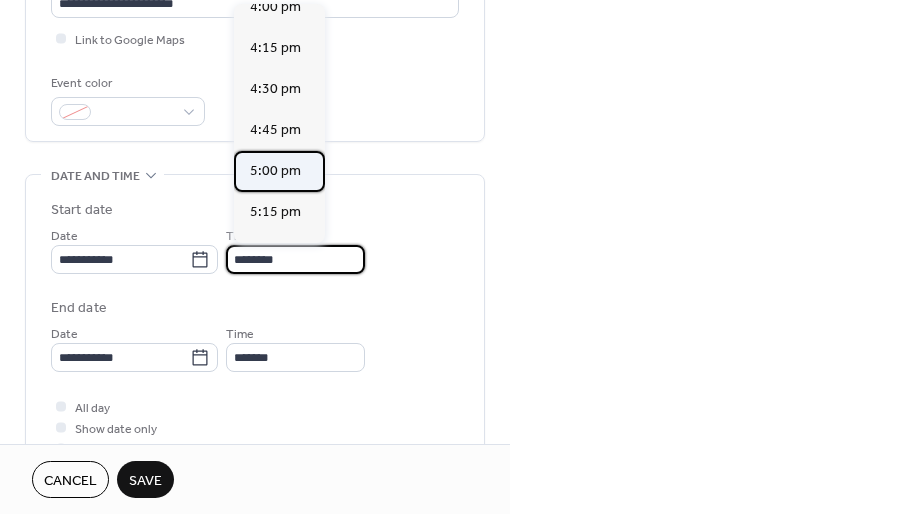 click on "5:00 pm" at bounding box center [275, 171] 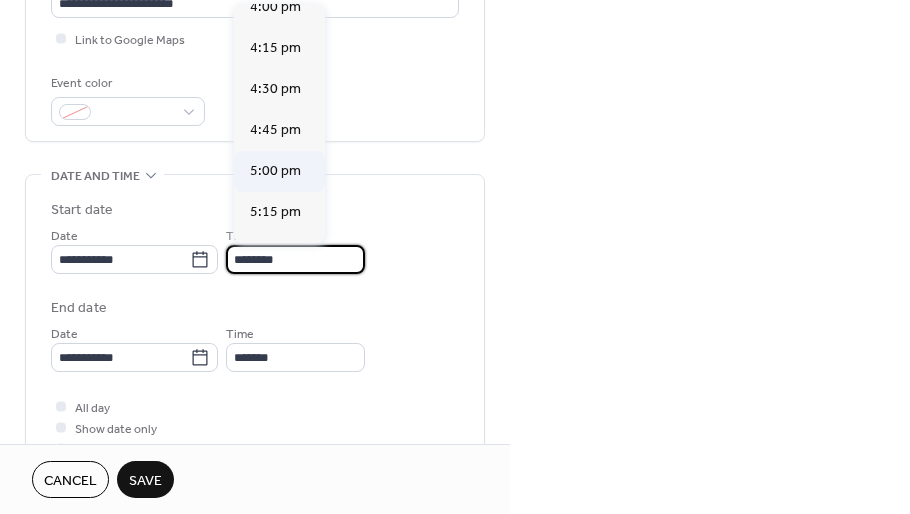 type on "*******" 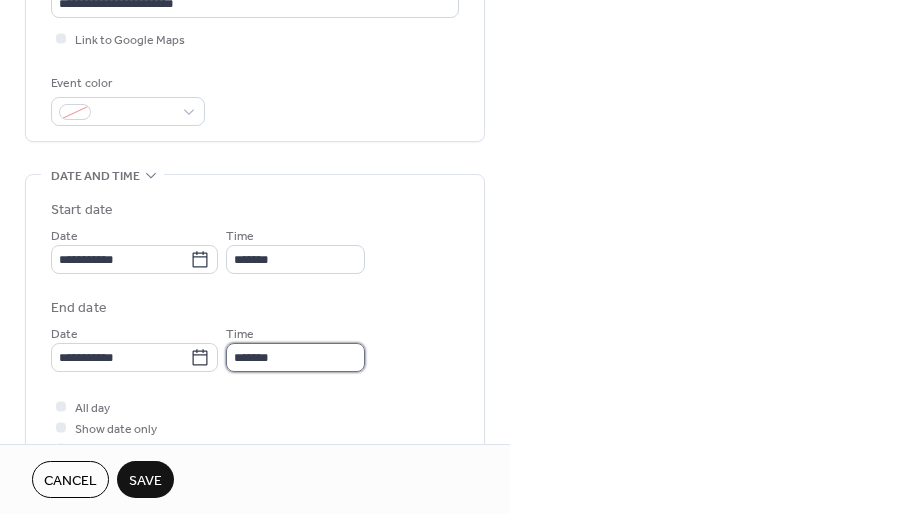 click on "*******" at bounding box center [295, 357] 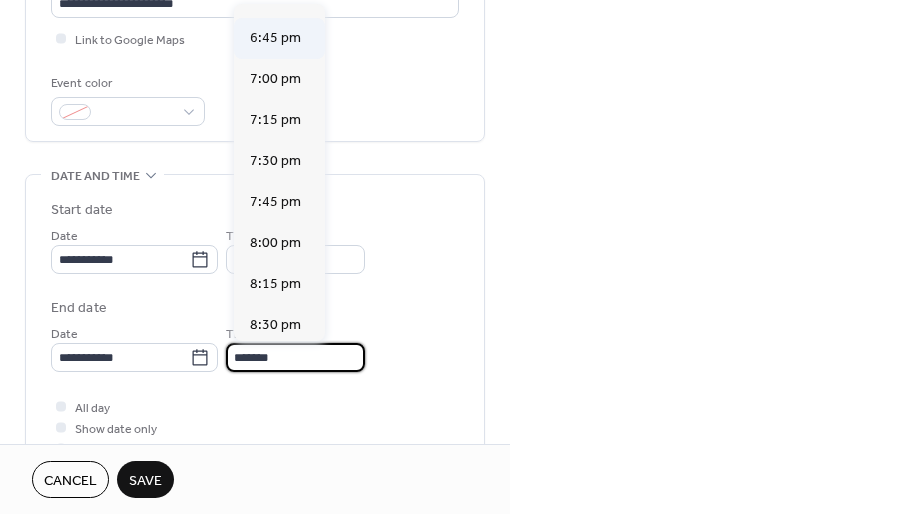 scroll, scrollTop: 244, scrollLeft: 0, axis: vertical 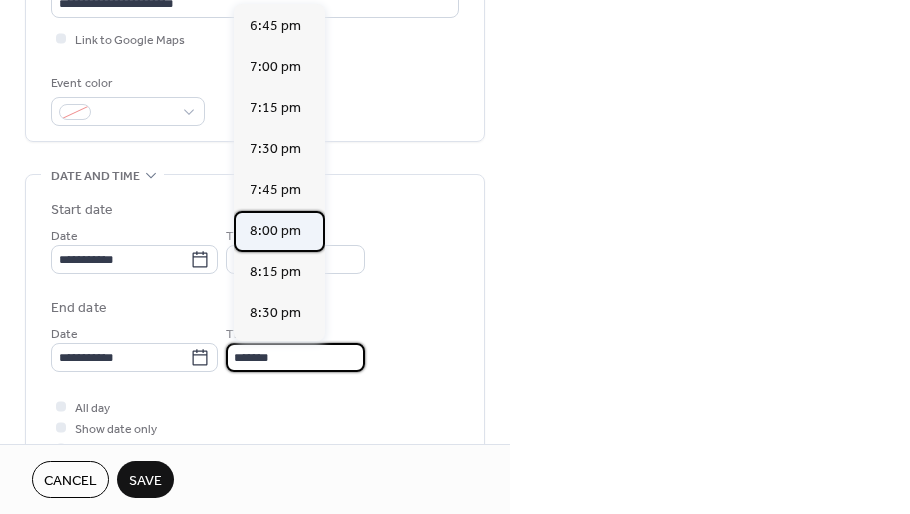 click on "8:00 pm" at bounding box center (275, 231) 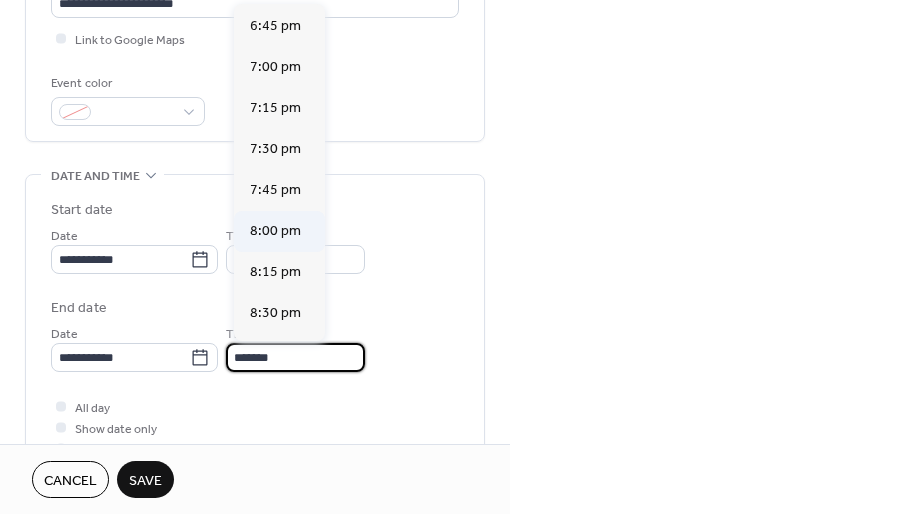 type on "*******" 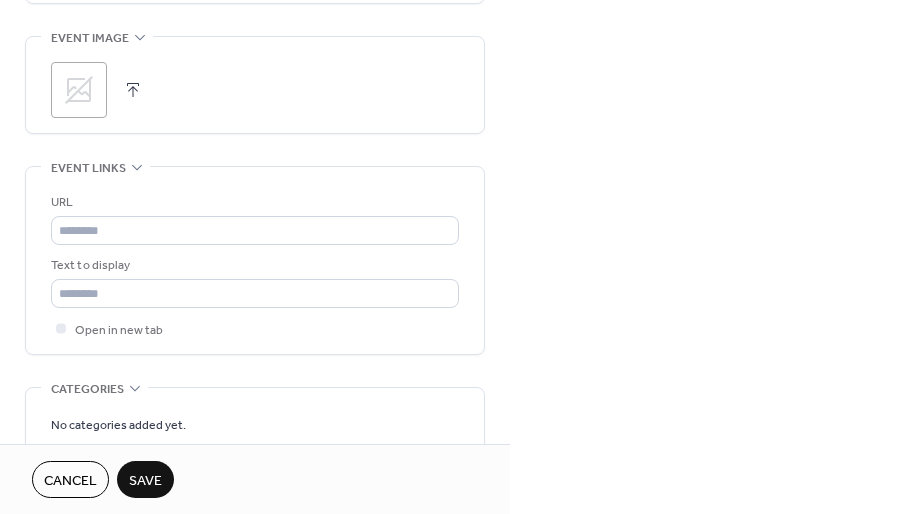 scroll, scrollTop: 1042, scrollLeft: 0, axis: vertical 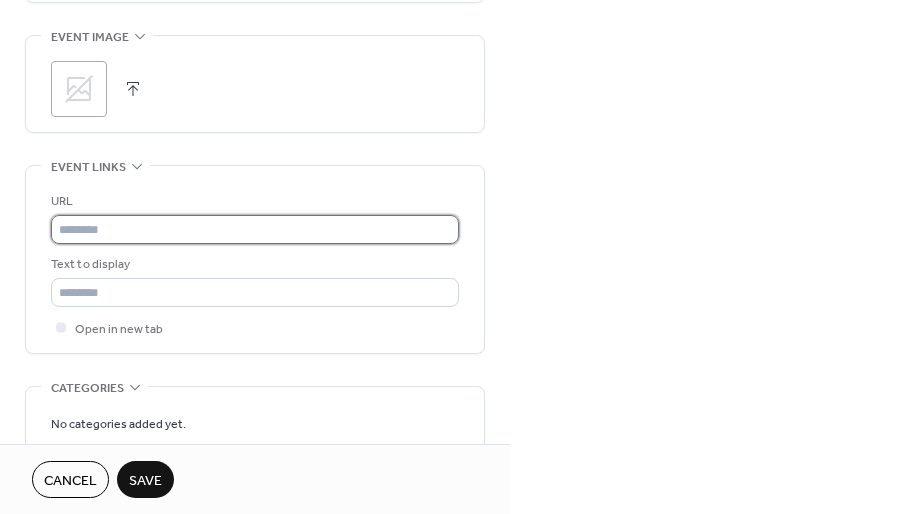 click at bounding box center (255, 229) 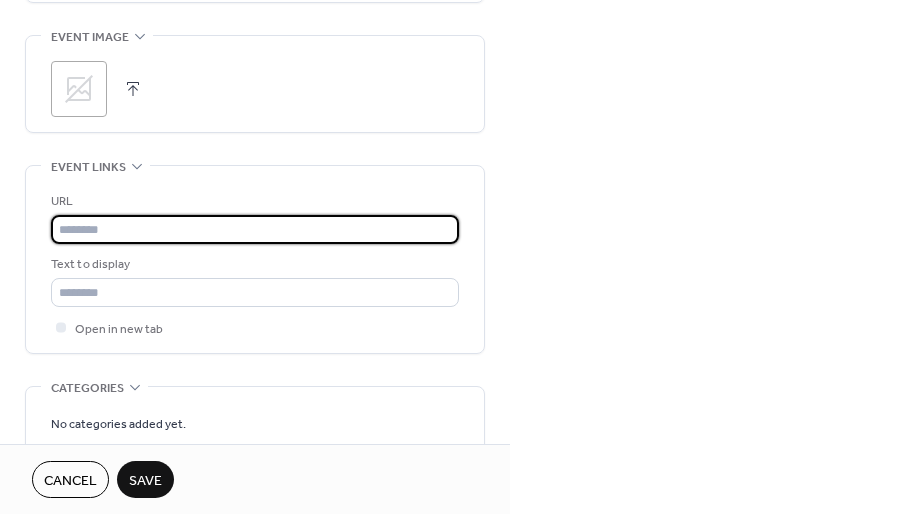 paste on "**********" 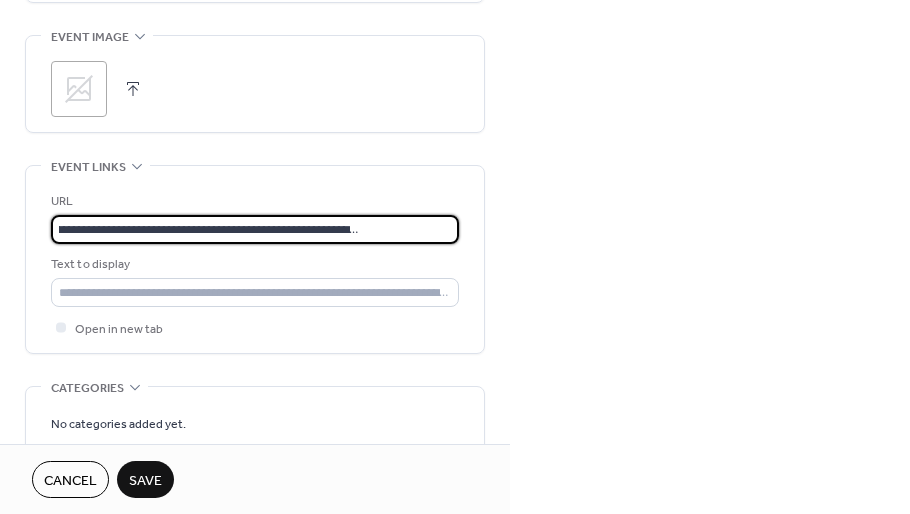 scroll, scrollTop: 0, scrollLeft: 0, axis: both 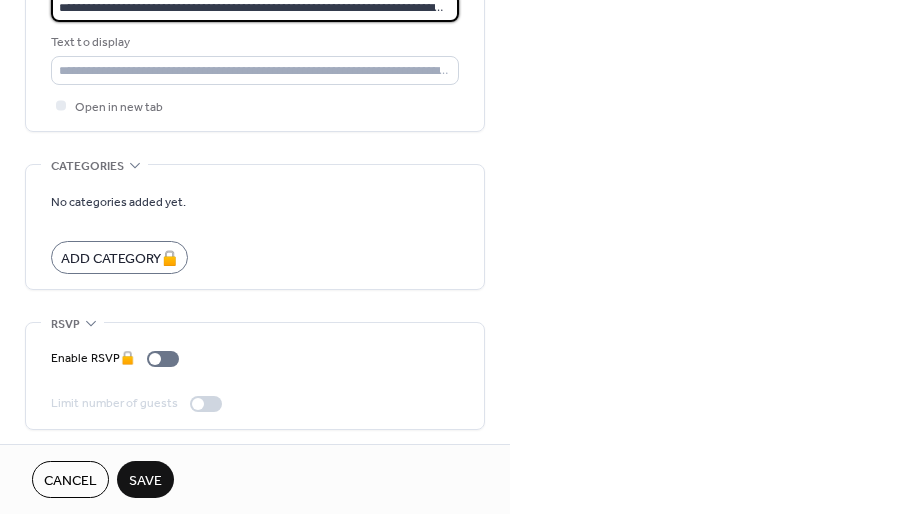 type on "**********" 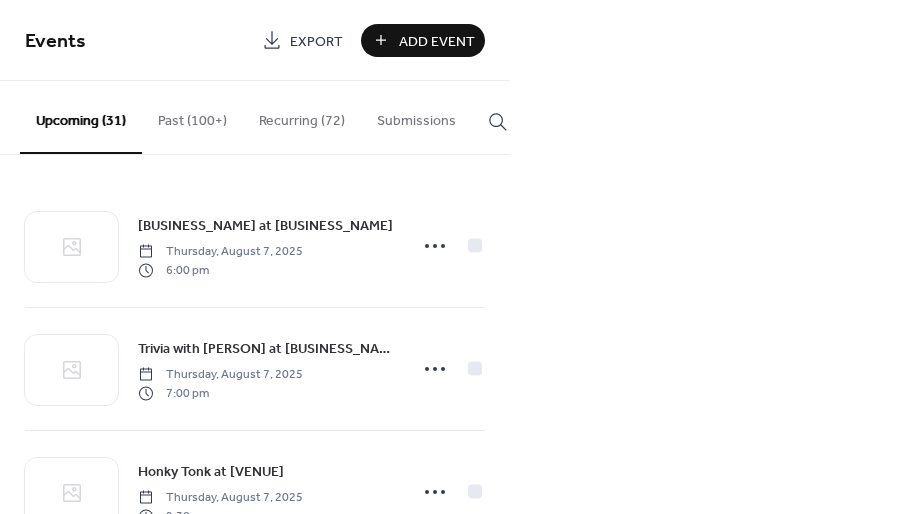 click on "Events Export Add Event Upcoming (31) Past (100+) Recurring (72) Submissions Happy Whale Canvas Class at Into the Fire Thursday, August 7, 2025 6:00 pm Trivia with Izzy at Blue's Brews Thursday, August 7, 2025 7:00 pm Honky Tonk at The Hideaway Thursday, August 7, 2025 9:30 pm Family Date Night at Into the Fire Friday, August 8, 2025 6:00 pm Pilates + Infrared Heat with Vidya Yoga Friday, August 8, 2025 6:00 pm Live Music at Cranky's Friday, August 8, 2025 7:00 pm Downtown Sidewalk Sale Saturday, August 9, 2025 8:00 am After Hours Party at Terrarium Plant Store Saturday, August 9, 2025 7:00 pm Matcha and Flowers at 1976 Flowers Sunday, August 10, 2025 Booked for Lunch: "True Grit" Tuesday, August 12, 2025 12:00 pm Naturalist Marty Silver at JC Public Library Tuesday, August 12, 2025 6:00 pm Panel and Discussion at Spark Plaza Wednesday, August 13, 2025 12:00 pm Panel and Discussion at Spark Plaza Wednesday, August 13, 2025 12:00 pm Finer Points: Cursive Interactive Workshop Wednesday, August 13, 2025 6:00 pm" at bounding box center (455, 257) 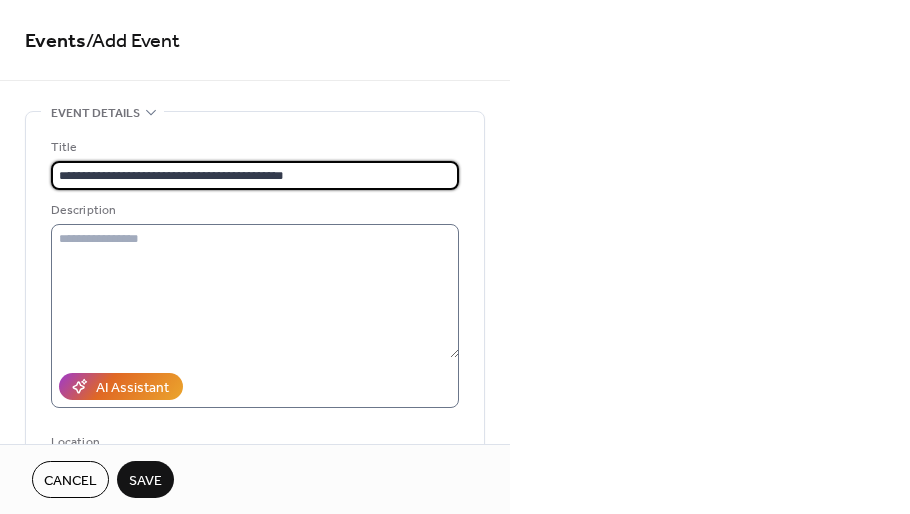 type on "**********" 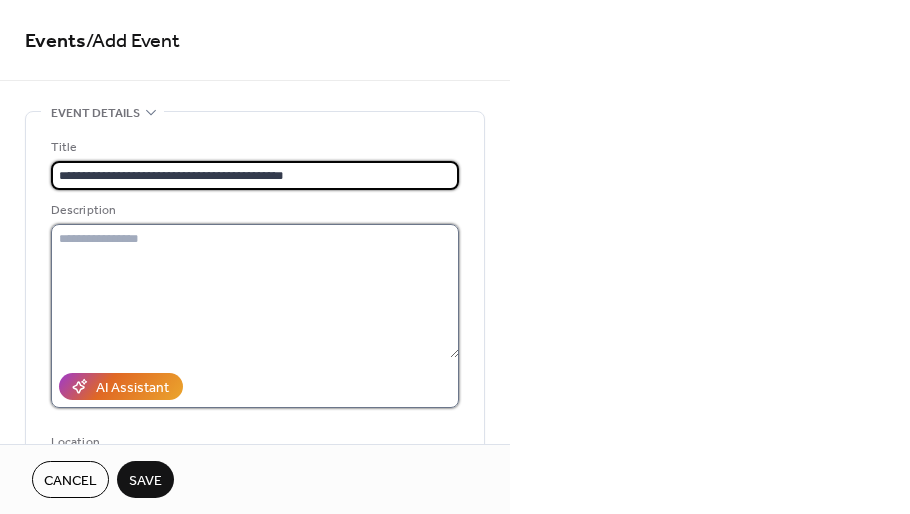 click at bounding box center (255, 291) 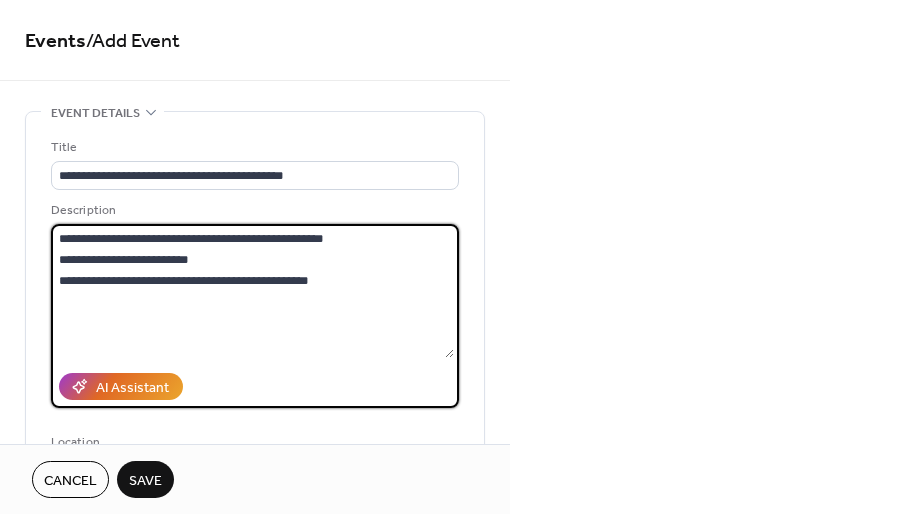 click on "**********" at bounding box center [252, 291] 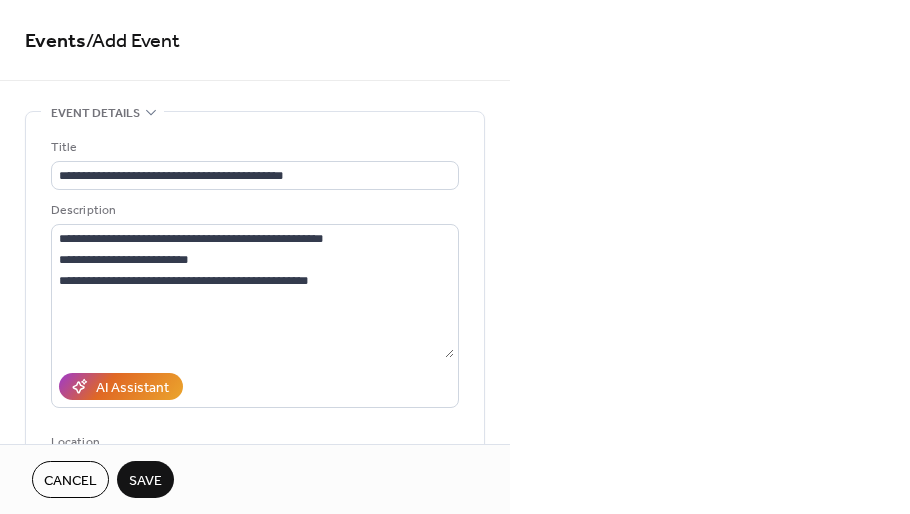 click on "**********" at bounding box center [455, 257] 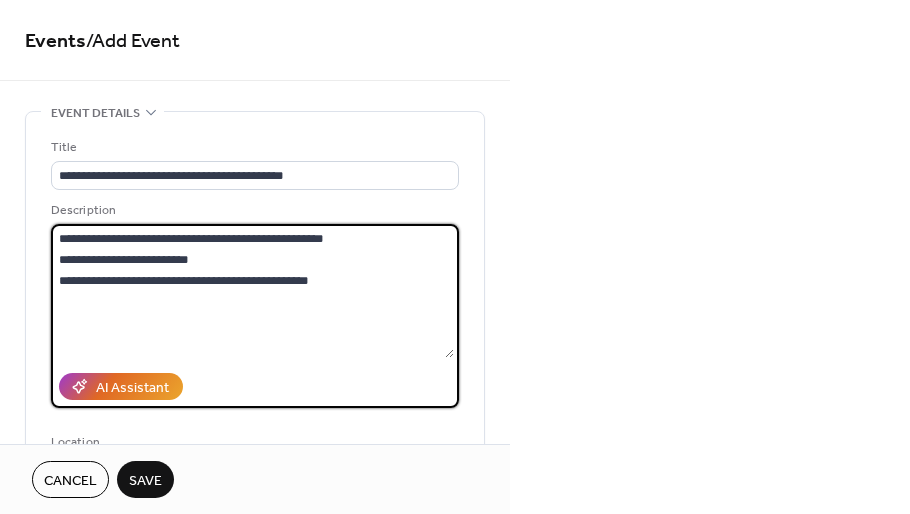 click on "**********" at bounding box center (252, 291) 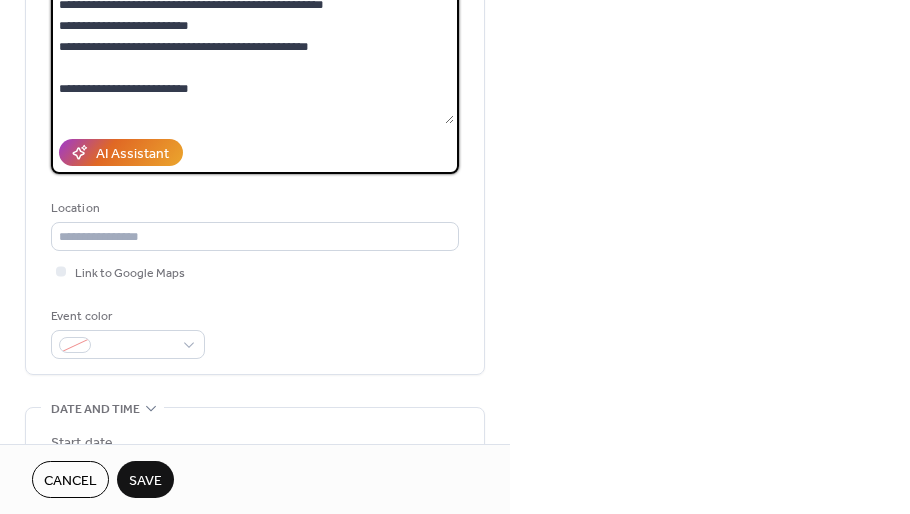 scroll, scrollTop: 236, scrollLeft: 0, axis: vertical 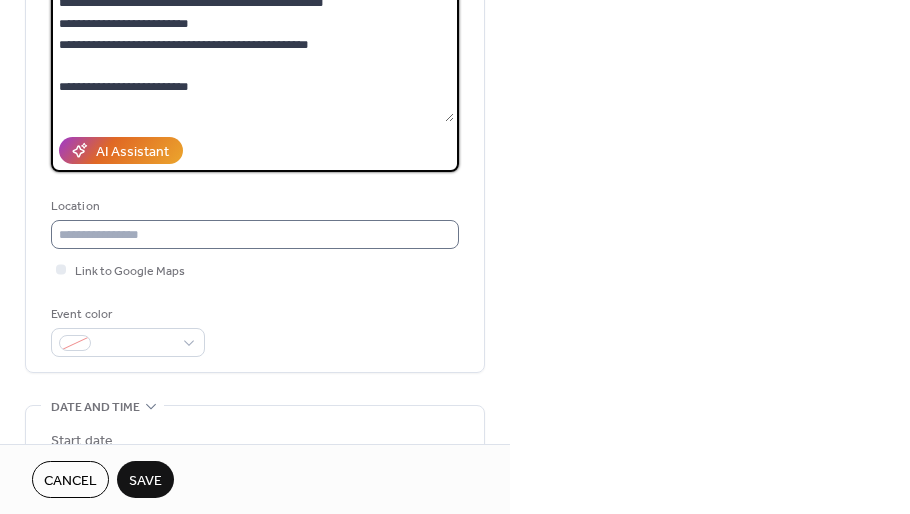 type on "**********" 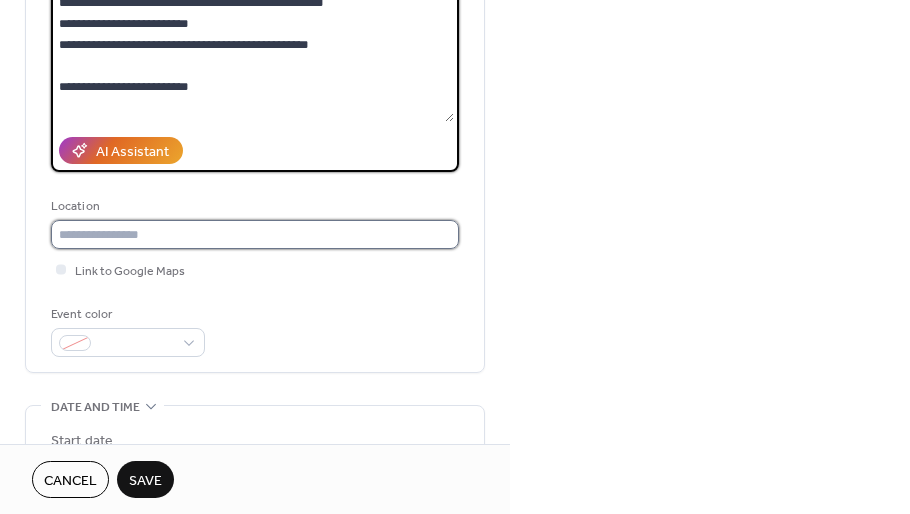 click at bounding box center [255, 234] 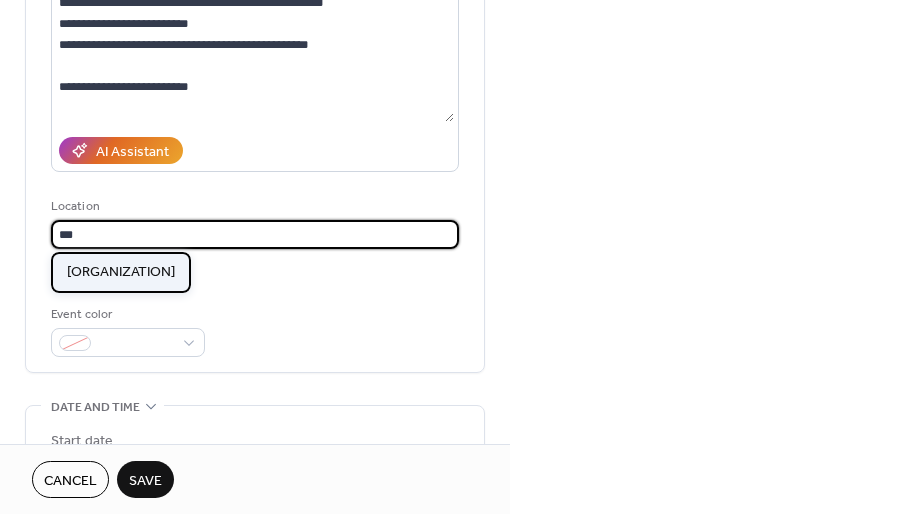 click on "Hunter's Hearth Pottery" at bounding box center [121, 272] 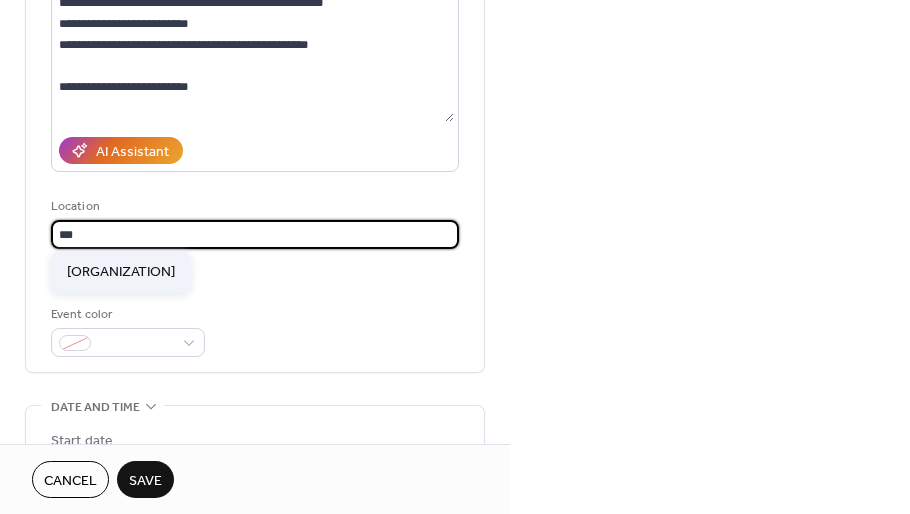type on "**********" 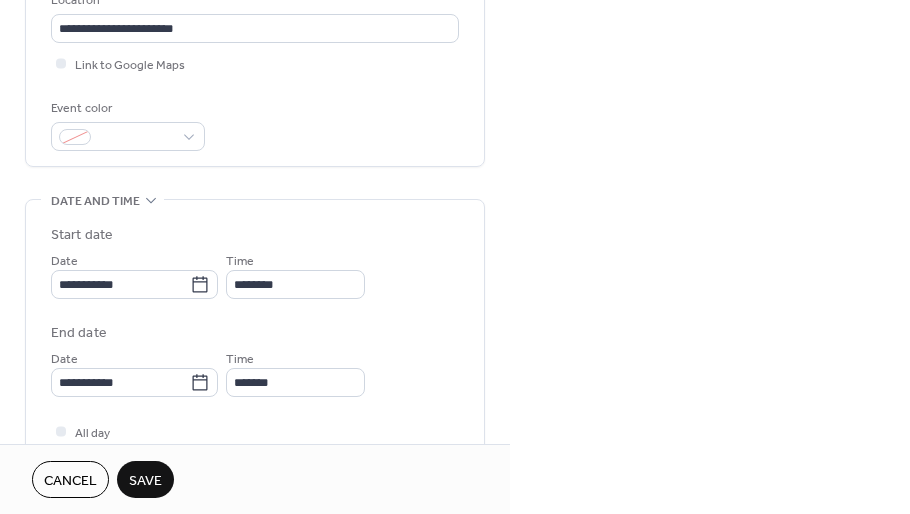 scroll, scrollTop: 444, scrollLeft: 0, axis: vertical 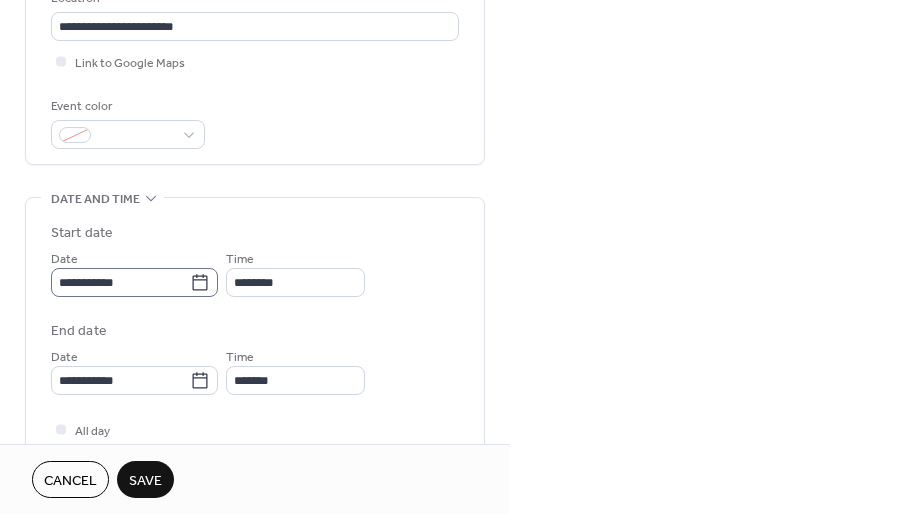 click 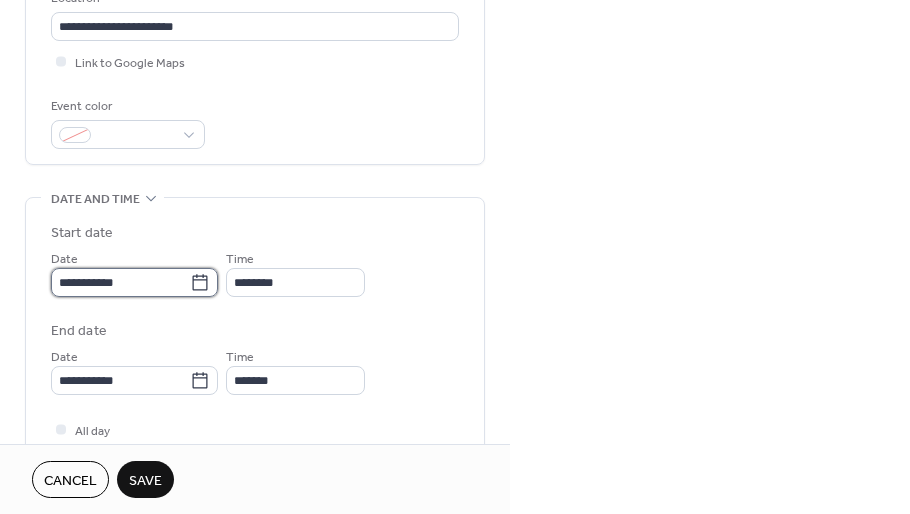 click on "**********" at bounding box center [120, 282] 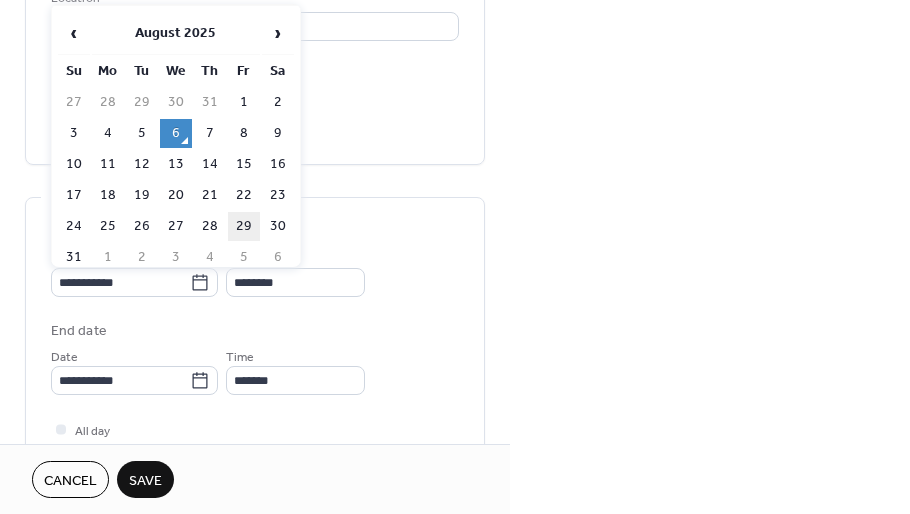 click on "29" at bounding box center [244, 226] 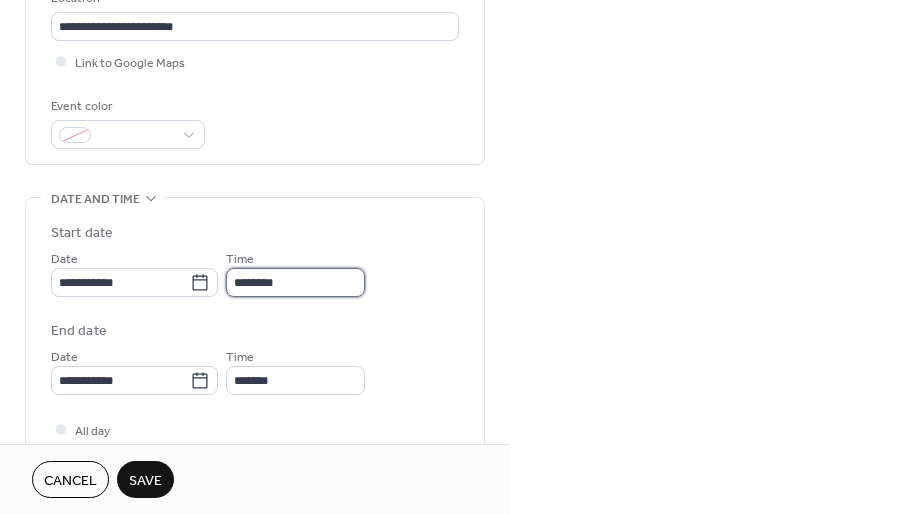 click on "********" at bounding box center (295, 282) 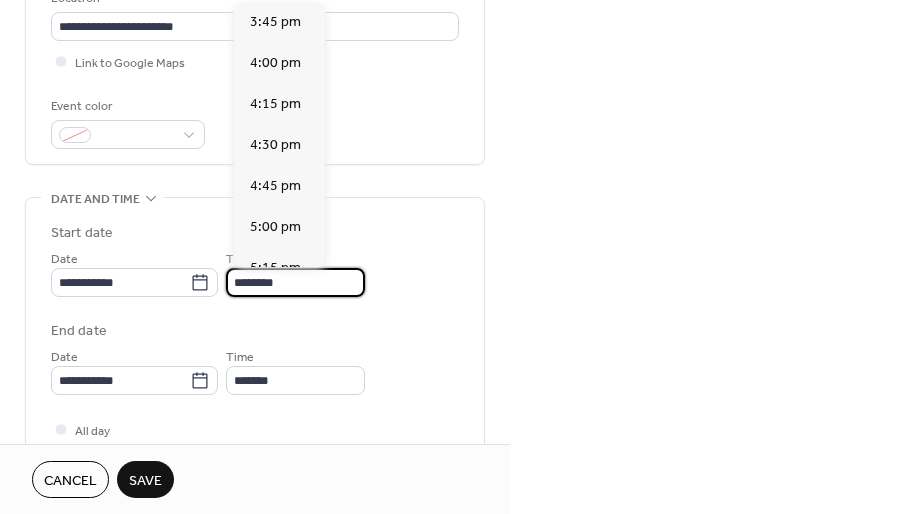 scroll, scrollTop: 2586, scrollLeft: 0, axis: vertical 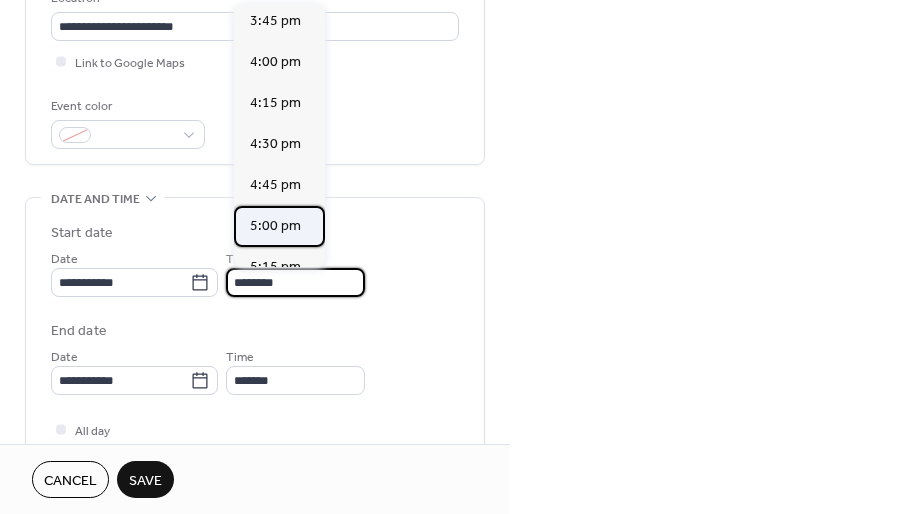 click on "5:00 pm" at bounding box center [275, 226] 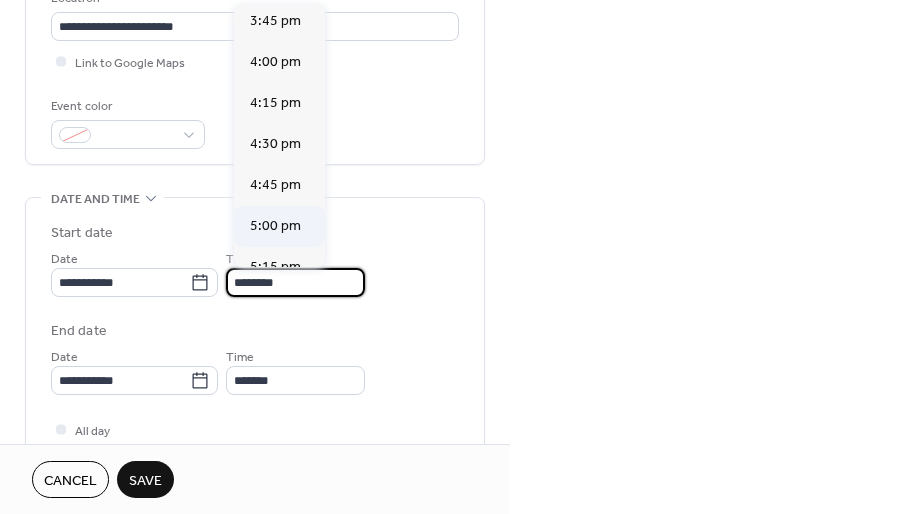 type on "*******" 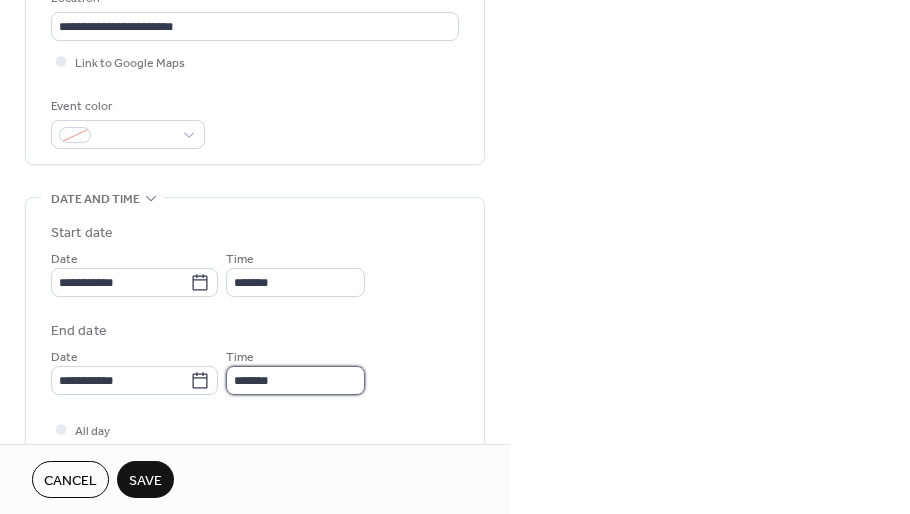 click on "*******" at bounding box center [295, 380] 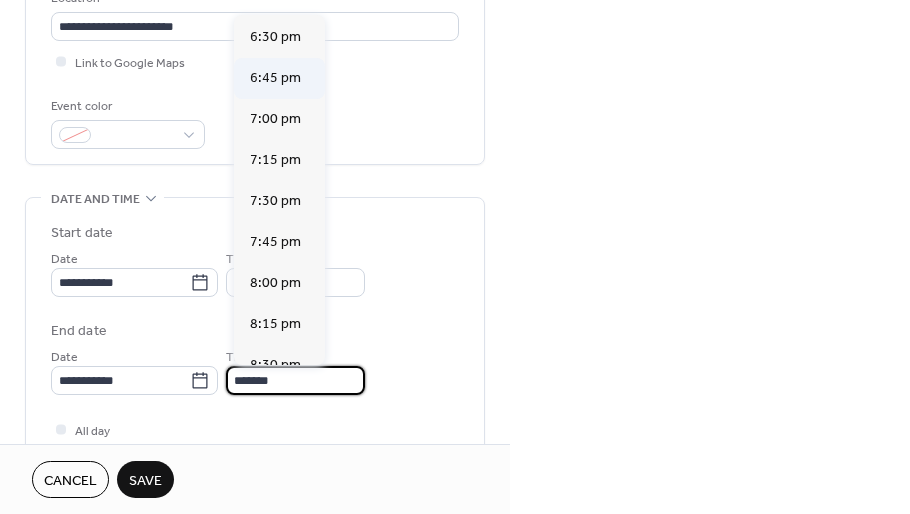 scroll, scrollTop: 269, scrollLeft: 0, axis: vertical 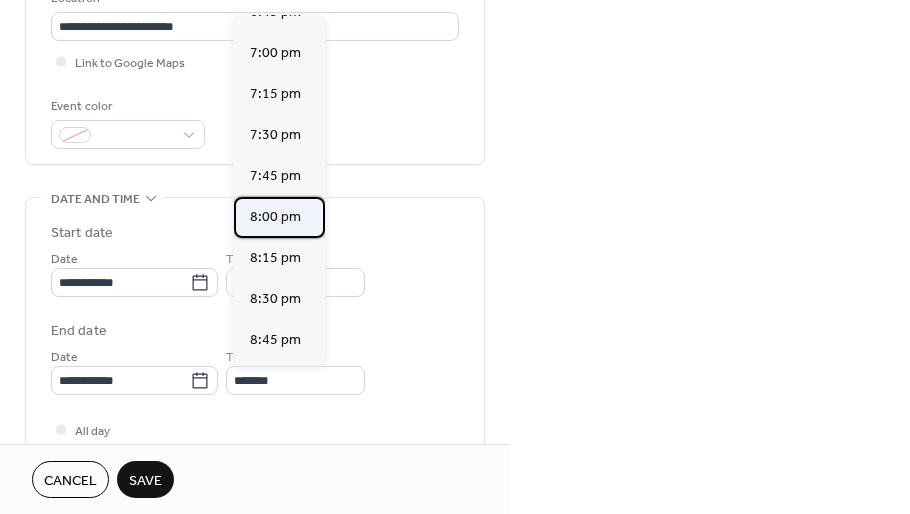 click on "8:00 pm" at bounding box center (275, 216) 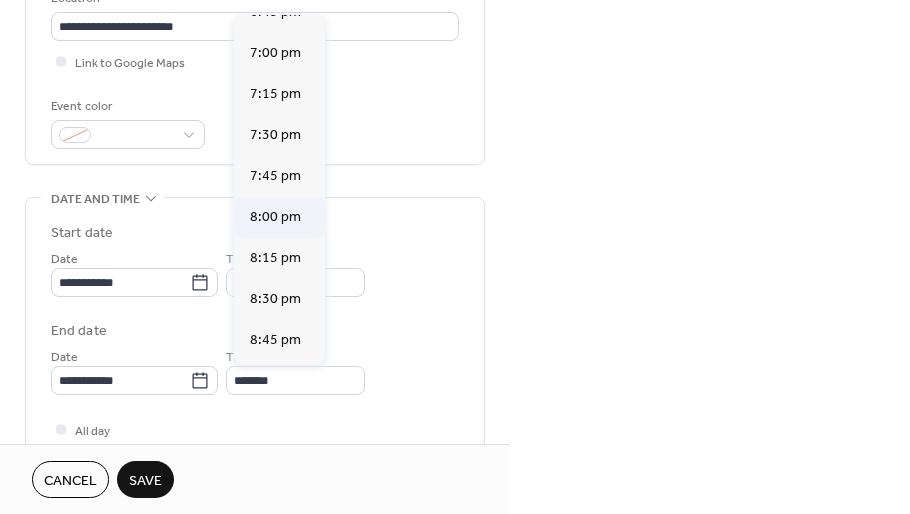 type on "*******" 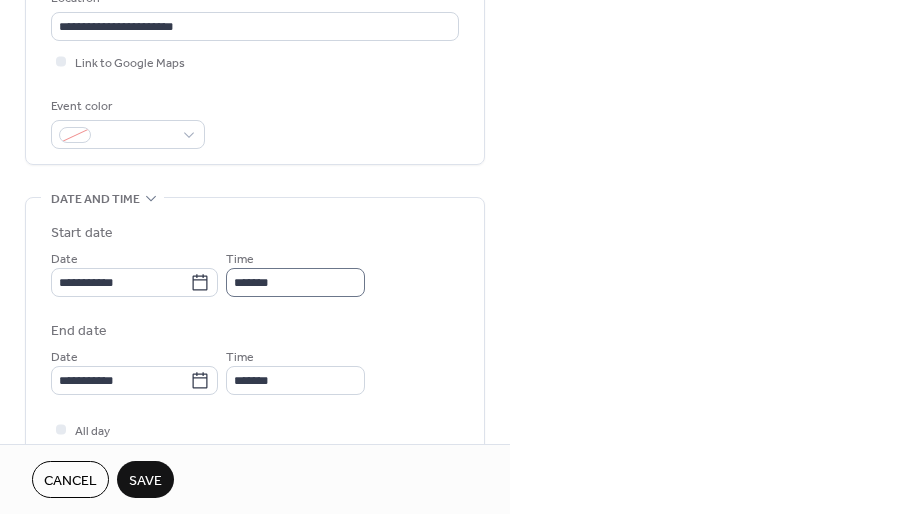scroll, scrollTop: 0, scrollLeft: 0, axis: both 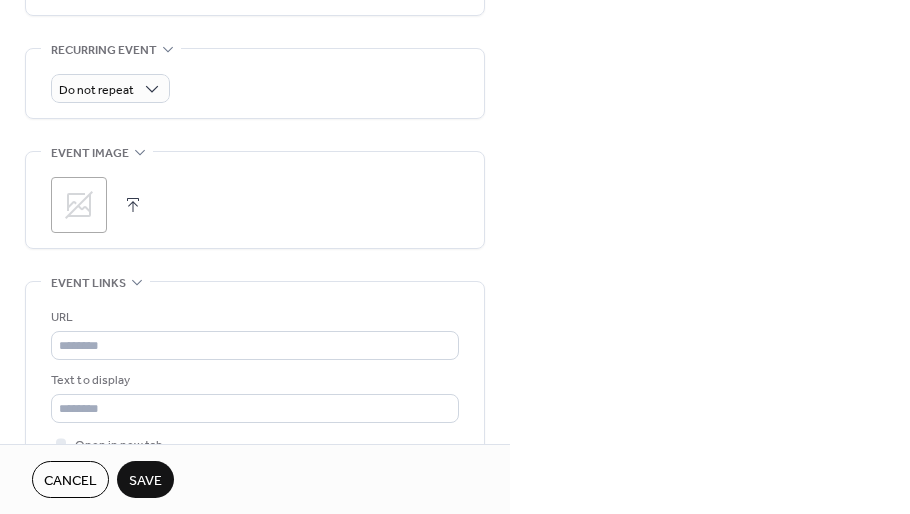 click on "**********" at bounding box center [455, 257] 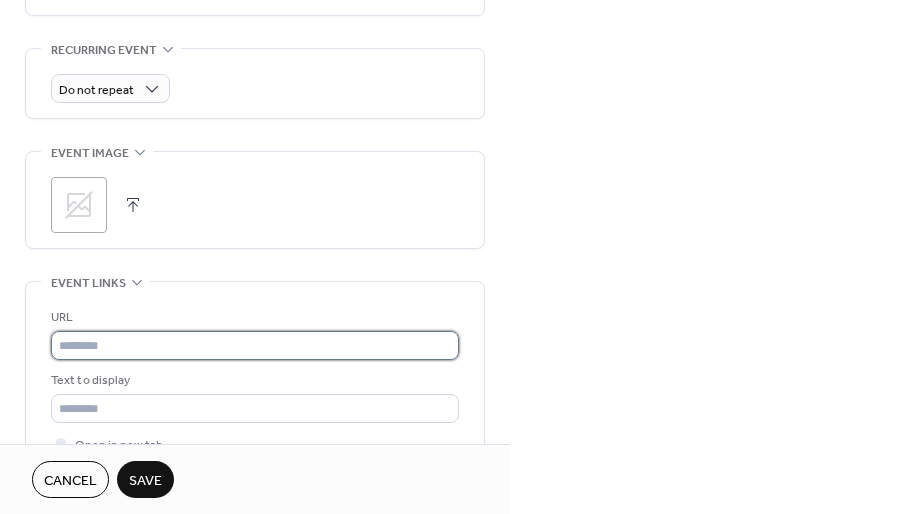 click at bounding box center (255, 345) 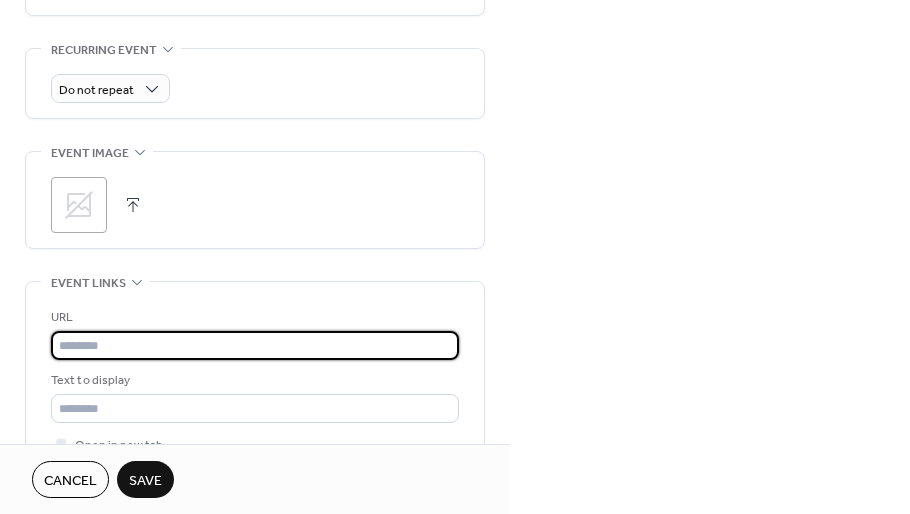 paste on "**********" 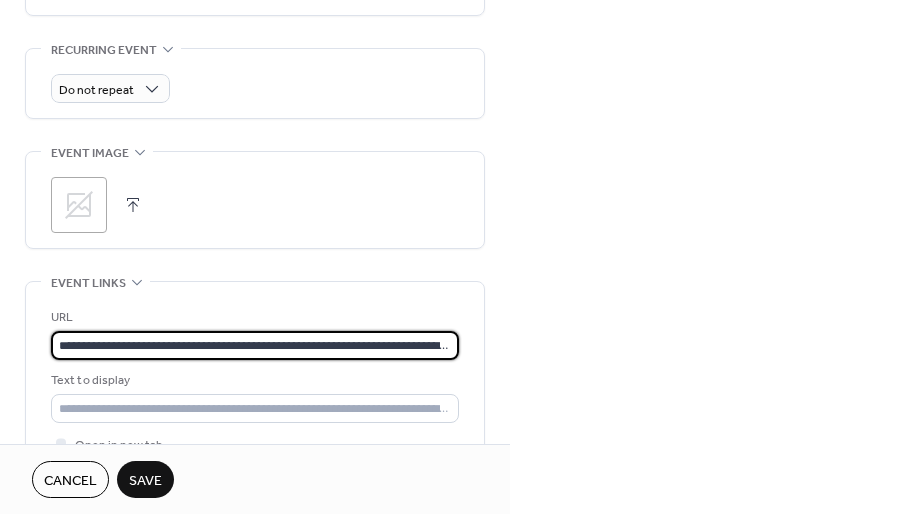 scroll, scrollTop: 0, scrollLeft: 288, axis: horizontal 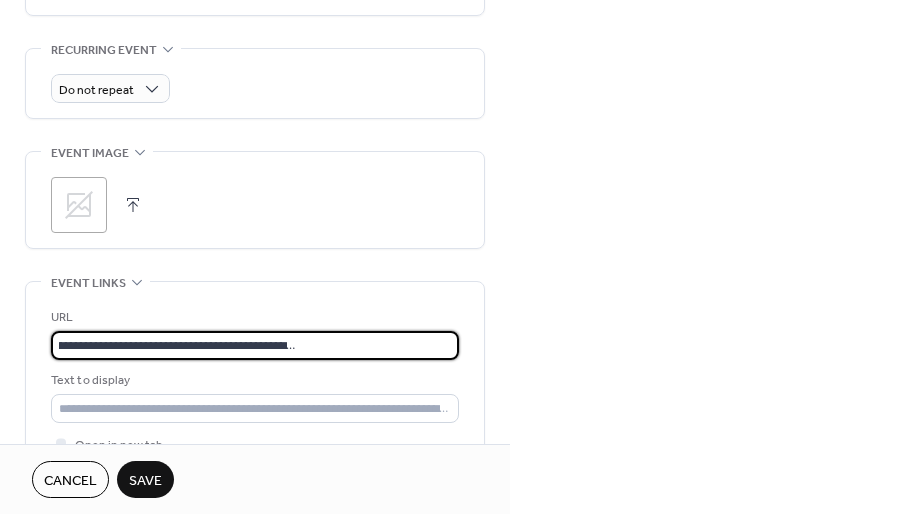 type on "**********" 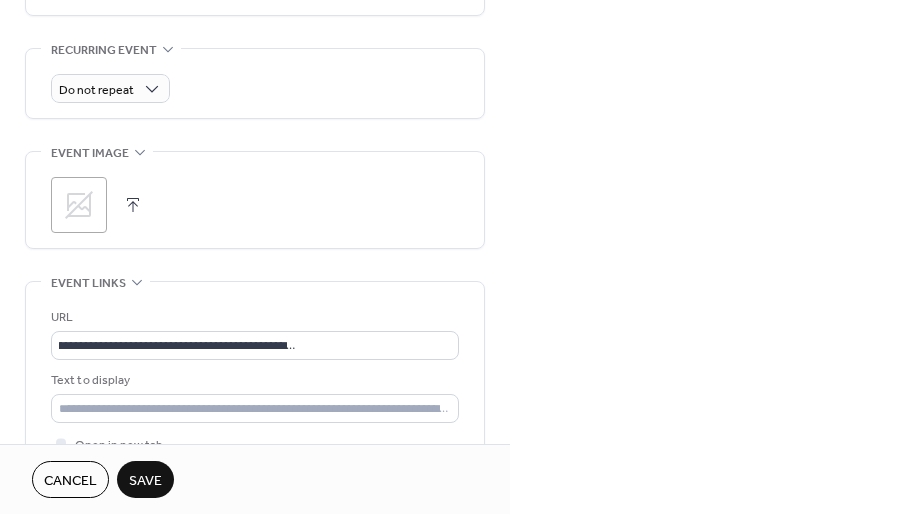 click on "Save" at bounding box center (145, 481) 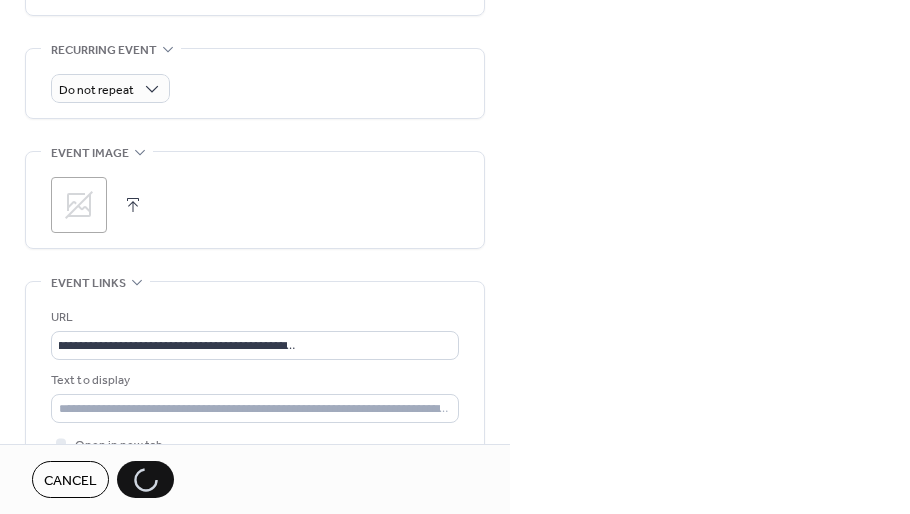 scroll, scrollTop: 0, scrollLeft: 0, axis: both 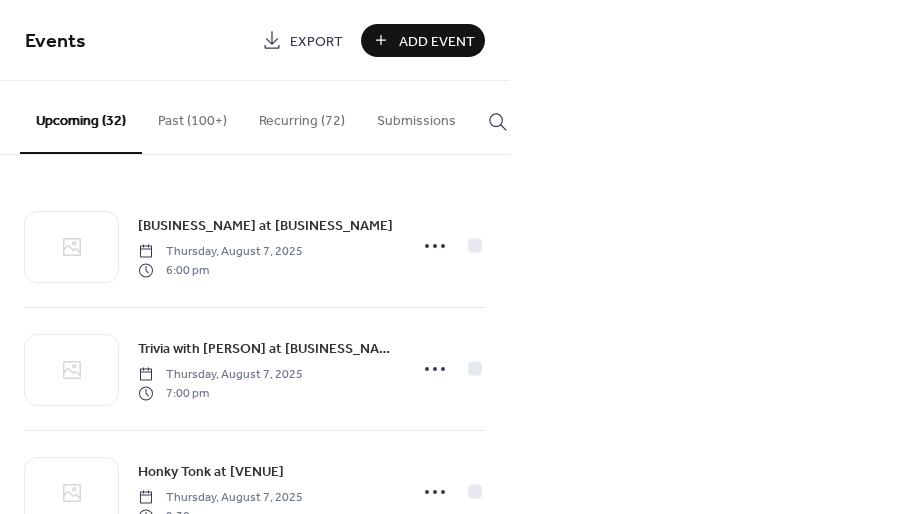 click on "Events Export Add Event Upcoming (32) Past (100+) Recurring (72) Submissions Happy Whale Canvas Class at Into the Fire Thursday, August 7, 2025 6:00 pm Trivia with Izzy at Blue's Brews Thursday, August 7, 2025 7:00 pm Honky Tonk at The Hideaway Thursday, August 7, 2025 9:30 pm Family Date Night at Into the Fire Friday, August 8, 2025 6:00 pm Pilates + Infrared Heat with Vidya Yoga Friday, August 8, 2025 6:00 pm Live Music at Cranky's Friday, August 8, 2025 7:00 pm Downtown Sidewalk Sale Saturday, August 9, 2025 8:00 am After Hours Party at Terrarium Plant Store Saturday, August 9, 2025 7:00 pm Matcha and Flowers at 1976 Flowers Sunday, August 10, 2025 Booked for Lunch: "True Grit" Tuesday, August 12, 2025 12:00 pm Naturalist Marty Silver at JC Public Library Tuesday, August 12, 2025 6:00 pm Panel and Discussion at Spark Plaza Wednesday, August 13, 2025 12:00 pm Panel and Discussion at Spark Plaza Wednesday, August 13, 2025 12:00 pm Finer Points: Cursive Interactive Workshop Wednesday, August 13, 2025 6:00 pm" at bounding box center (455, 257) 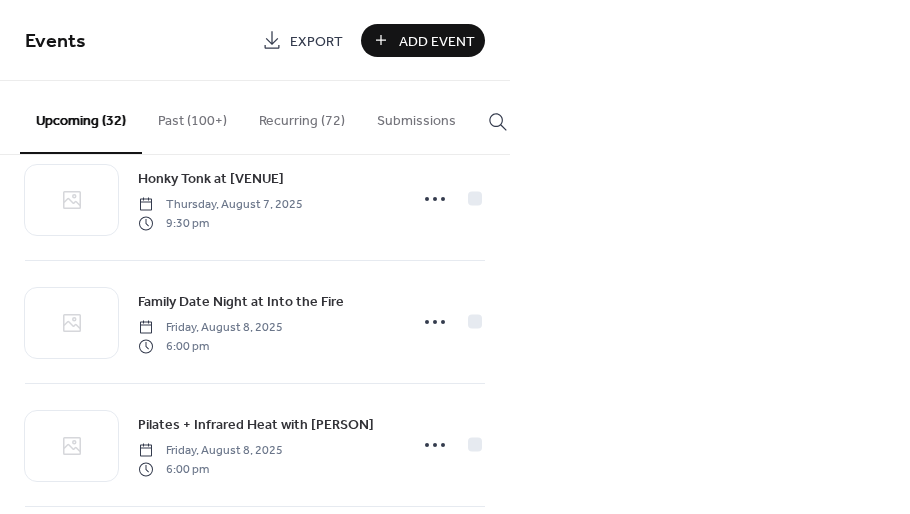 scroll, scrollTop: 328, scrollLeft: 0, axis: vertical 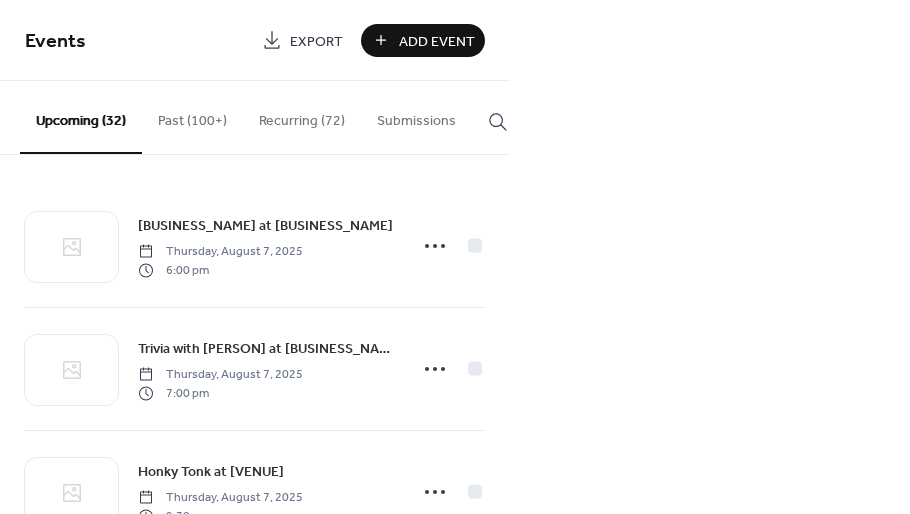 click on "Happy Whale Canvas Class at Into the Fire Thursday, August 7, 2025 6:00 pm Trivia with Izzy at Blue's Brews Thursday, August 7, 2025 7:00 pm Honky Tonk at The Hideaway Thursday, August 7, 2025 9:30 pm Family Date Night at Into the Fire Friday, August 8, 2025 6:00 pm Pilates + Infrared Heat with Vidya Yoga Friday, August 8, 2025 6:00 pm Live Music at Cranky's Friday, August 8, 2025 7:00 pm Downtown Sidewalk Sale Saturday, August 9, 2025 8:00 am After Hours Party at Terrarium Plant Store Saturday, August 9, 2025 7:00 pm Matcha and Flowers at 1976 Flowers Sunday, August 10, 2025 Booked for Lunch: "True Grit" Tuesday, August 12, 2025 12:00 pm Naturalist Marty Silver at JC Public Library Tuesday, August 12, 2025 6:00 pm Panel and Discussion at Spark Plaza Wednesday, August 13, 2025 12:00 pm Panel and Discussion at Spark Plaza Wednesday, August 13, 2025 12:00 pm Finer Points: Cursive Interactive Workshop Wednesday, August 13, 2025 6:00 pm Lavender Fields Canvas Class at Into the Fire Thursday, August 14, 2025" at bounding box center (255, 334) 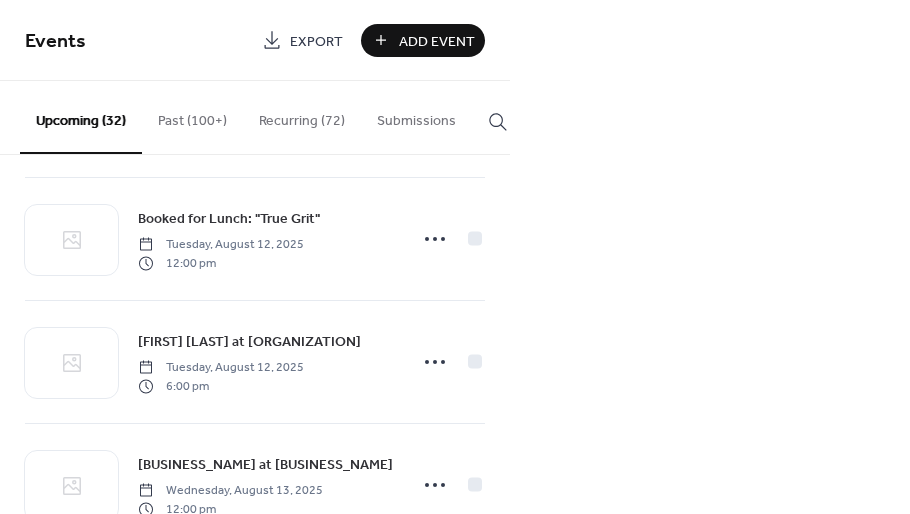 scroll, scrollTop: 1236, scrollLeft: 0, axis: vertical 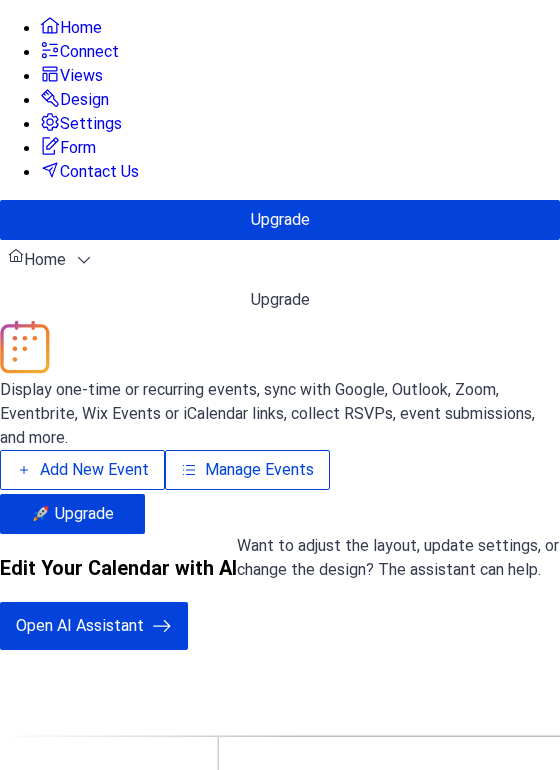 click on "Display one-time or recurring events, sync with Google, Outlook, Zoom, Eventbrite, Wix Events or iCalendar links, collect RSVPs, event submissions, and more." at bounding box center (280, 414) 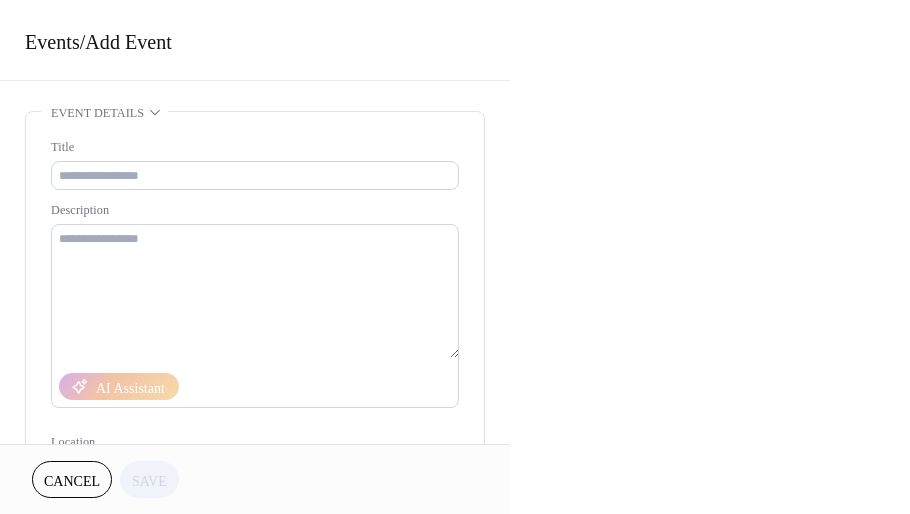 scroll, scrollTop: 0, scrollLeft: 0, axis: both 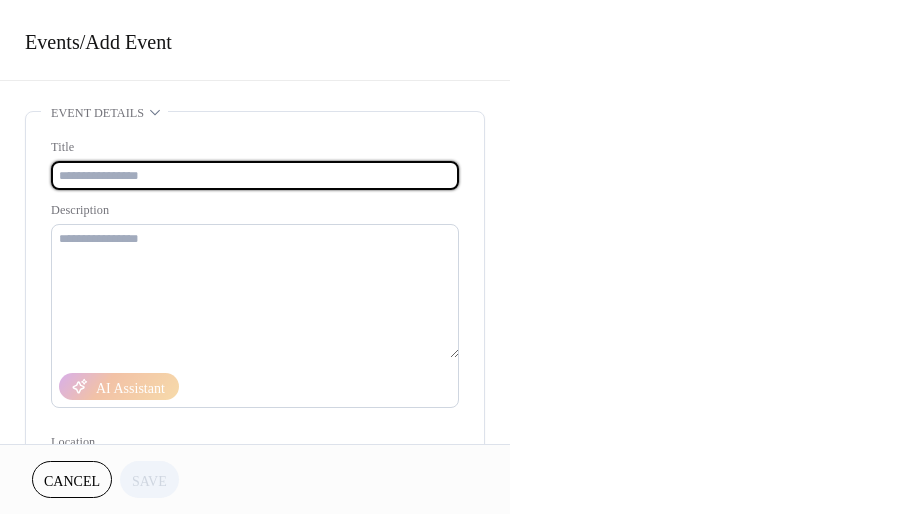 click at bounding box center (255, 175) 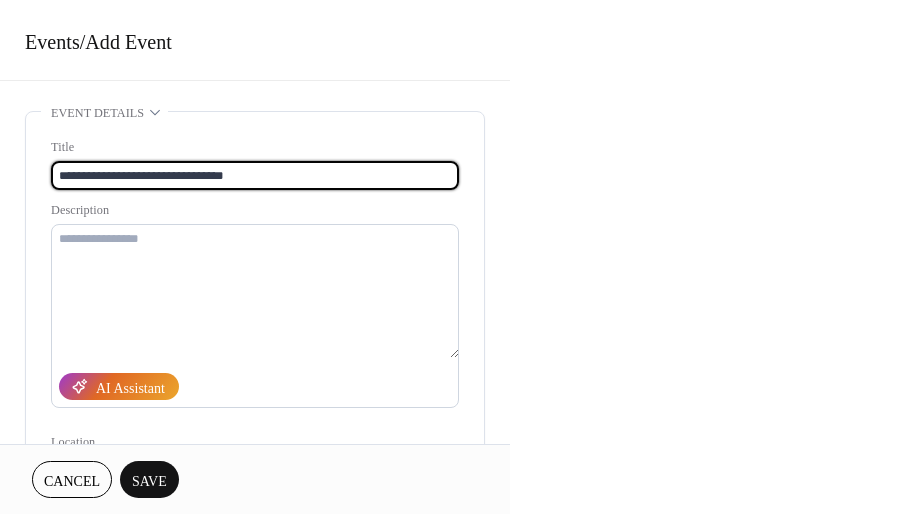 type on "**********" 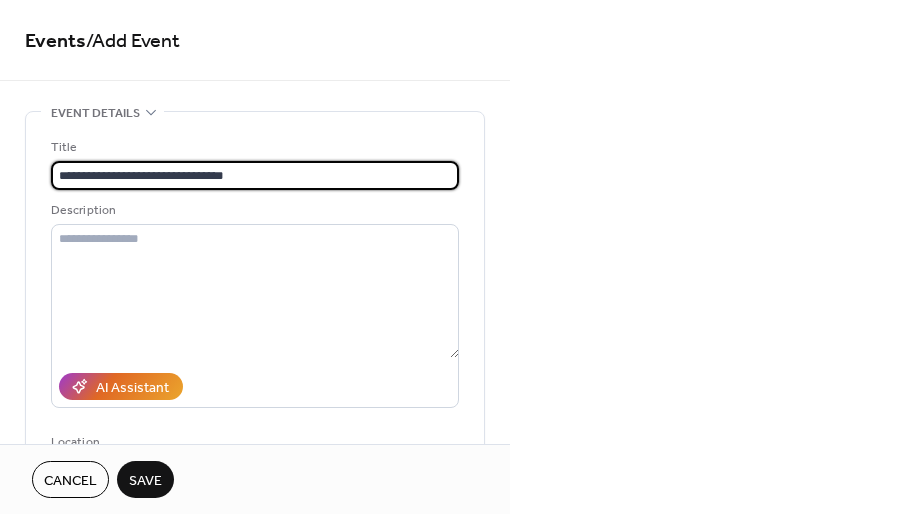 click on "**********" at bounding box center (455, 257) 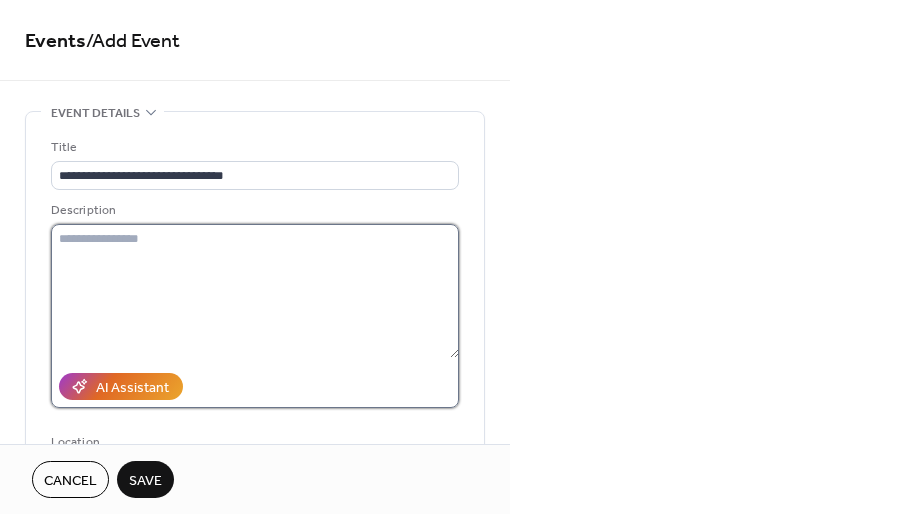 click at bounding box center [255, 291] 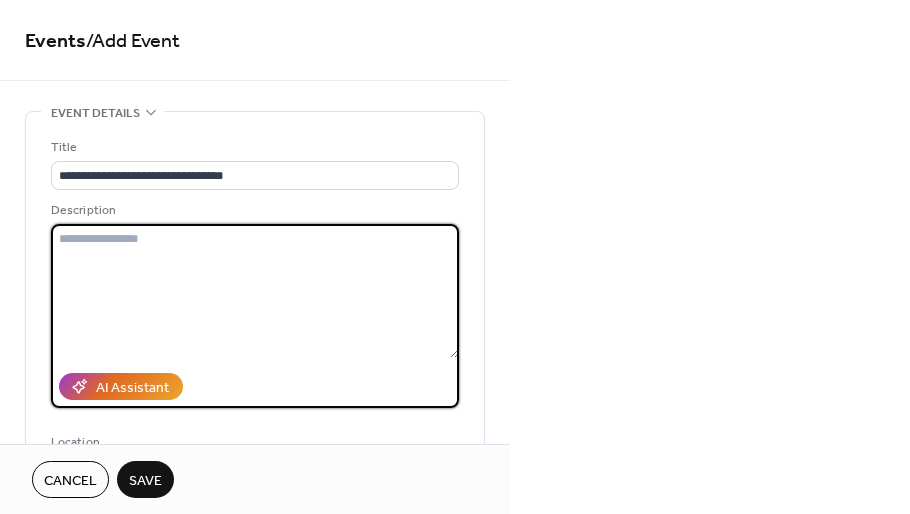 paste on "**********" 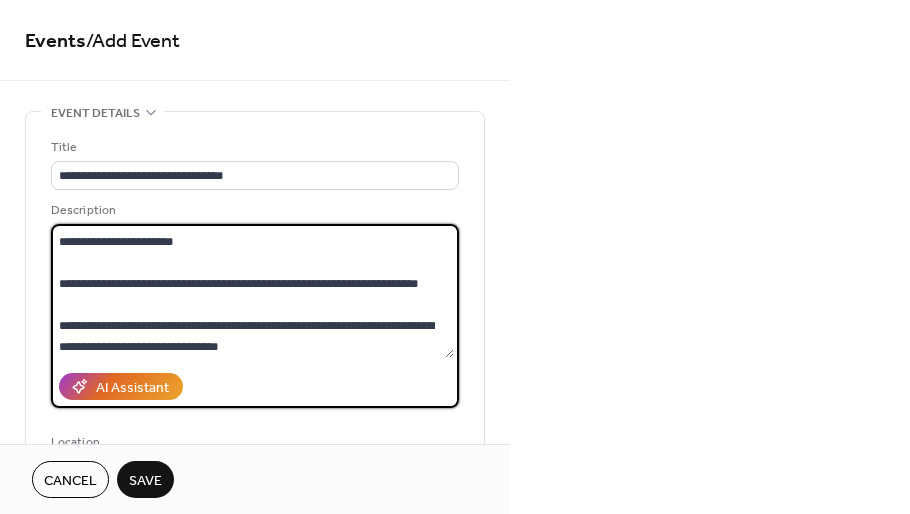 scroll, scrollTop: 84, scrollLeft: 0, axis: vertical 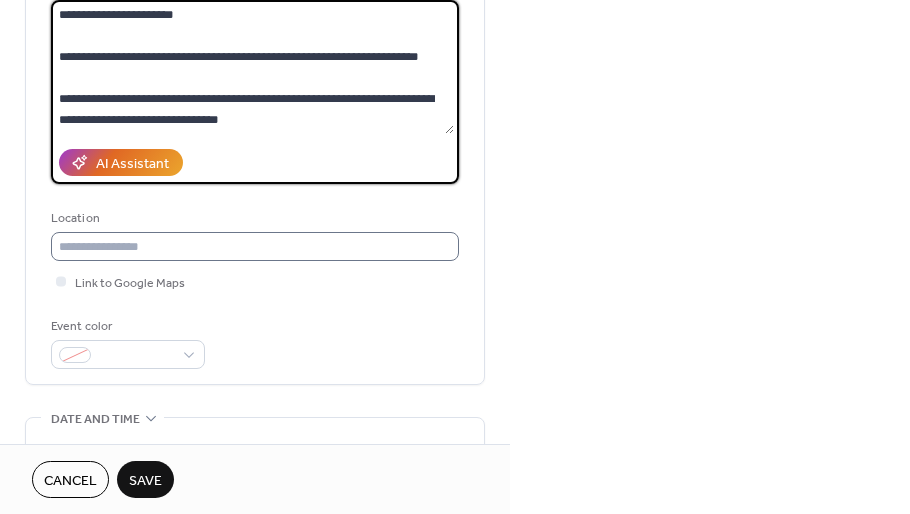 type on "**********" 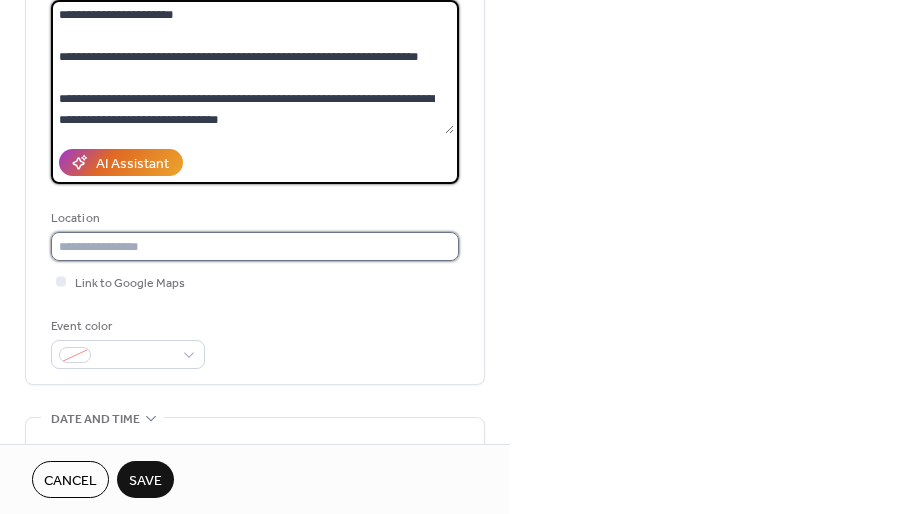 click at bounding box center [255, 246] 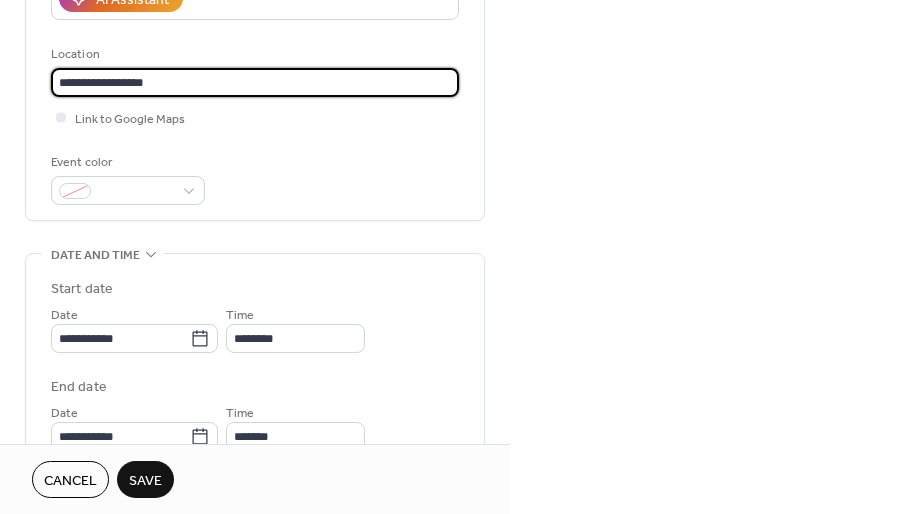 scroll, scrollTop: 393, scrollLeft: 0, axis: vertical 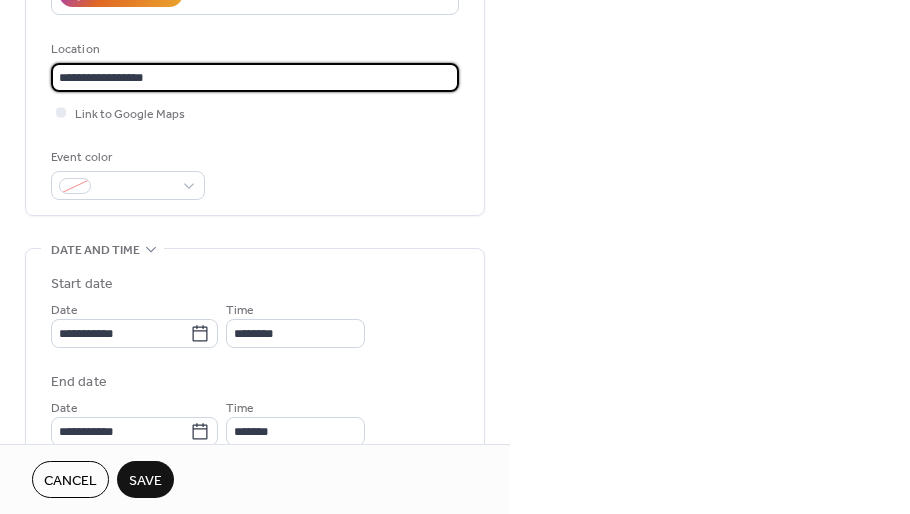 type on "**********" 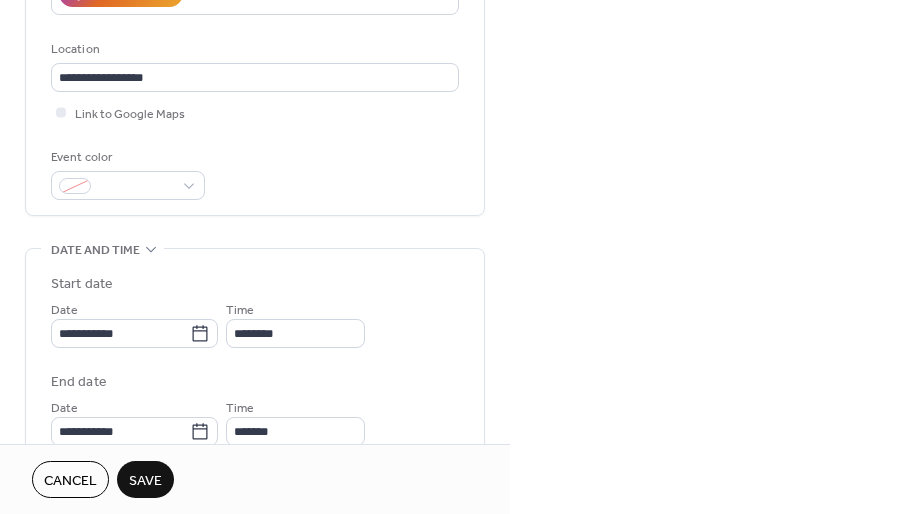 click on "**********" at bounding box center (455, 257) 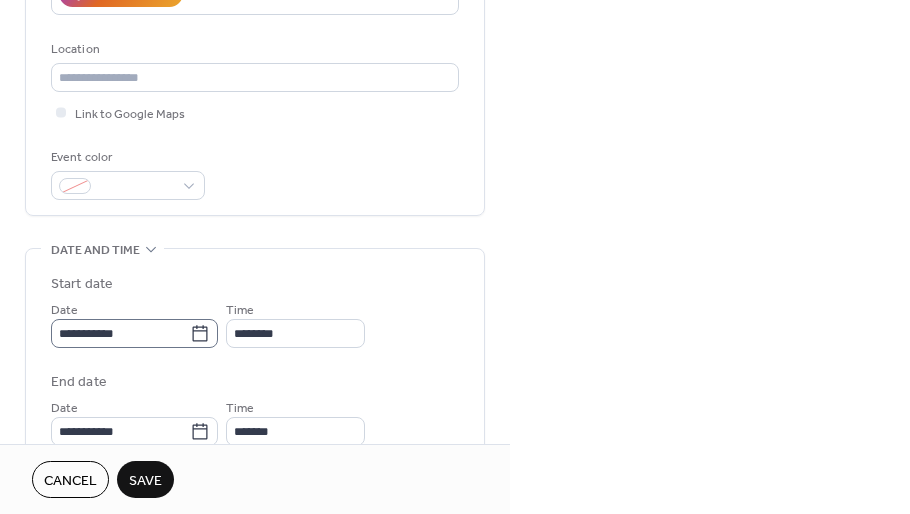click 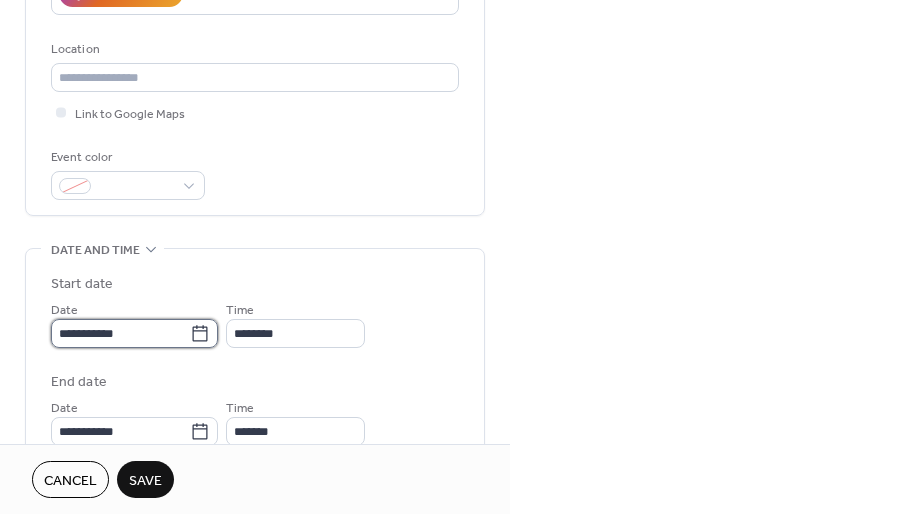 click on "**********" at bounding box center [120, 333] 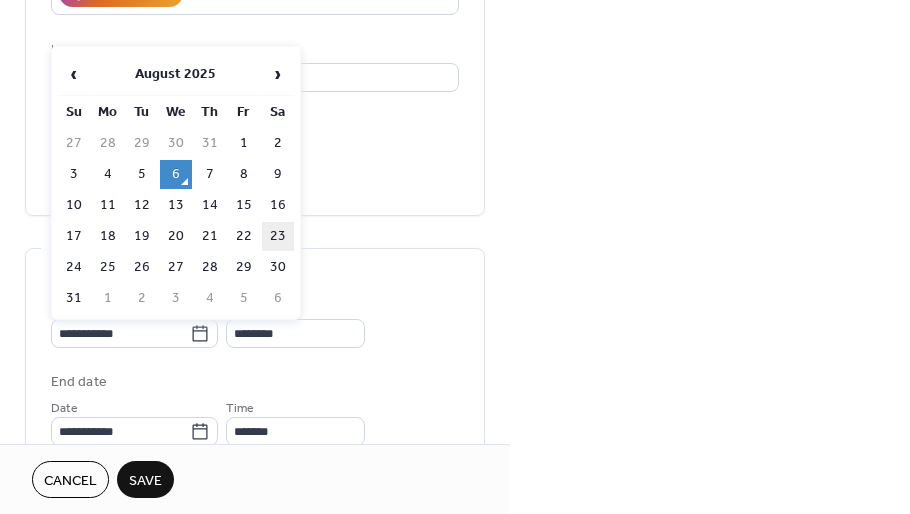 click on "23" at bounding box center (278, 236) 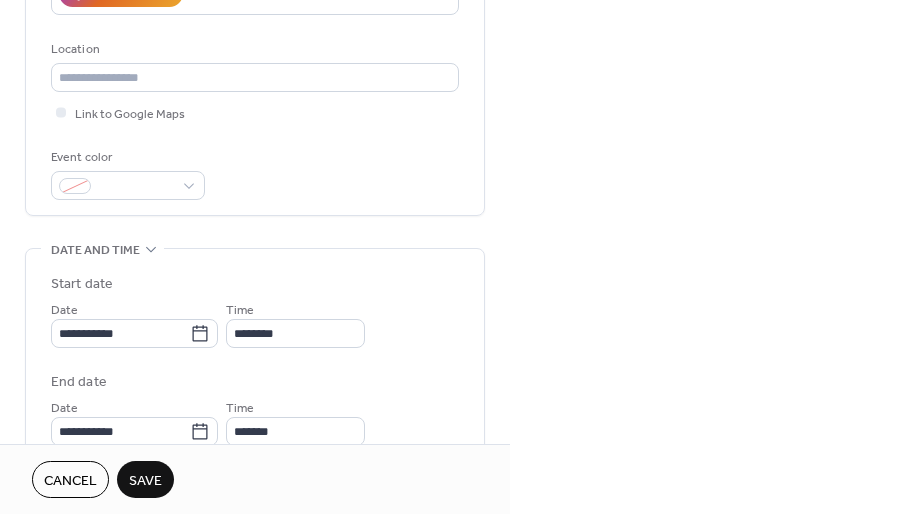 click on "**********" at bounding box center (455, 257) 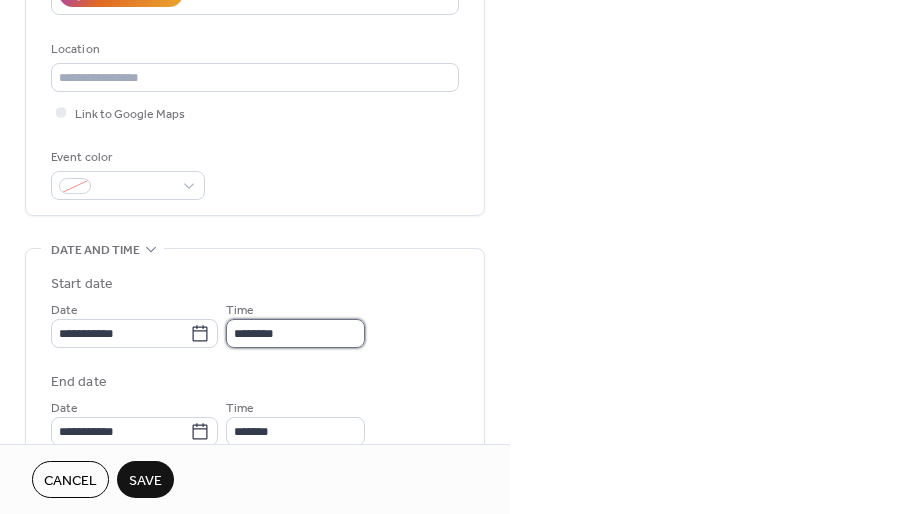 click on "********" at bounding box center (295, 333) 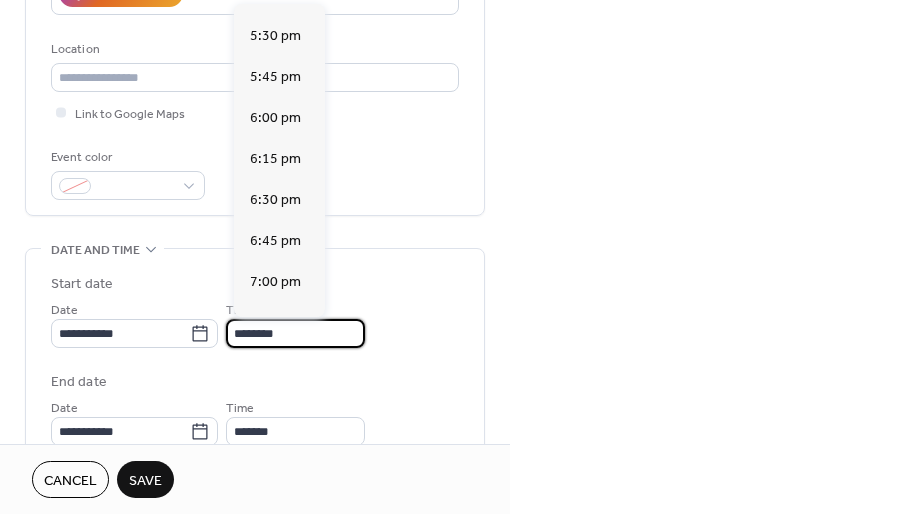 scroll, scrollTop: 2859, scrollLeft: 0, axis: vertical 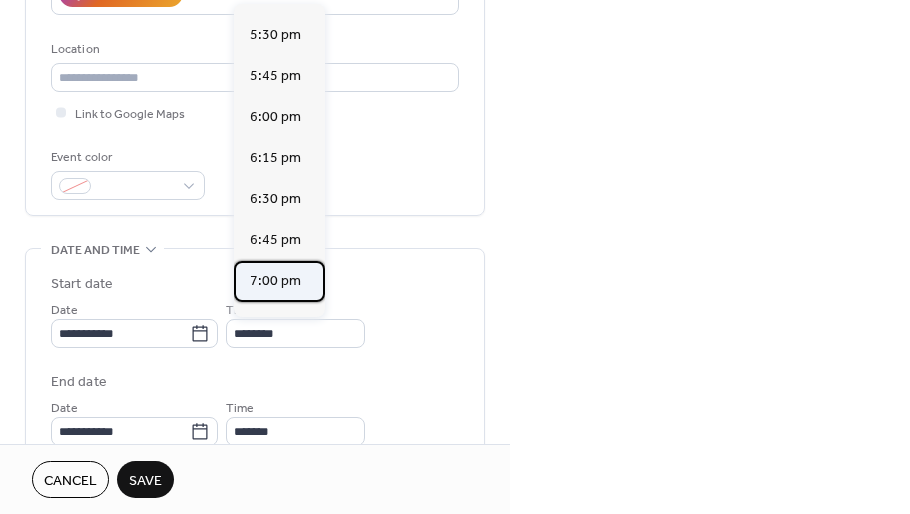 click on "7:00 pm" at bounding box center [275, 281] 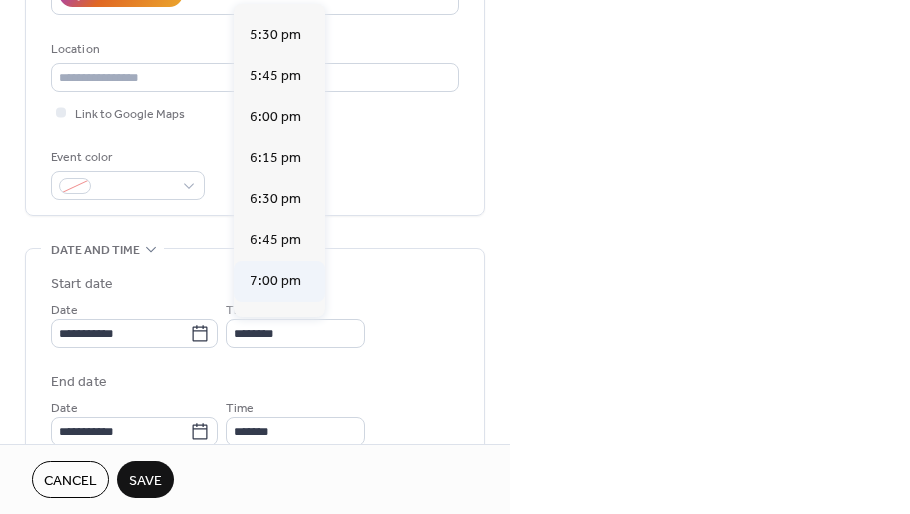type on "*******" 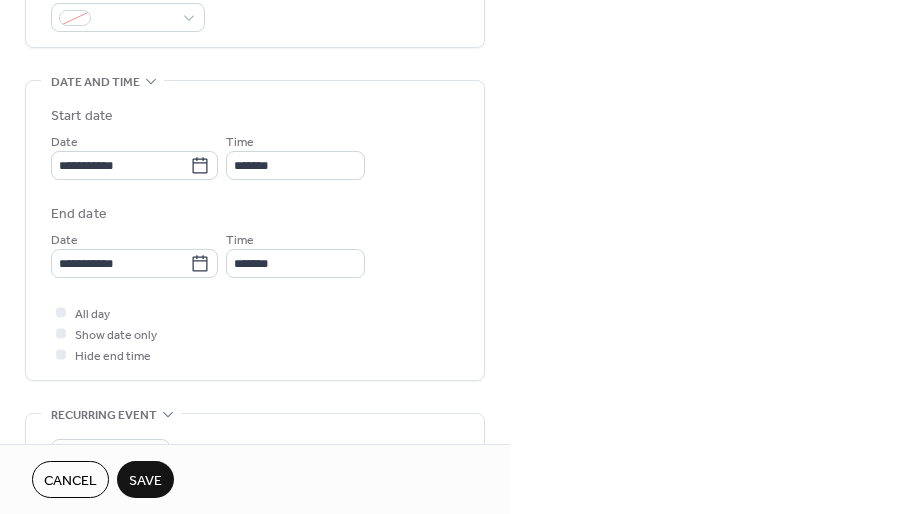 scroll, scrollTop: 575, scrollLeft: 0, axis: vertical 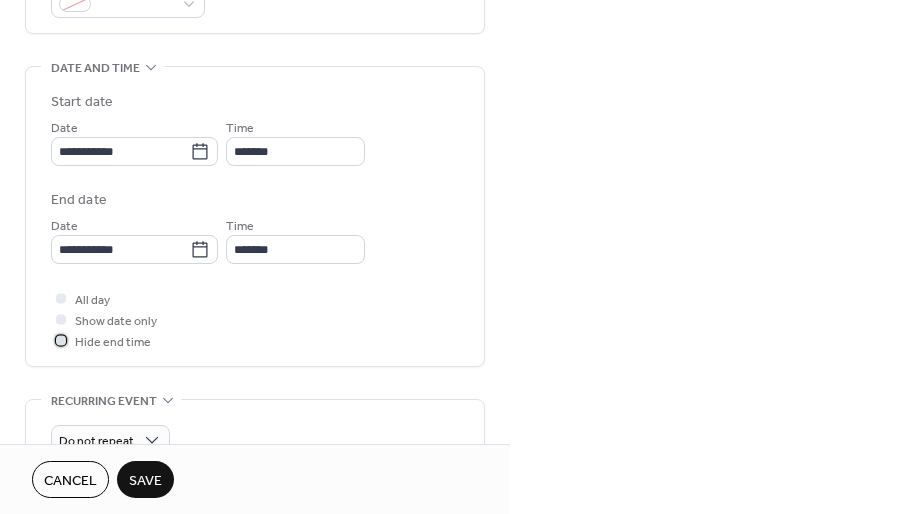 click at bounding box center (61, 340) 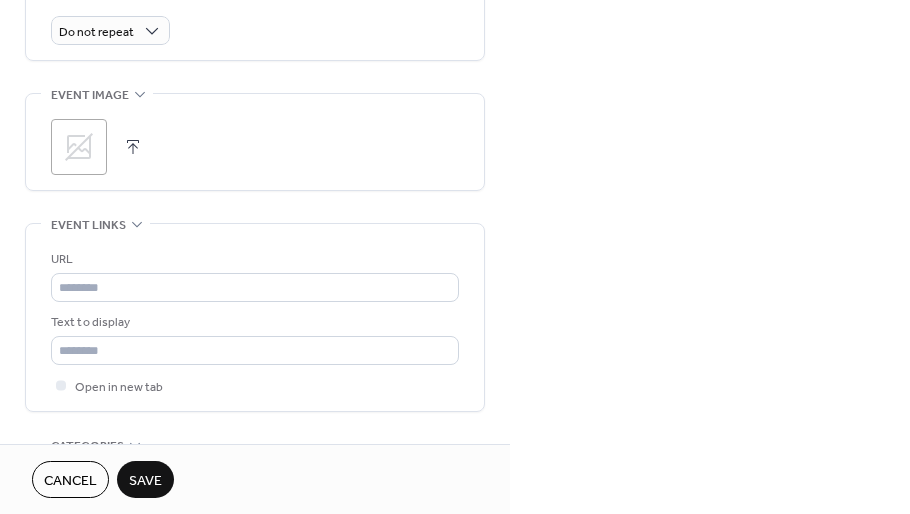 scroll, scrollTop: 985, scrollLeft: 0, axis: vertical 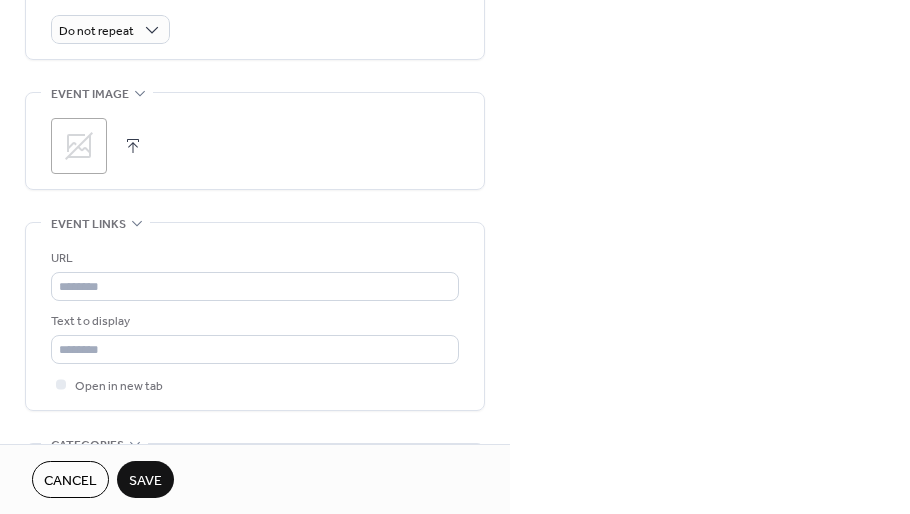click on "**********" at bounding box center [455, 257] 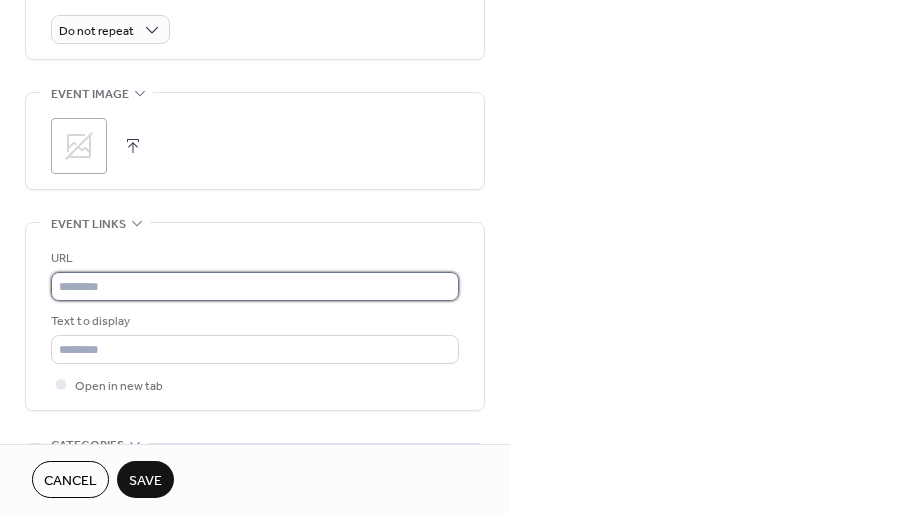 click at bounding box center [255, 286] 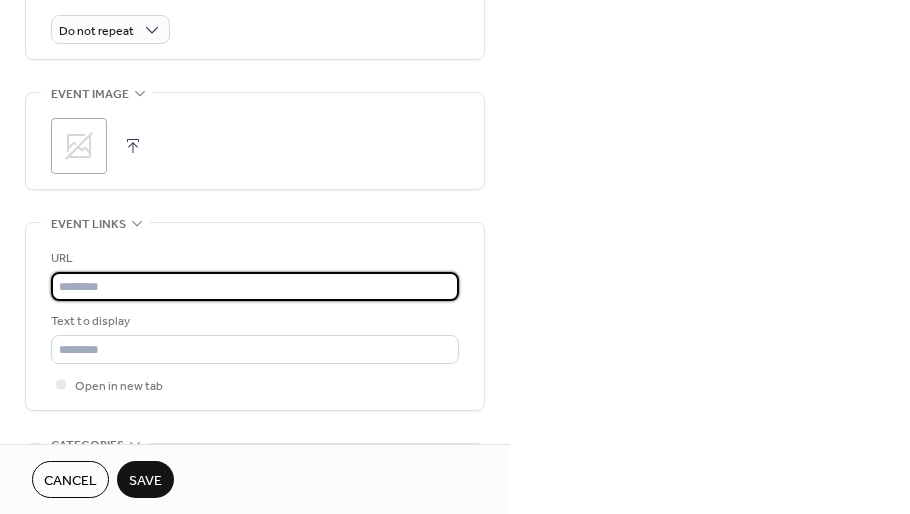 paste on "**********" 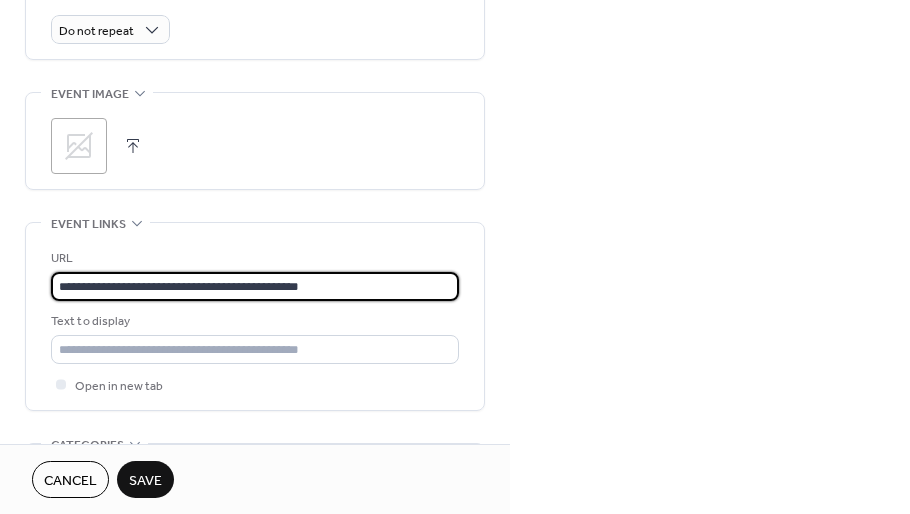 scroll, scrollTop: 0, scrollLeft: 0, axis: both 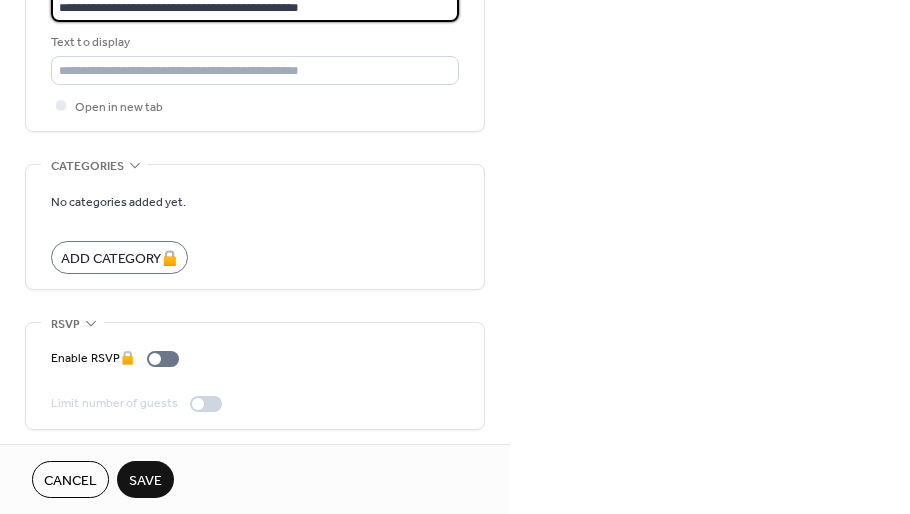 type on "**********" 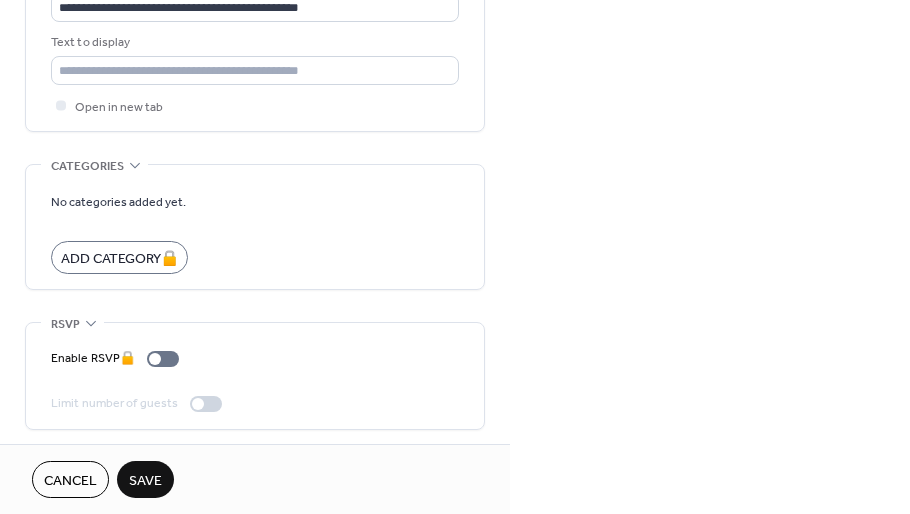 click on "Save" at bounding box center (145, 481) 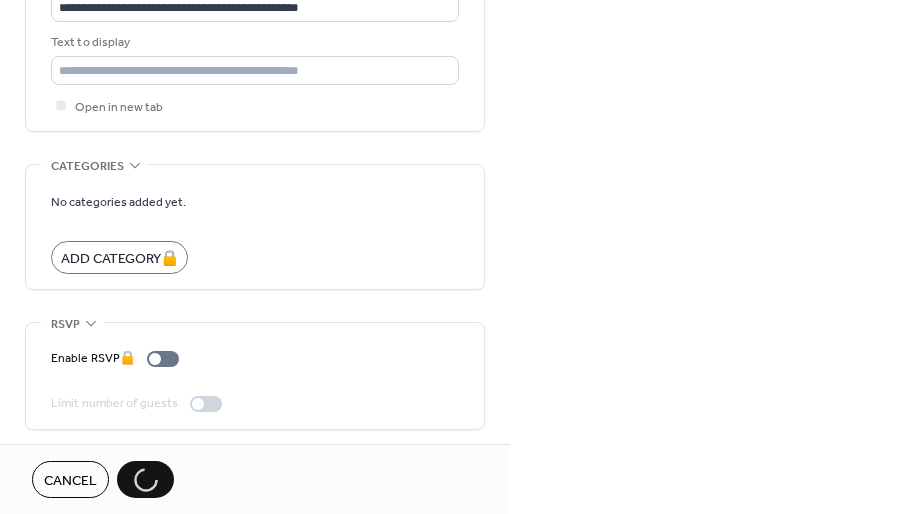 scroll, scrollTop: 0, scrollLeft: 0, axis: both 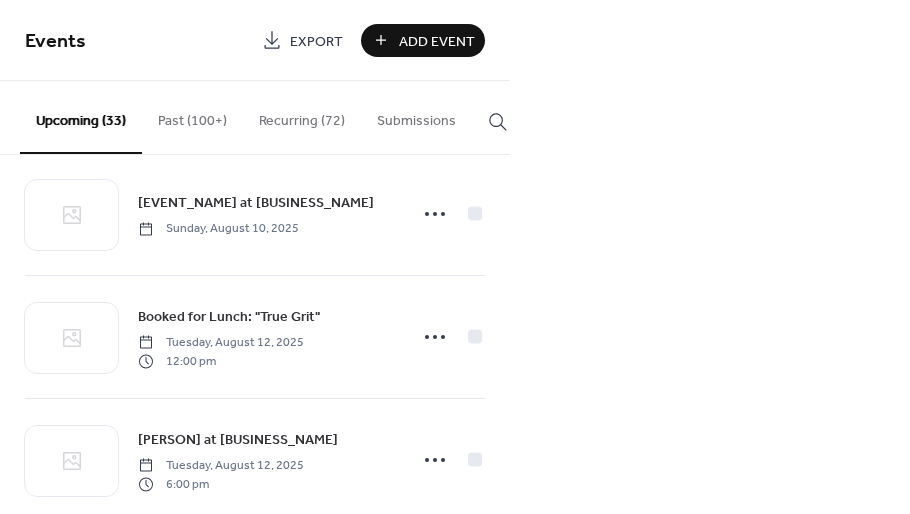 click on "[EVENT_NAME] at [BUSINESS_NAME] [DAY_OF_WEEK], [MONTH] [DAY], [YEAR] [TIME] [EVENT_NAME] at [BUSINESS_NAME] [DAY_OF_WEEK], [MONTH] [DAY], [YEAR] [TIME] [EVENT_NAME] at [BUSINESS_NAME] [DAY_OF_WEEK], [MONTH] [DAY], [YEAR] [TIME] [EVENT_NAME] at [BUSINESS_NAME] [DAY_OF_WEEK], [MONTH] [DAY], [YEAR] [TIME] [EVENT_NAME] [PERSON] [BUSINESS_NAME] [DAY_OF_WEEK], [MONTH] [DAY], [YEAR] [TIME] [EVENT_NAME] at [BUSINESS_NAME] [DAY_OF_WEEK], [MONTH] [DAY], [YEAR] [TIME] [EVENT_NAME] [DAY_OF_WEEK], [MONTH] [DAY], [YEAR] [TIME] [EVENT_NAME] at [BUSINESS_NAME] [DAY_OF_WEEK], [MONTH] [DAY], [YEAR] [TIME] [EVENT_NAME] at [BUSINESS_NAME] [DAY_OF_WEEK], [MONTH] [DAY], [YEAR] [TIME] [EVENT_NAME] at [BUSINESS_NAME] [DAY_OF_WEEK], [MONTH] [DAY], [YEAR] [TIME] [EVENT_NAME] [EVENT_NAME] at [BUSINESS_NAME] [DAY_OF_WEEK], [MONTH] [DAY], [YEAR] [TIME] [EVENT_NAME] [PERSON] at [BUSINESS_NAME] [DAY_OF_WEEK], [MONTH] [DAY], [YEAR] [TIME] [EVENT_NAME] at [BUSINESS_NAME] [DAY_OF_WEEK], [MONTH] [DAY], [YEAR] [TIME] [EVENT_NAME] [EVENT_NAME] at [BUSINESS_NAME] [DAY_OF_WEEK], [MONTH] [DAY], [YEAR] [TIME]" at bounding box center [455, 257] 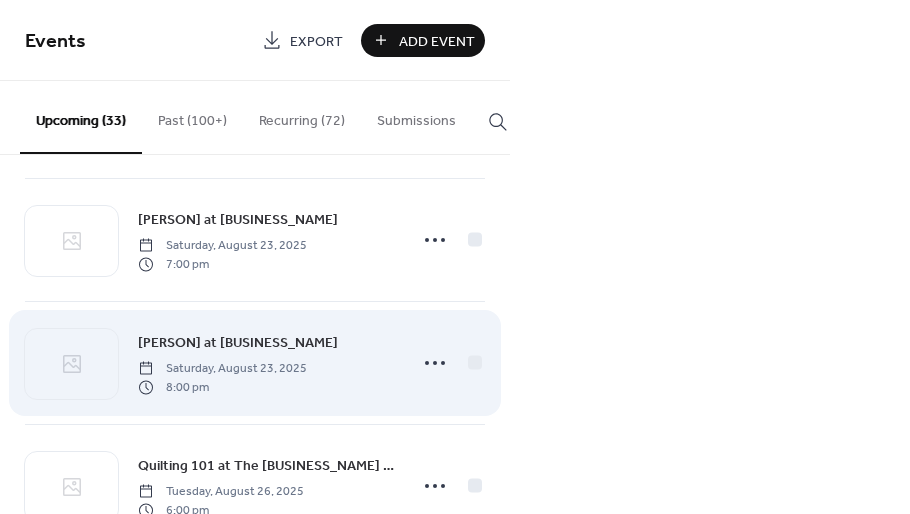 scroll, scrollTop: 2341, scrollLeft: 0, axis: vertical 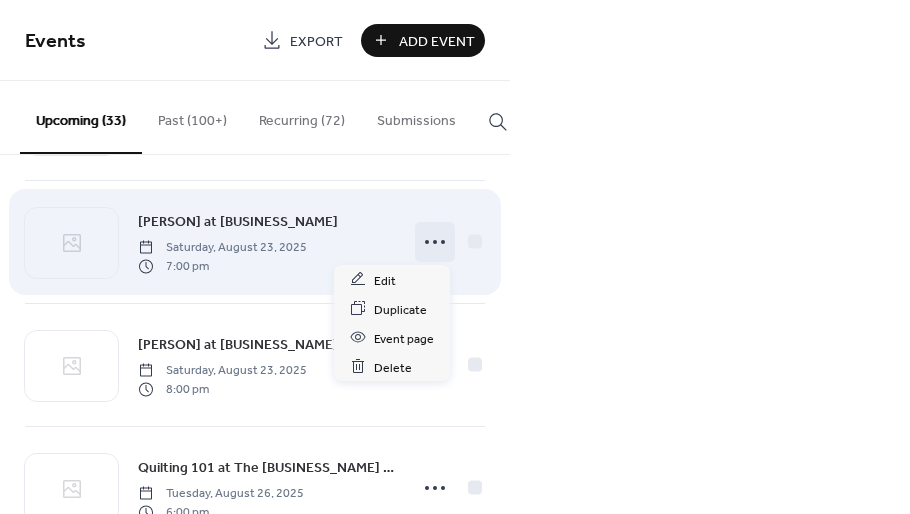 click 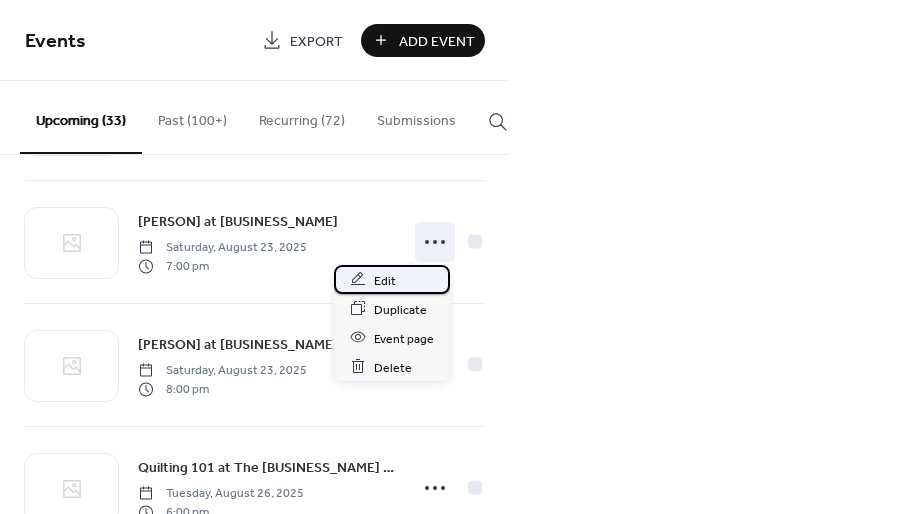 click on "Edit" at bounding box center [392, 279] 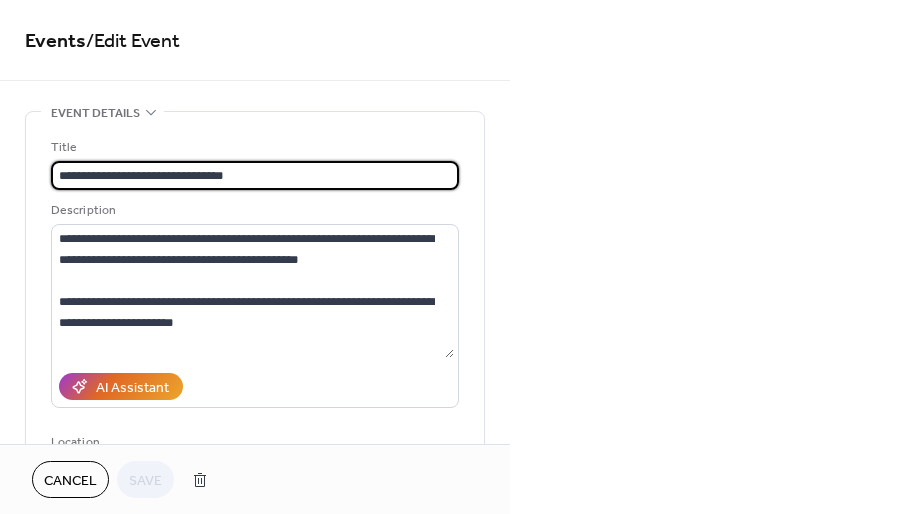 click on "**********" at bounding box center [255, 175] 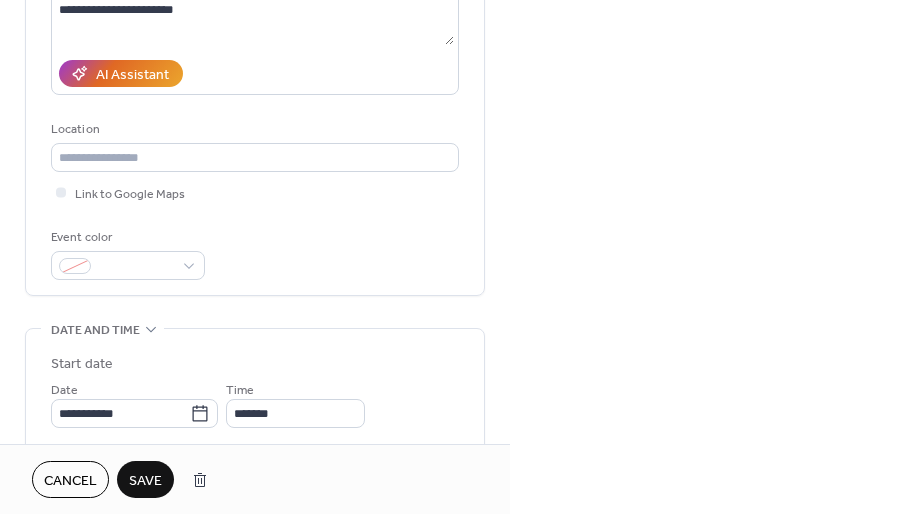 scroll, scrollTop: 310, scrollLeft: 0, axis: vertical 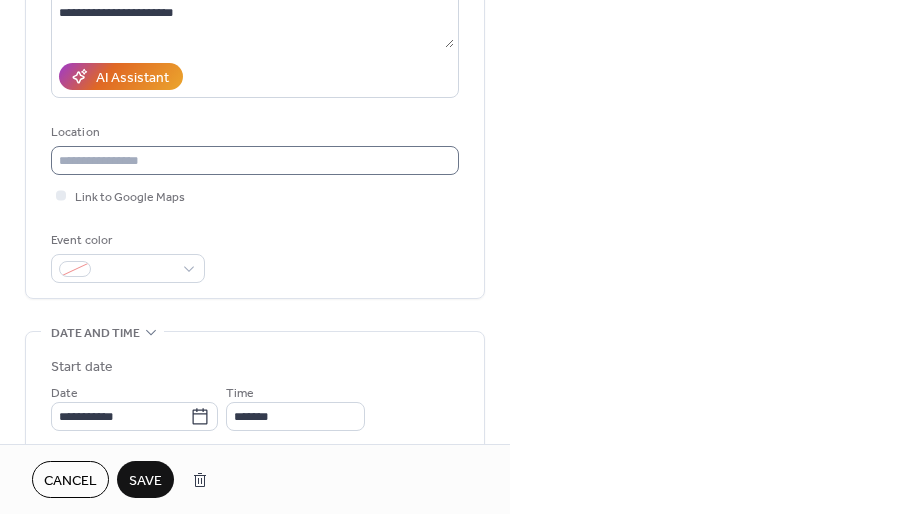 type on "**********" 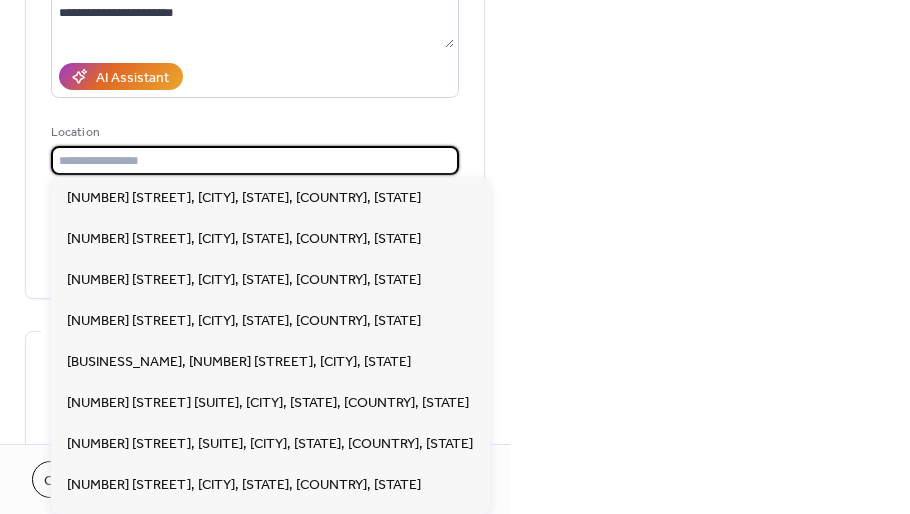 click at bounding box center (255, 160) 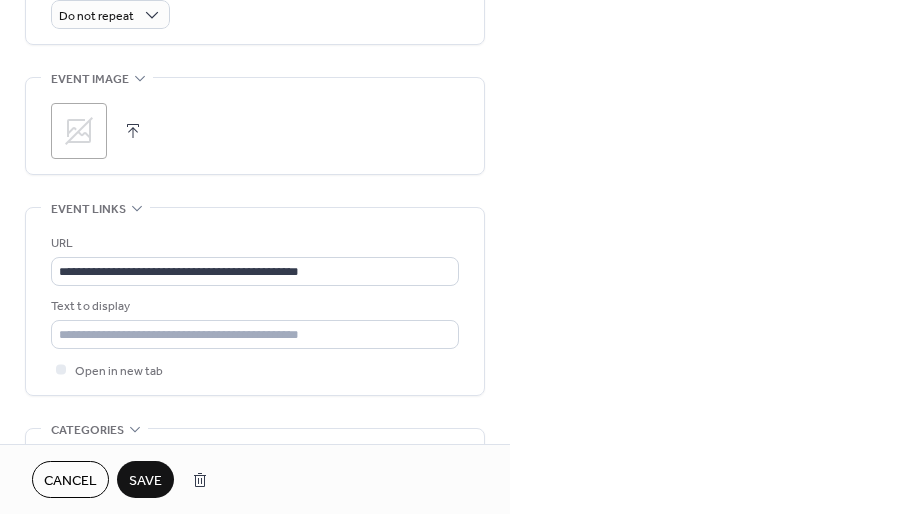 scroll, scrollTop: 1020, scrollLeft: 0, axis: vertical 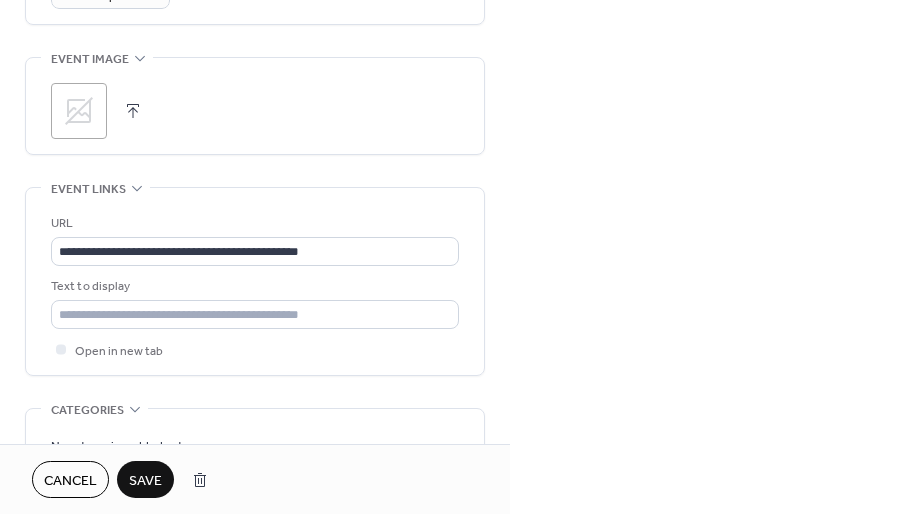 type on "**********" 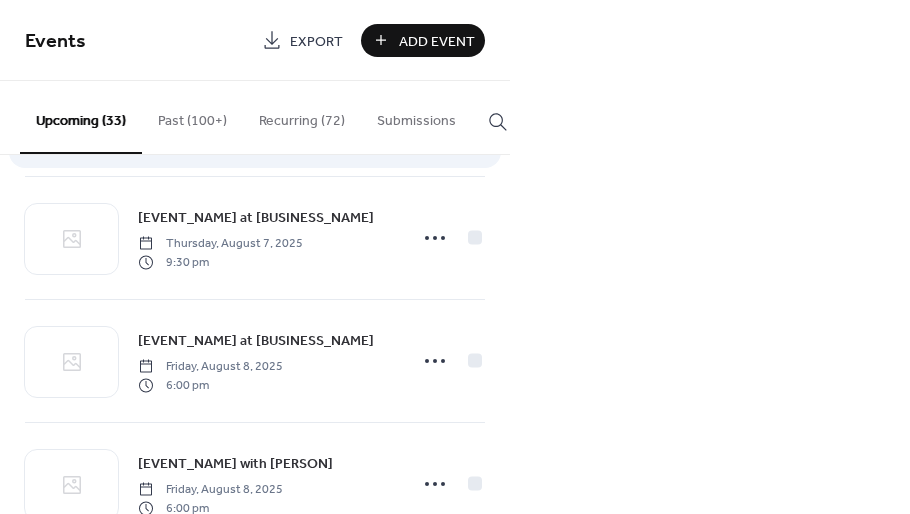 scroll, scrollTop: 255, scrollLeft: 0, axis: vertical 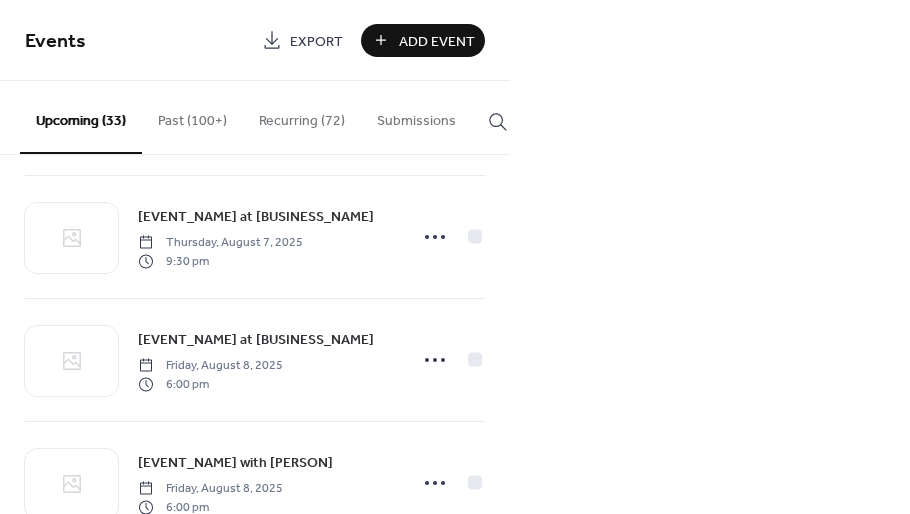 click on "[EVENT_NAME] at [BUSINESS_NAME] [DAY_OF_WEEK], [MONTH] [DAY], [YEAR] [TIME] [EVENT_NAME] at [BUSINESS_NAME] [DAY_OF_WEEK], [MONTH] [DAY], [YEAR] [TIME] [EVENT_NAME] at [BUSINESS_NAME] [DAY_OF_WEEK], [MONTH] [DAY], [YEAR] [TIME] [EVENT_NAME] at [BUSINESS_NAME] [DAY_OF_WEEK], [MONTH] [DAY], [YEAR] [TIME] [EVENT_NAME] [PERSON] [BUSINESS_NAME] [DAY_OF_WEEK], [MONTH] [DAY], [YEAR] [TIME] [EVENT_NAME] at [BUSINESS_NAME] [DAY_OF_WEEK], [MONTH] [DAY], [YEAR] [TIME] [EVENT_NAME] [DAY_OF_WEEK], [MONTH] [DAY], [YEAR] [TIME] [EVENT_NAME] at [BUSINESS_NAME] [DAY_OF_WEEK], [MONTH] [DAY], [YEAR] [TIME] [EVENT_NAME] at [BUSINESS_NAME] [DAY_OF_WEEK], [MONTH] [DAY], [YEAR] [TIME] [EVENT_NAME] at [BUSINESS_NAME] [DAY_OF_WEEK], [MONTH] [DAY], [YEAR] [TIME] [EVENT_NAME] [EVENT_NAME] at [BUSINESS_NAME] [DAY_OF_WEEK], [MONTH] [DAY], [YEAR] [TIME] [EVENT_NAME] [PERSON] at [BUSINESS_NAME] [DAY_OF_WEEK], [MONTH] [DAY], [YEAR] [TIME] [EVENT_NAME] at [BUSINESS_NAME] [DAY_OF_WEEK], [MONTH] [DAY], [YEAR] [TIME] [EVENT_NAME] [EVENT_NAME] at [BUSINESS_NAME] [DAY_OF_WEEK], [MONTH] [DAY], [YEAR] [TIME]" at bounding box center (455, 257) 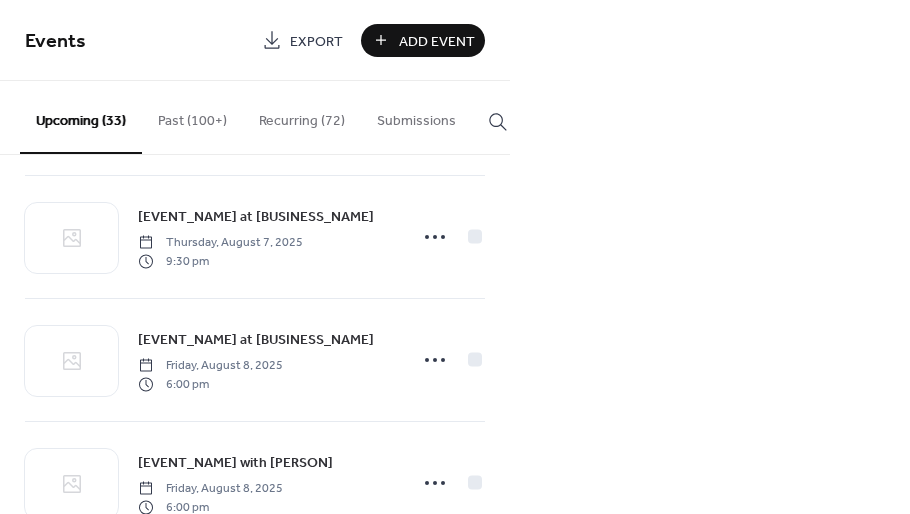 click on "Add Event" at bounding box center (437, 41) 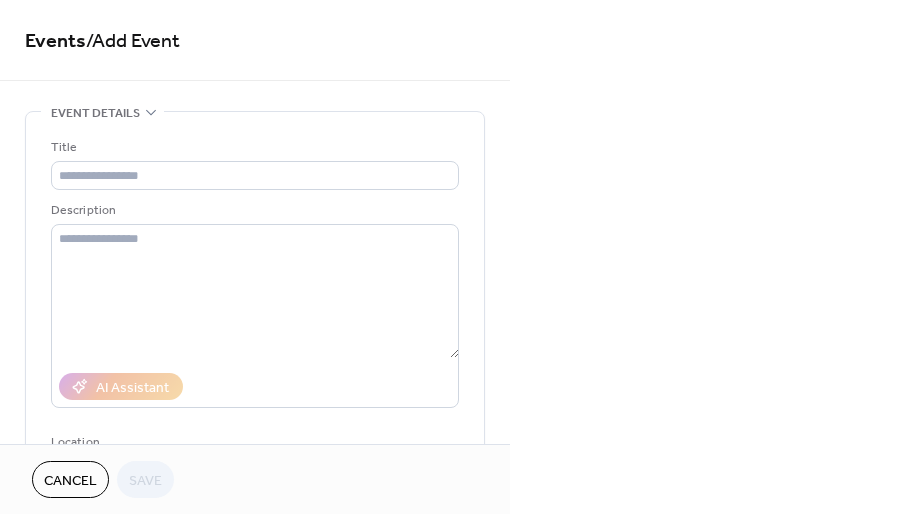 click on "**********" at bounding box center [455, 257] 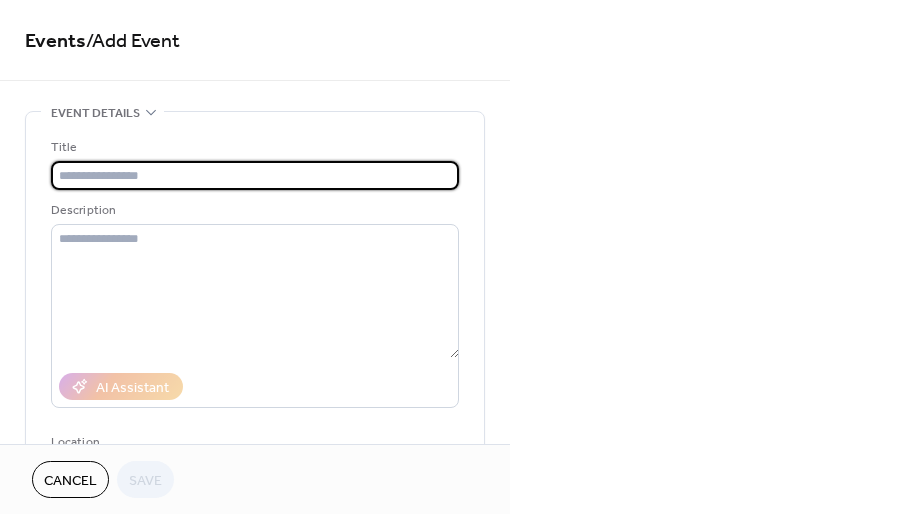 click at bounding box center (255, 175) 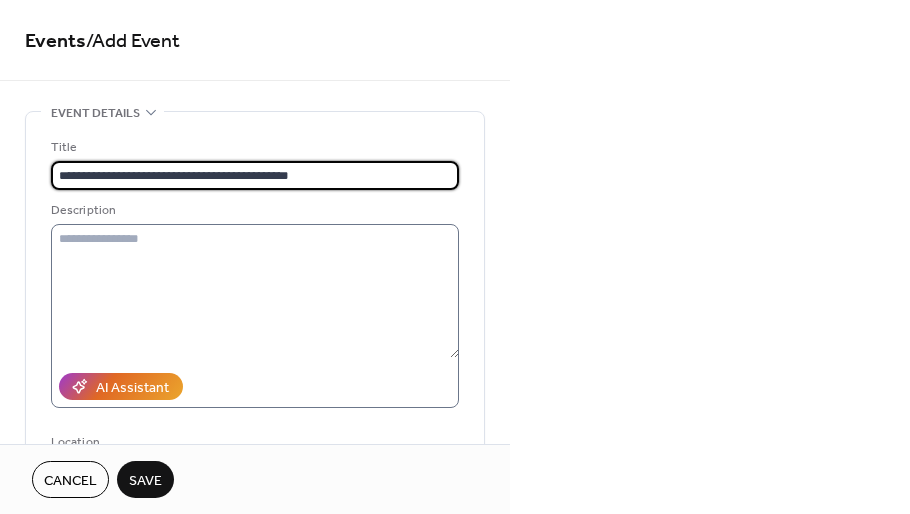 type on "**********" 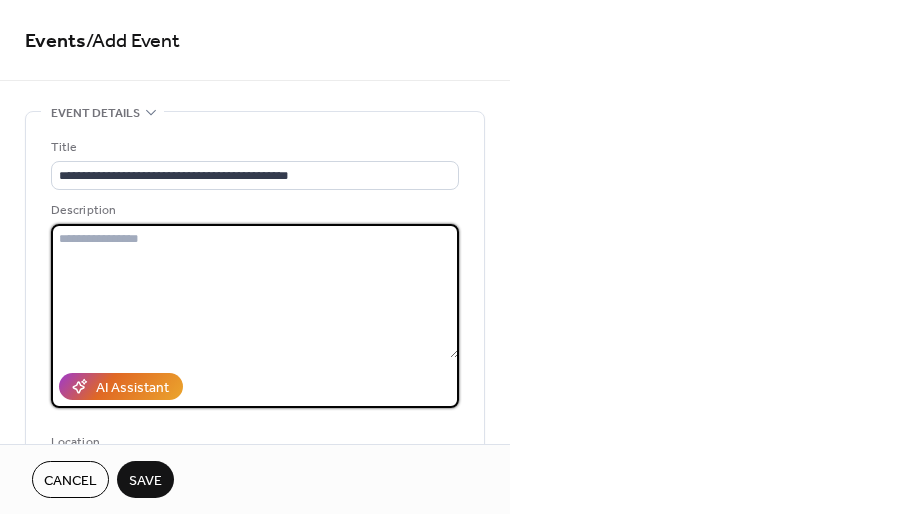 click at bounding box center [255, 291] 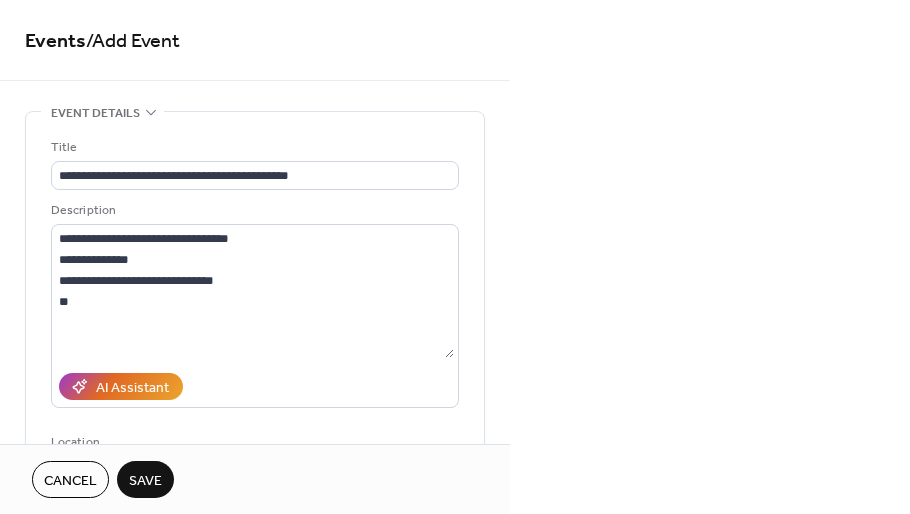 click on "**********" at bounding box center [455, 257] 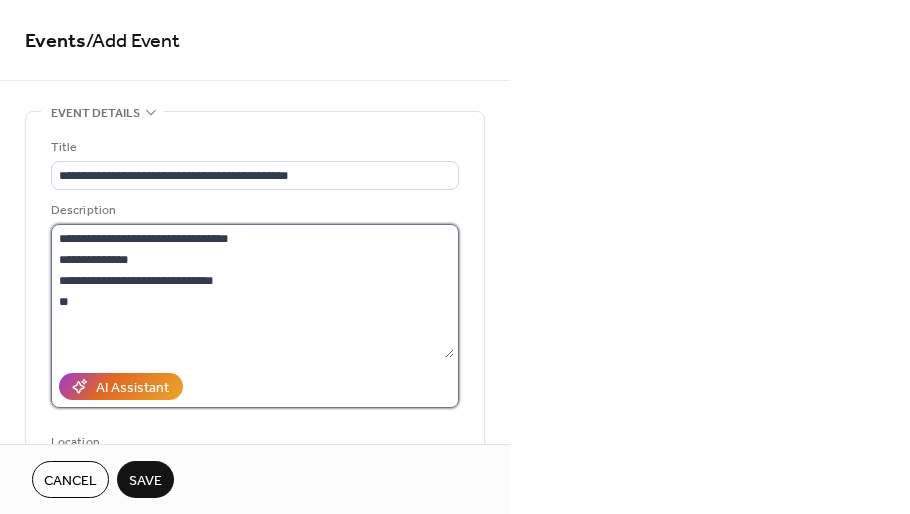 click on "**********" at bounding box center (252, 291) 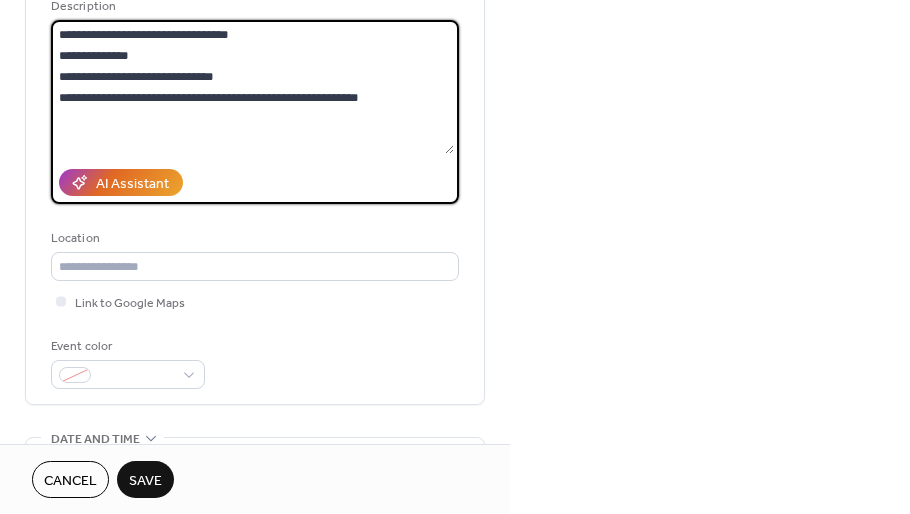 scroll, scrollTop: 264, scrollLeft: 0, axis: vertical 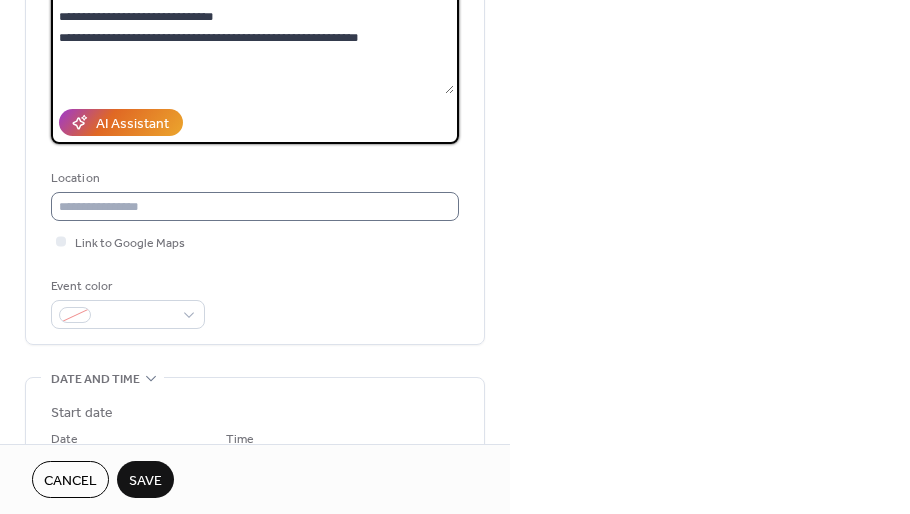 type on "**********" 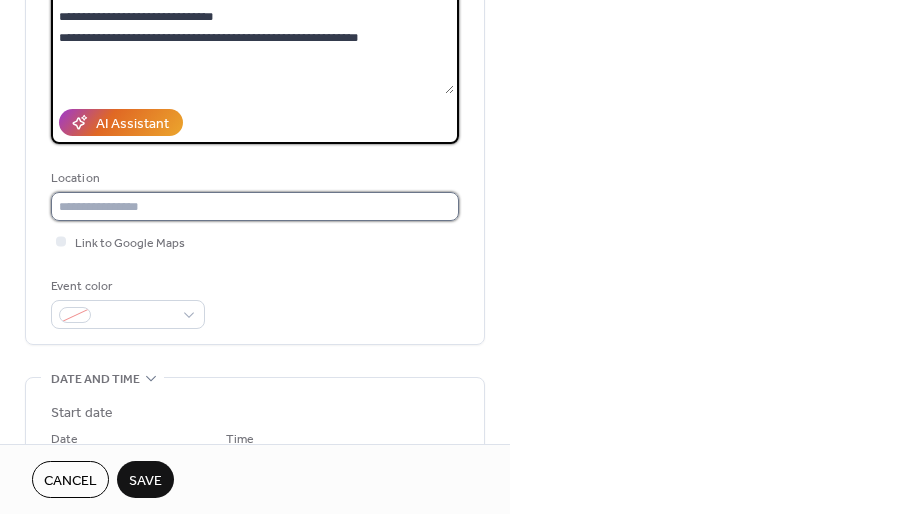 click at bounding box center (255, 206) 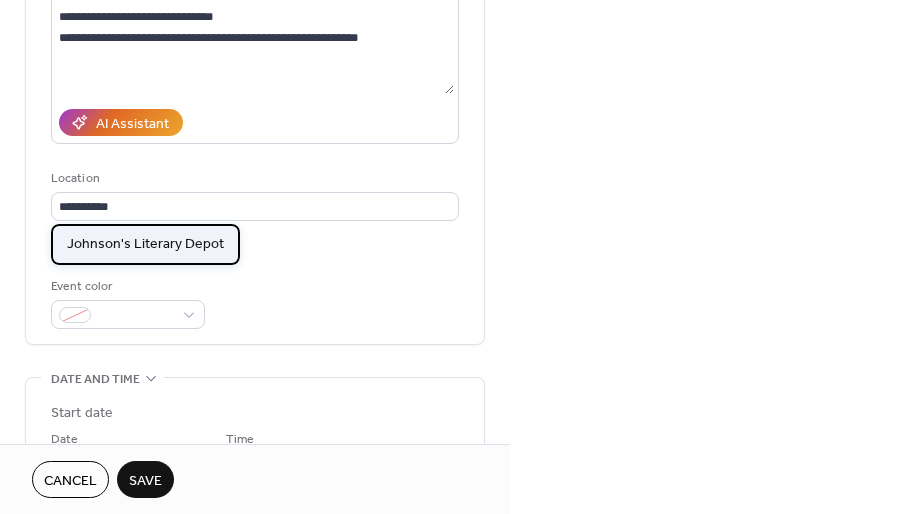 click on "Johnson's Literary Depot" at bounding box center (145, 244) 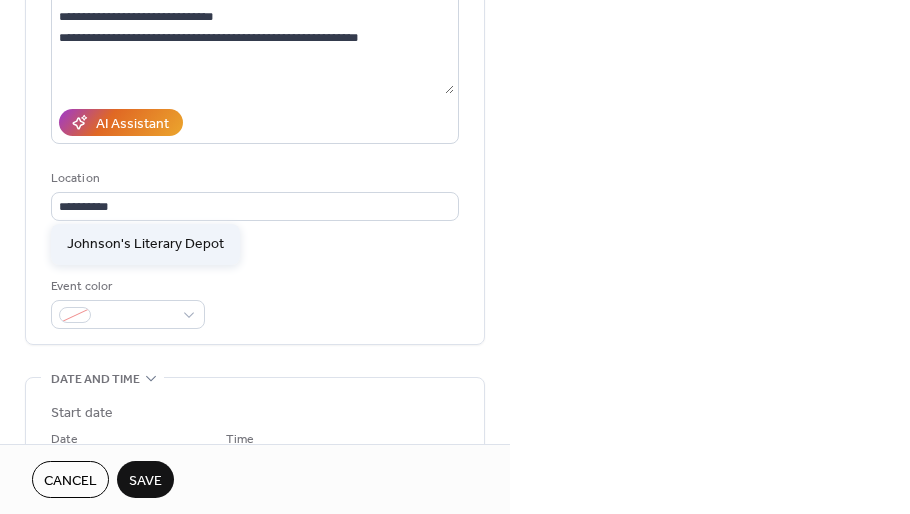 type on "**********" 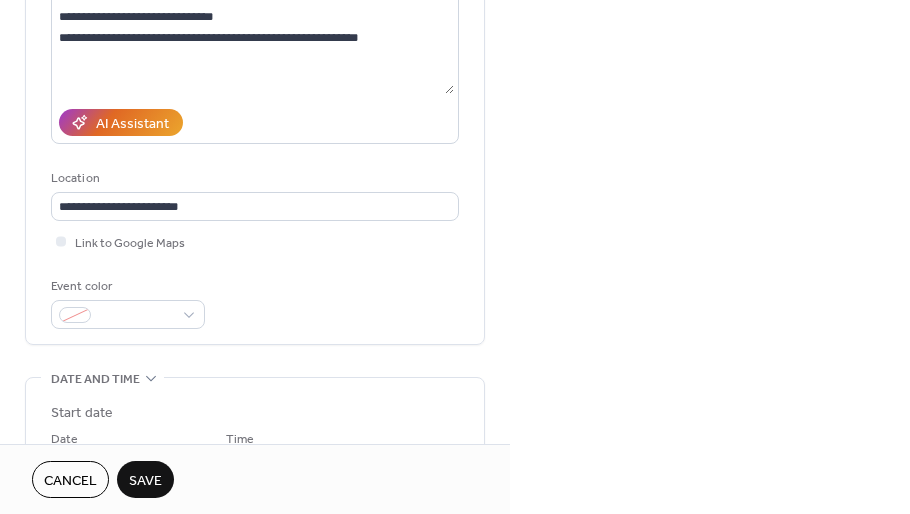 scroll, scrollTop: 370, scrollLeft: 0, axis: vertical 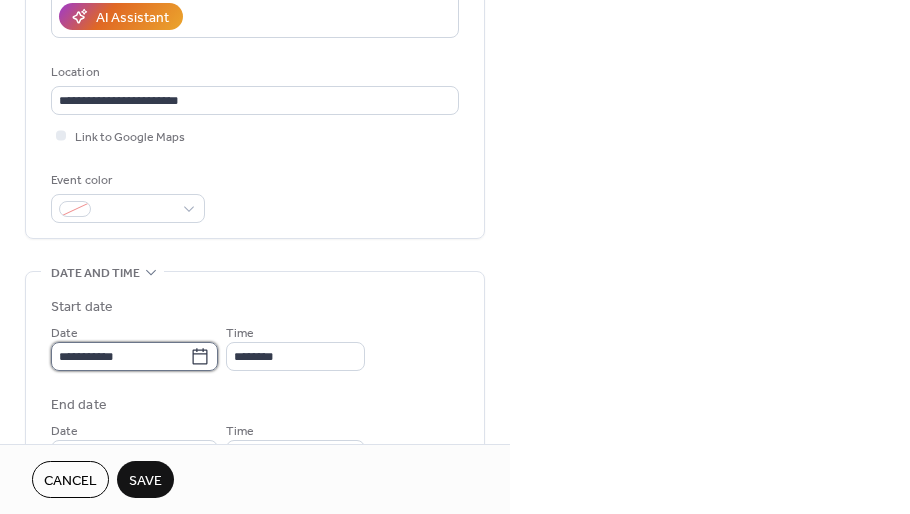 click on "**********" at bounding box center (120, 356) 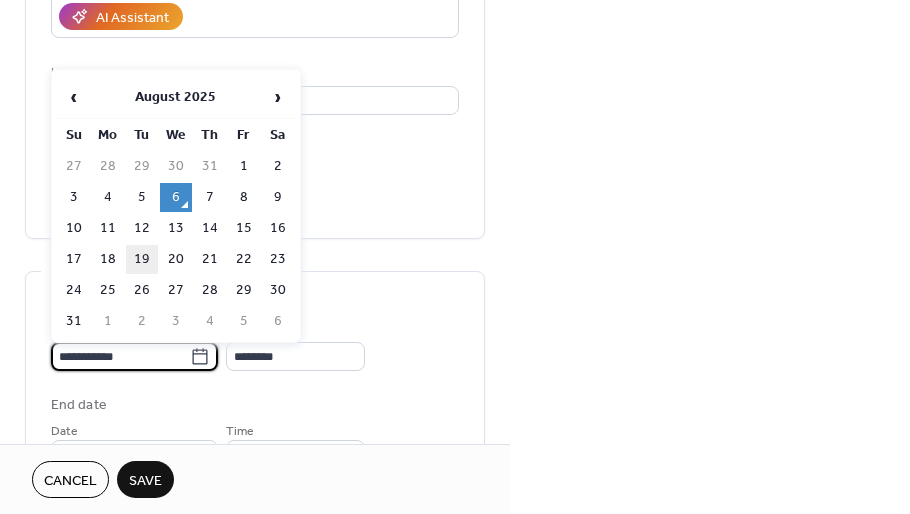 click on "19" at bounding box center [142, 259] 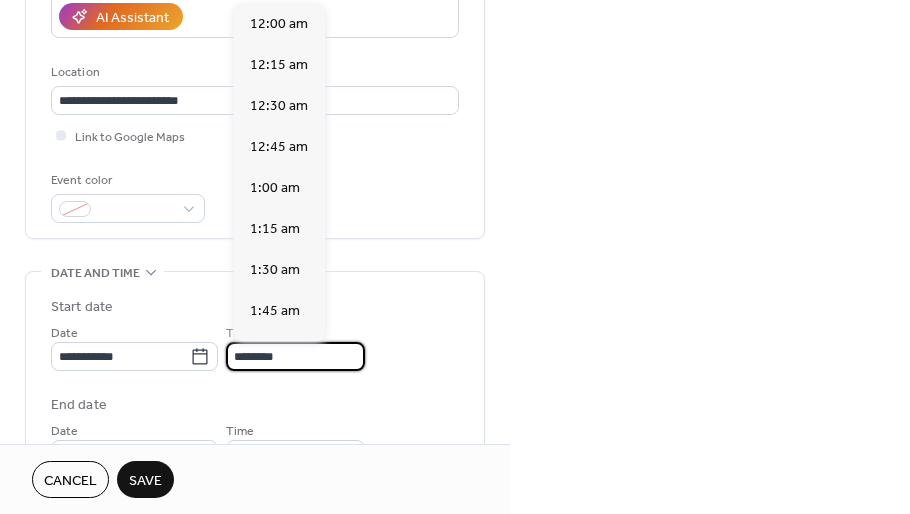 click on "********" at bounding box center (295, 356) 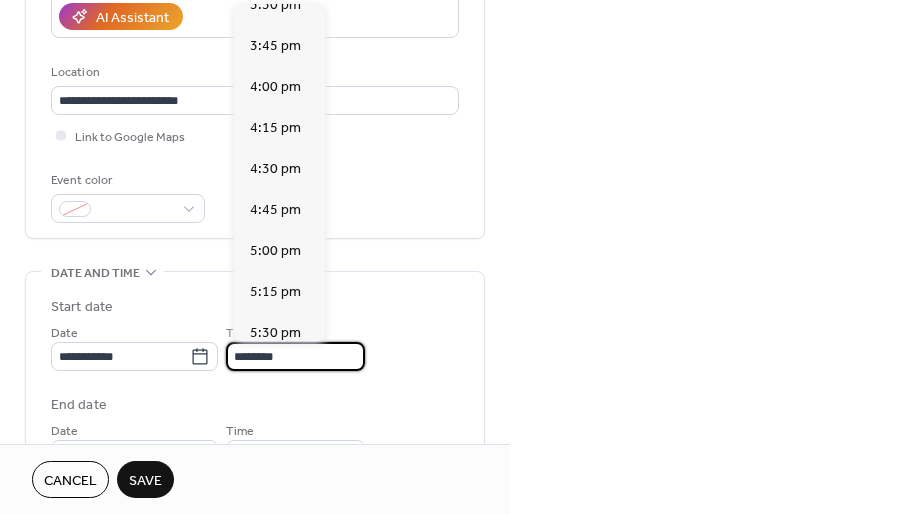 scroll, scrollTop: 2562, scrollLeft: 0, axis: vertical 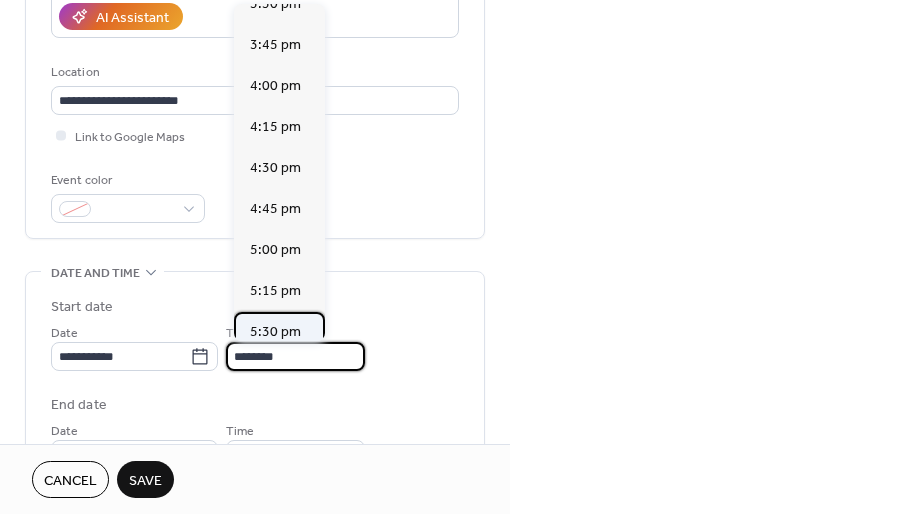 click on "5:30 pm" at bounding box center [275, 332] 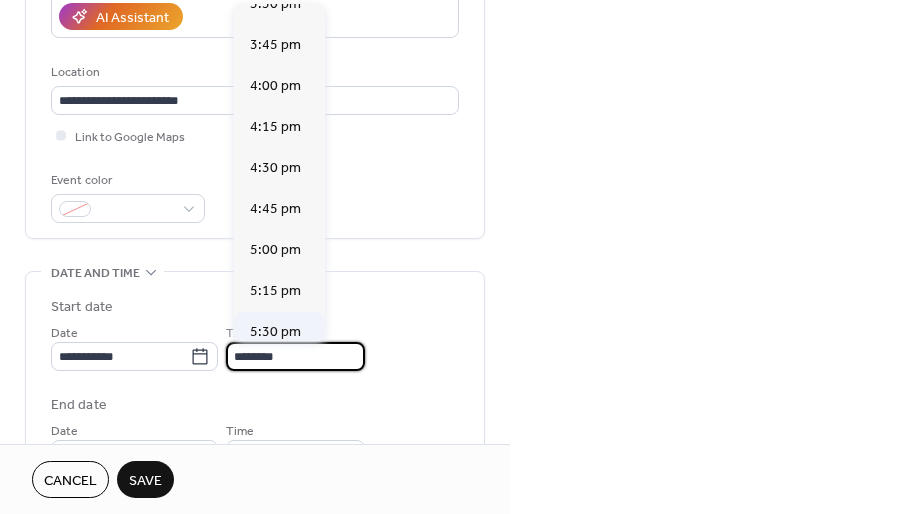 type on "*******" 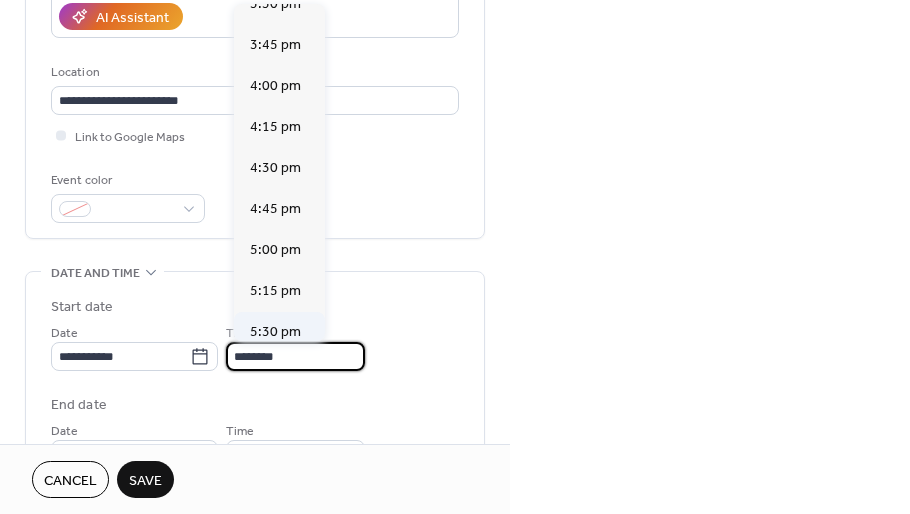 type on "*******" 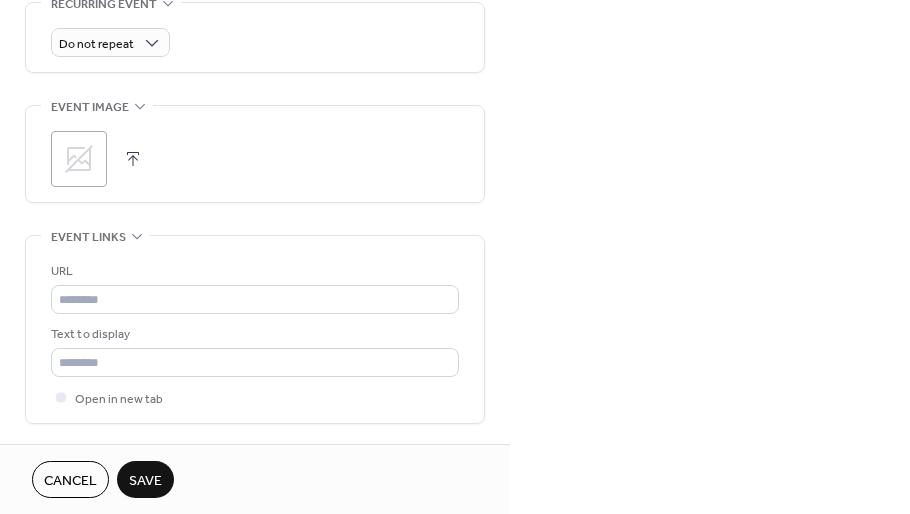 scroll, scrollTop: 973, scrollLeft: 0, axis: vertical 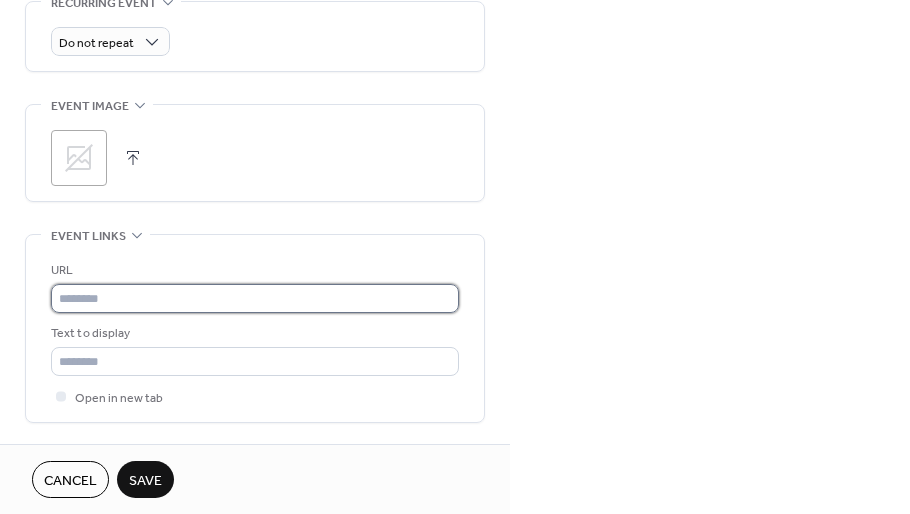 click at bounding box center [255, 298] 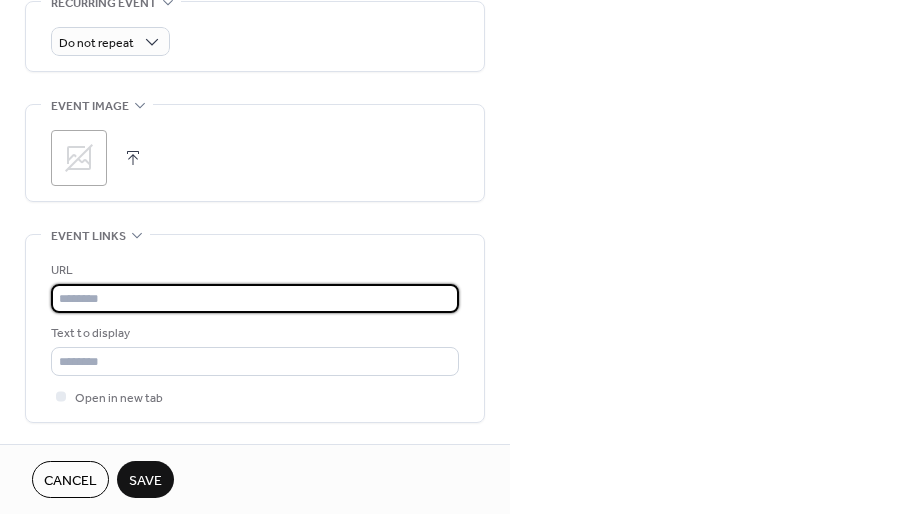paste on "**********" 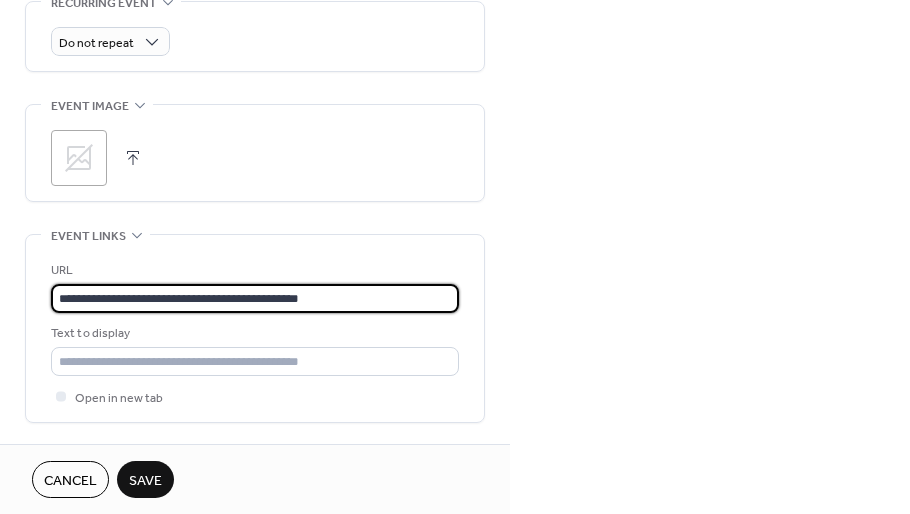 type on "**********" 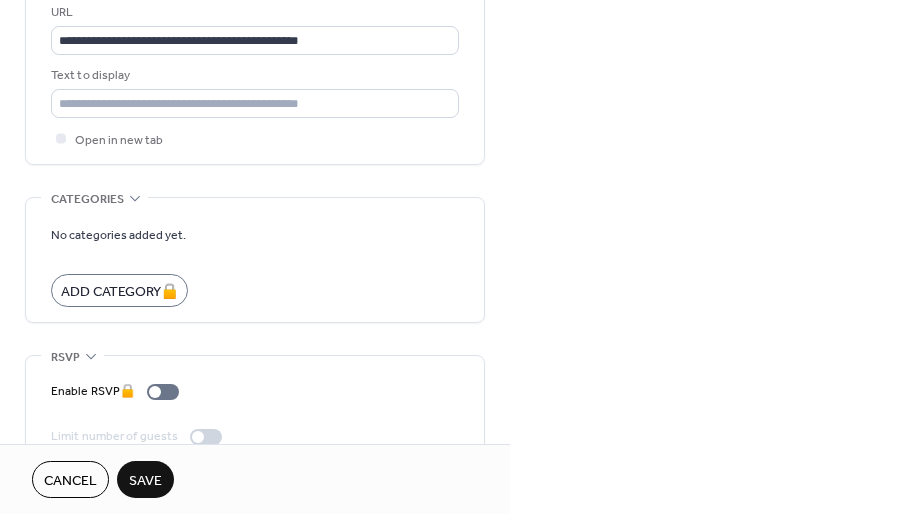 scroll, scrollTop: 1264, scrollLeft: 0, axis: vertical 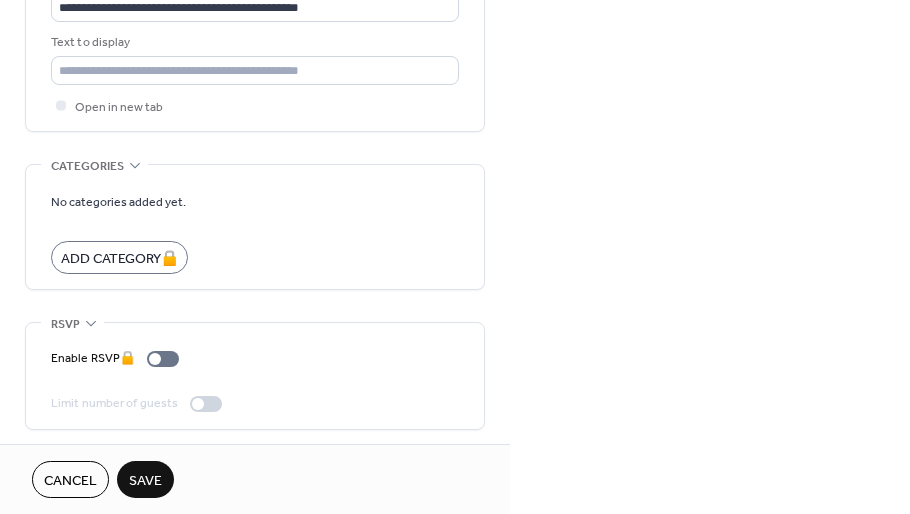 click on "Save" at bounding box center (145, 481) 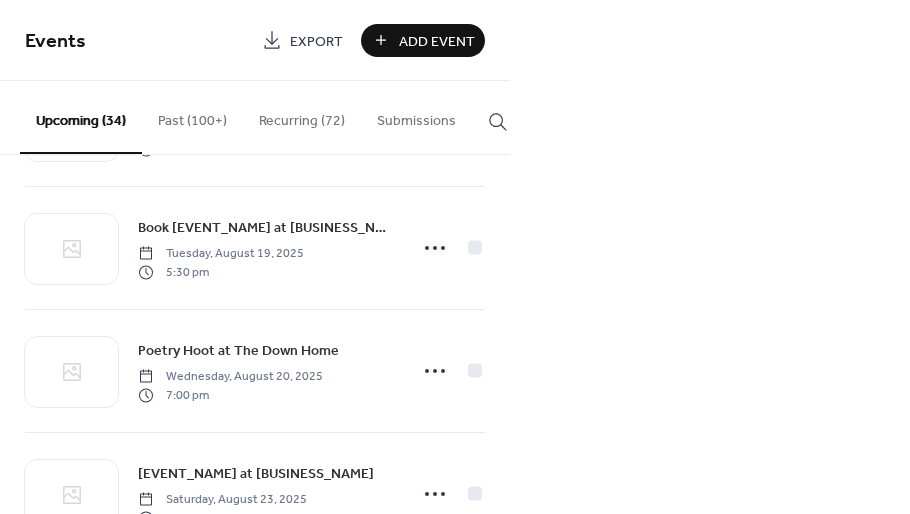scroll, scrollTop: 2027, scrollLeft: 0, axis: vertical 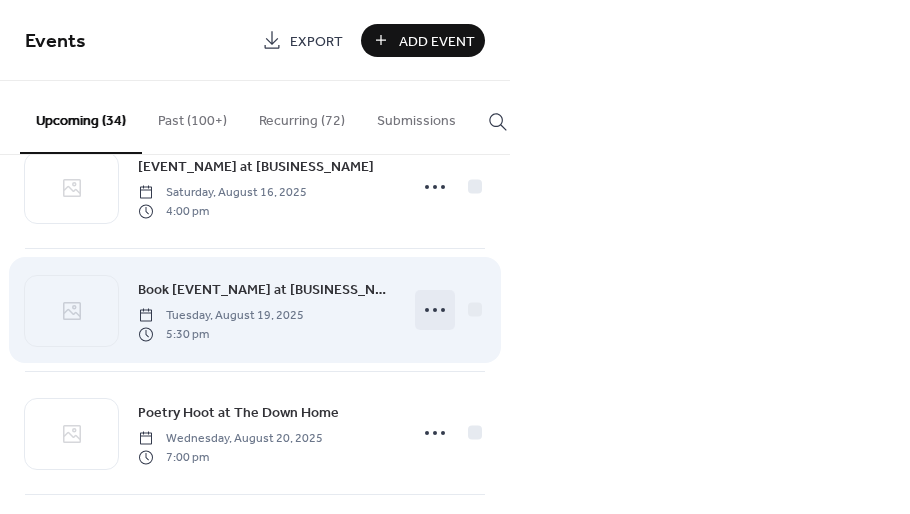 click 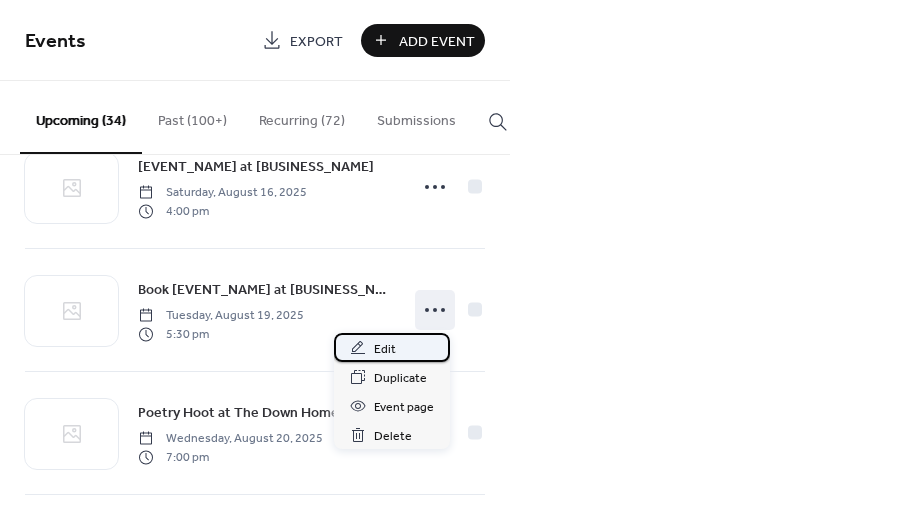 click on "Edit" at bounding box center [392, 347] 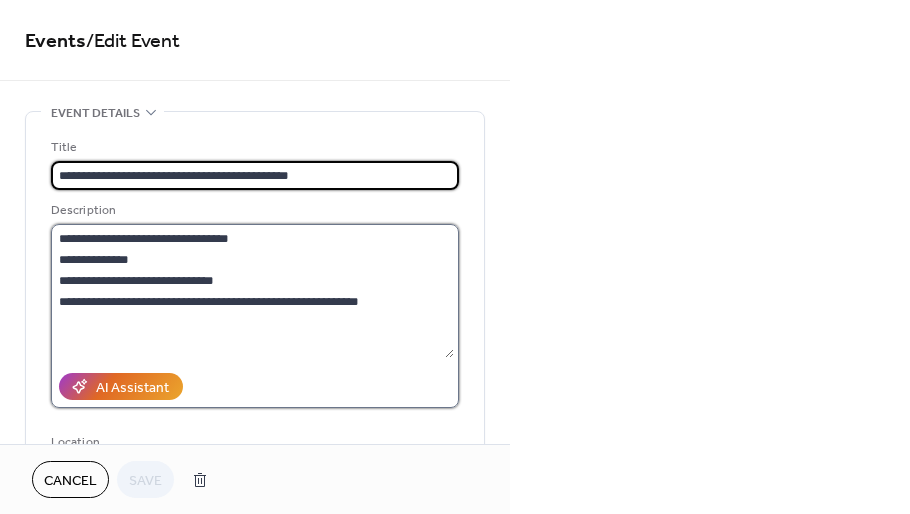 click on "**********" at bounding box center (252, 291) 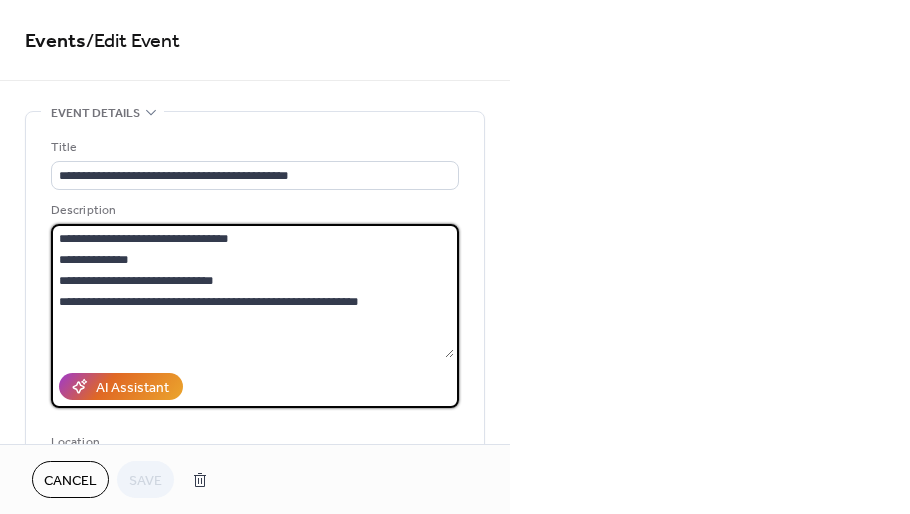 click on "**********" at bounding box center (252, 291) 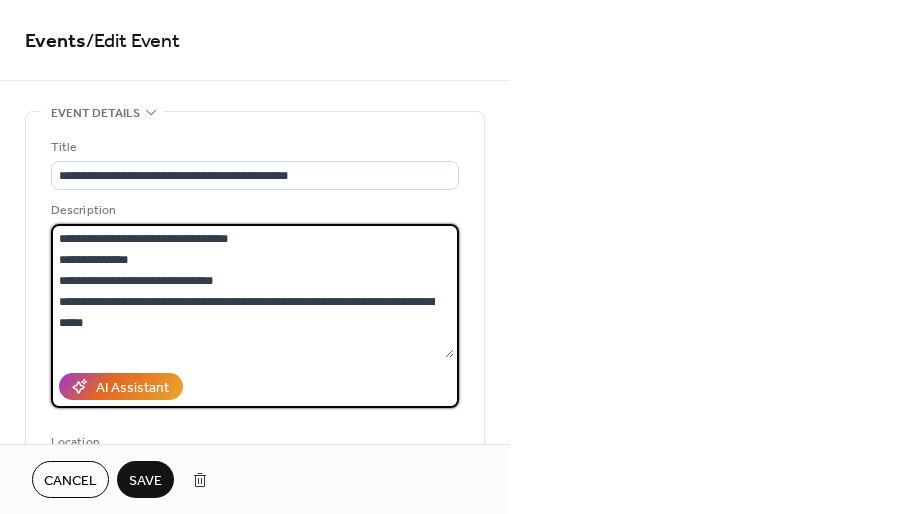 type on "**********" 